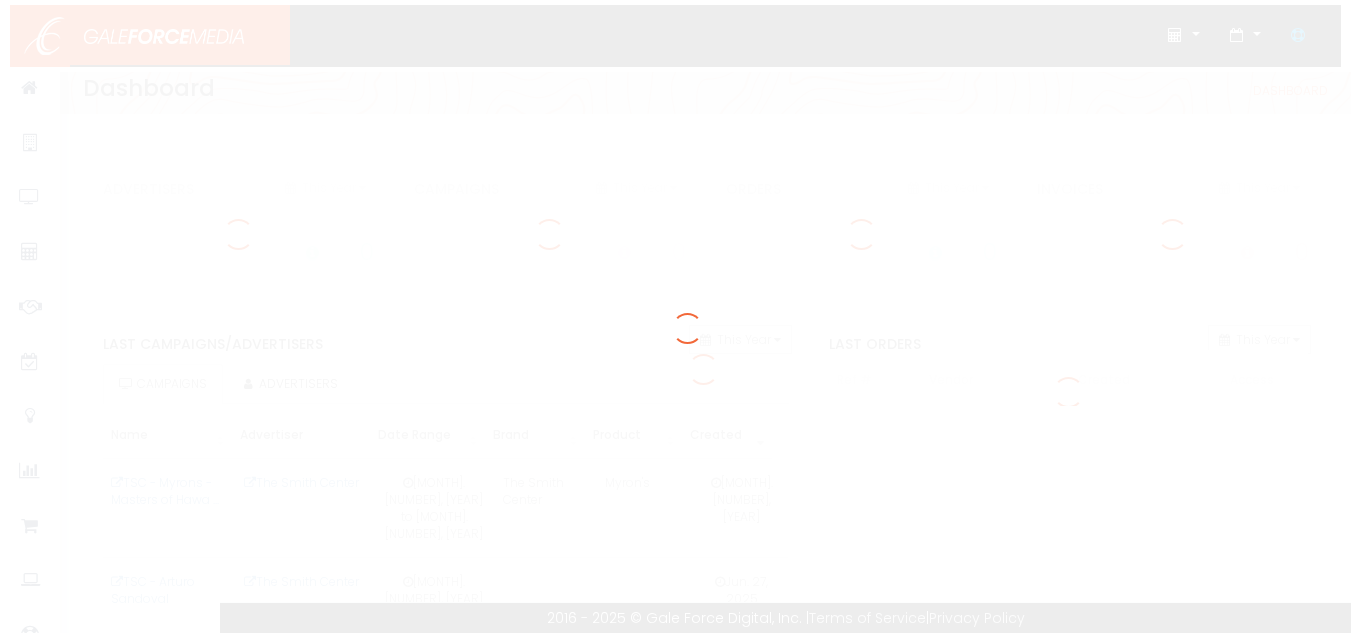 scroll, scrollTop: 0, scrollLeft: 0, axis: both 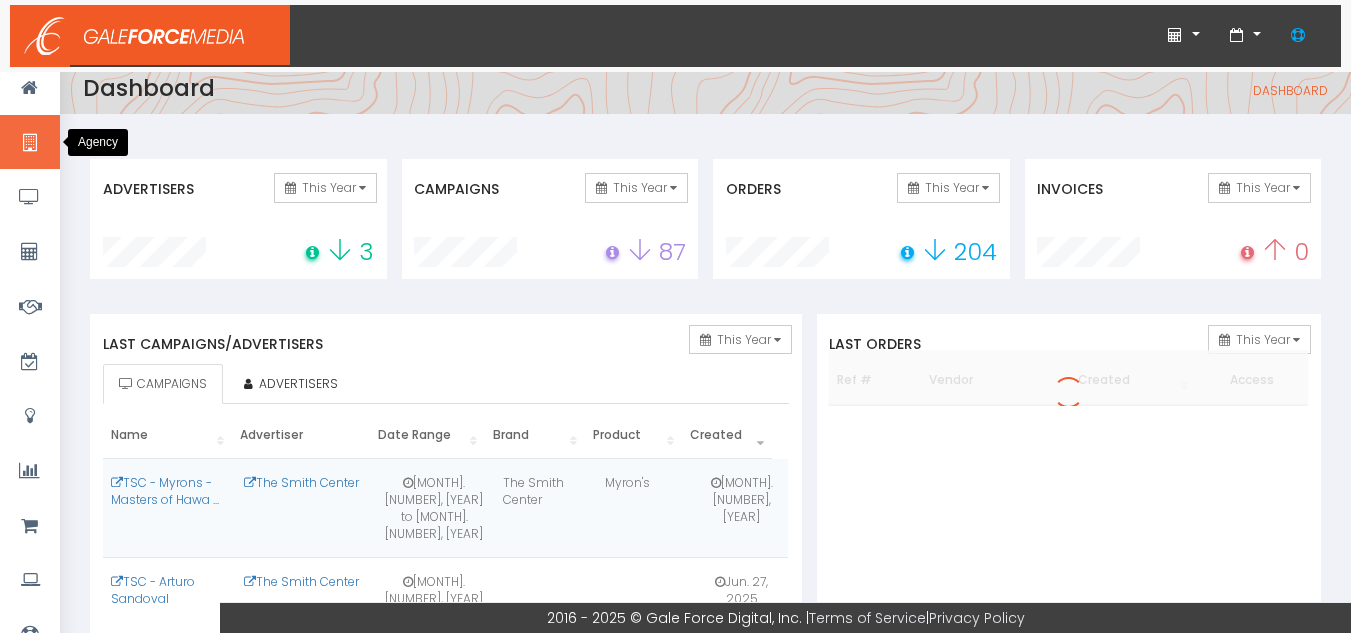 click at bounding box center (29, 143) 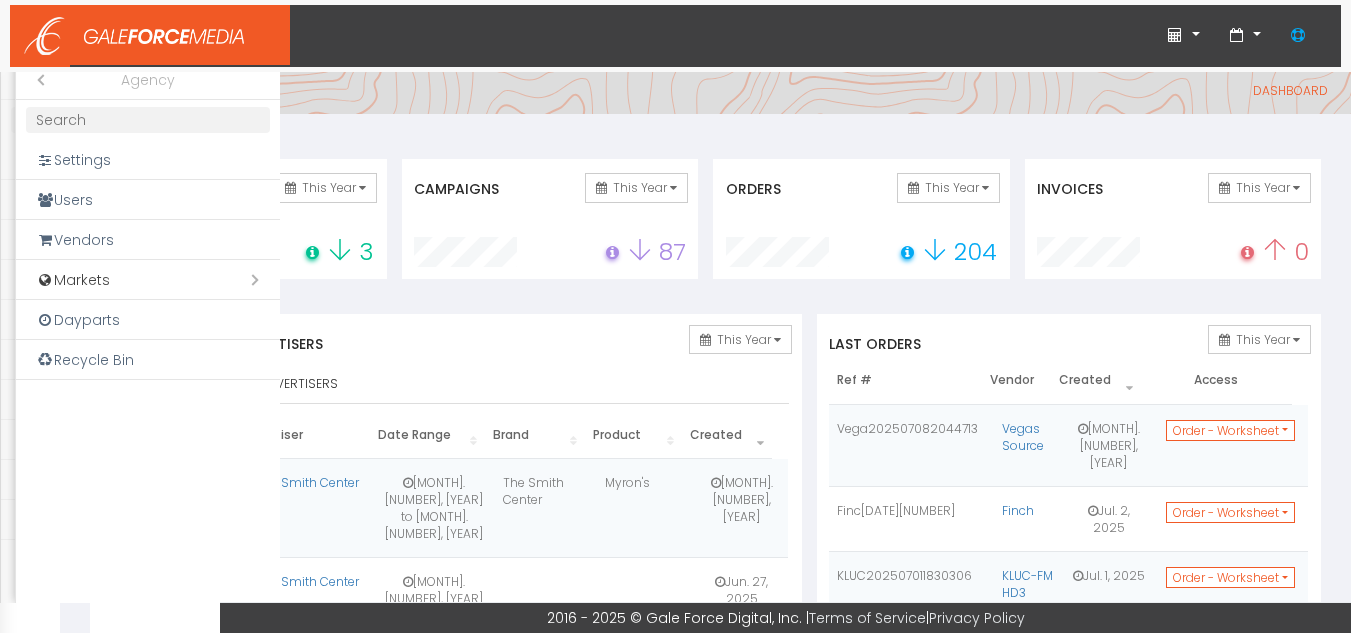 click on "Close submenu ( Agency)" at bounding box center (36, 80) 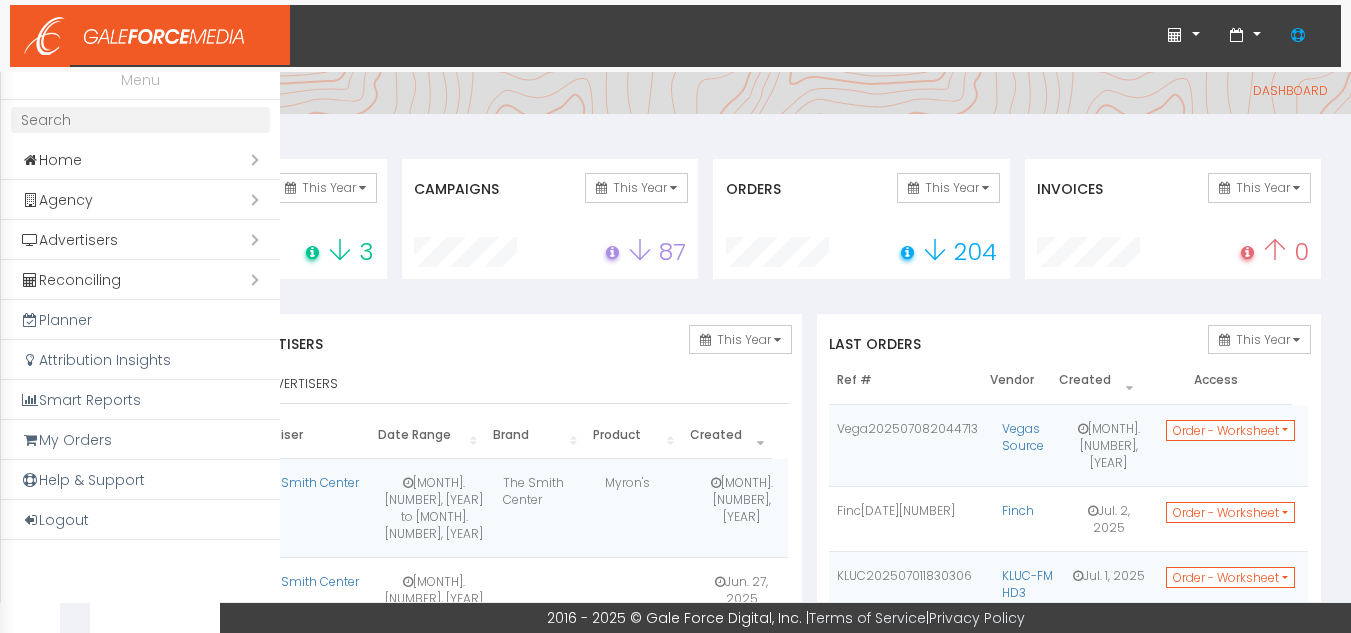 click on "Open submenu ( Agency)" at bounding box center [140, 200] 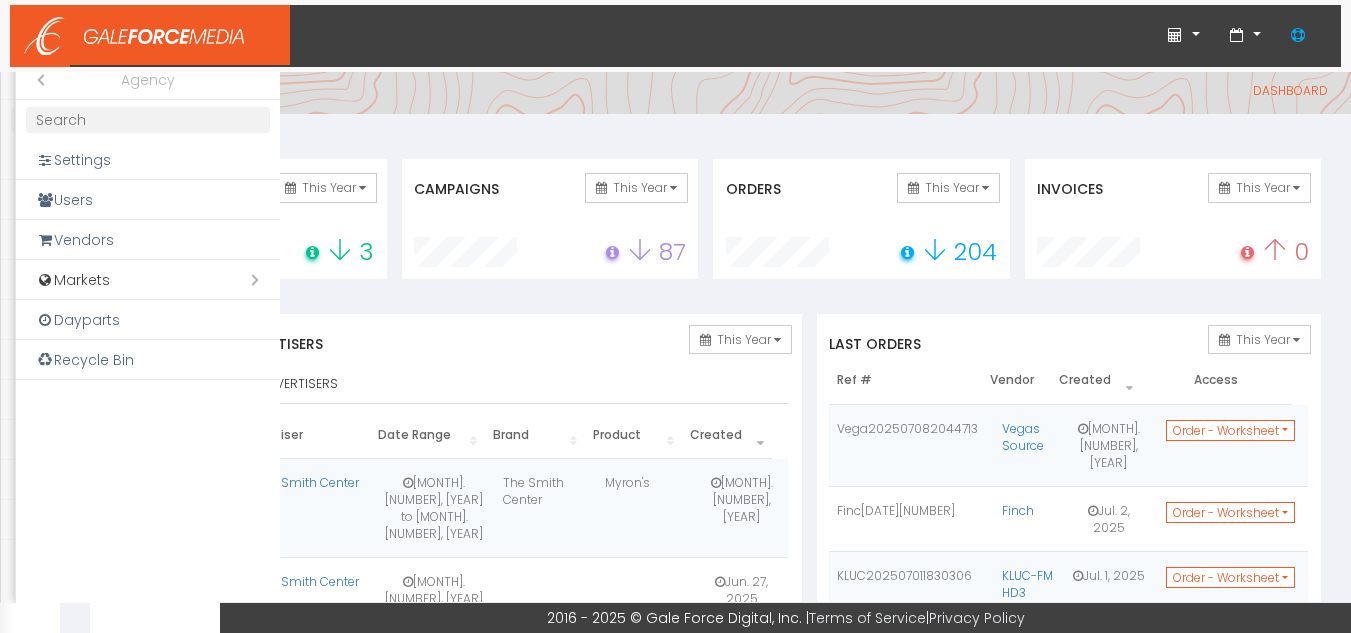 click on "Open submenu ( Markets)" at bounding box center [148, 280] 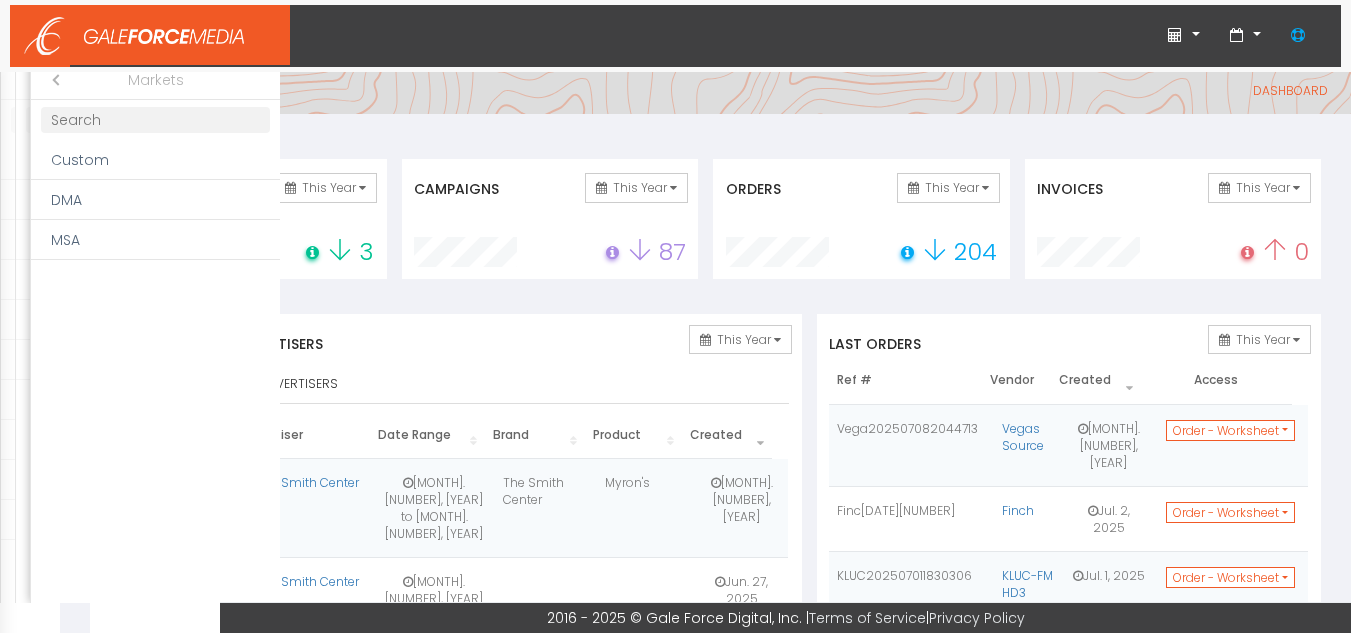 click on "Close submenu ( Markets)" at bounding box center [51, 80] 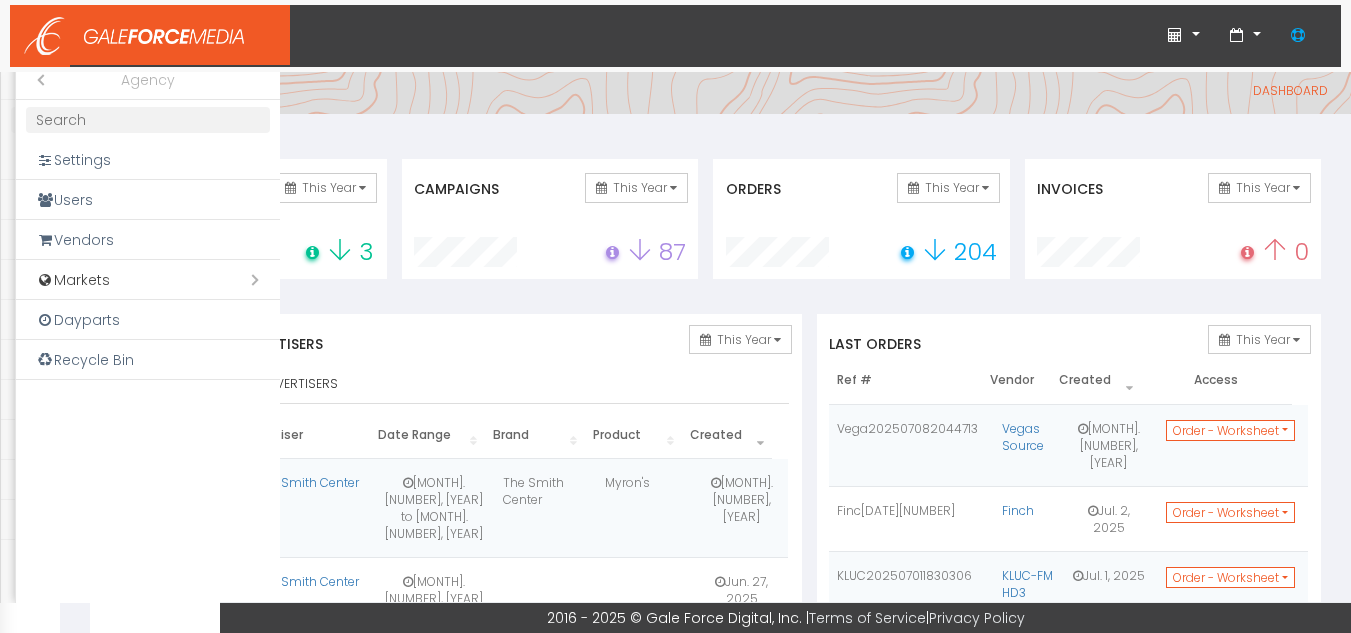click on "Close submenu ( Agency)" at bounding box center (36, 80) 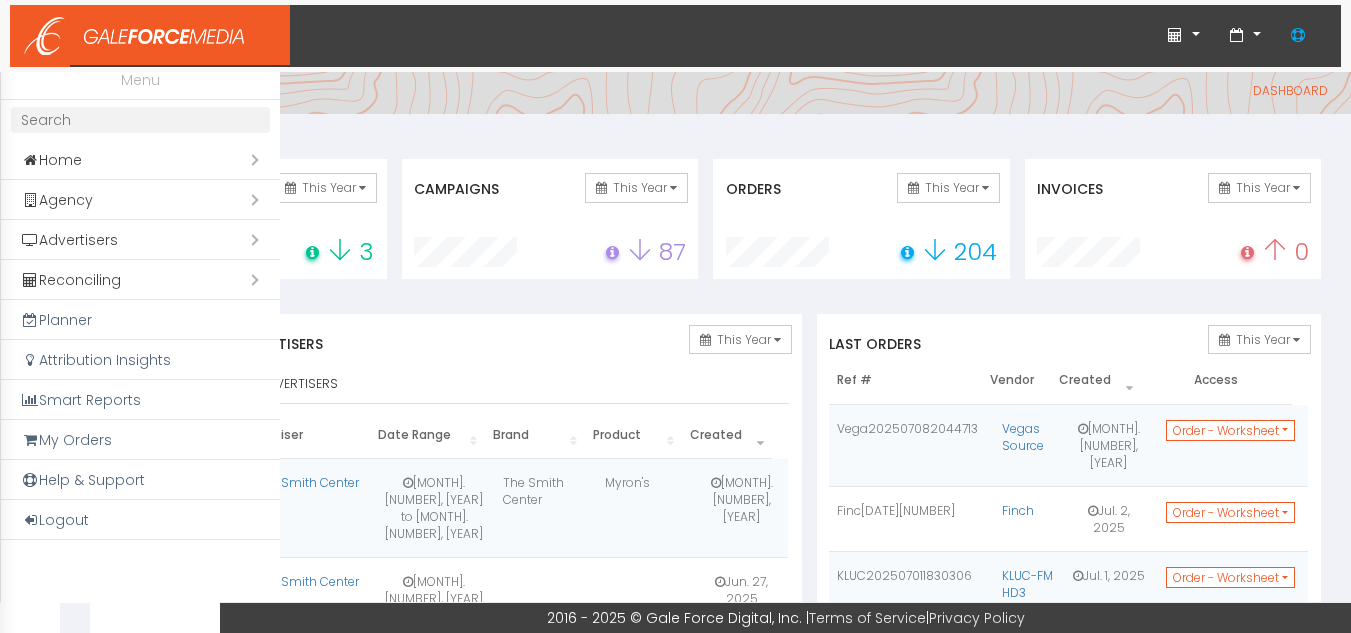 click on "Open submenu ( Advertisers)" at bounding box center [140, 240] 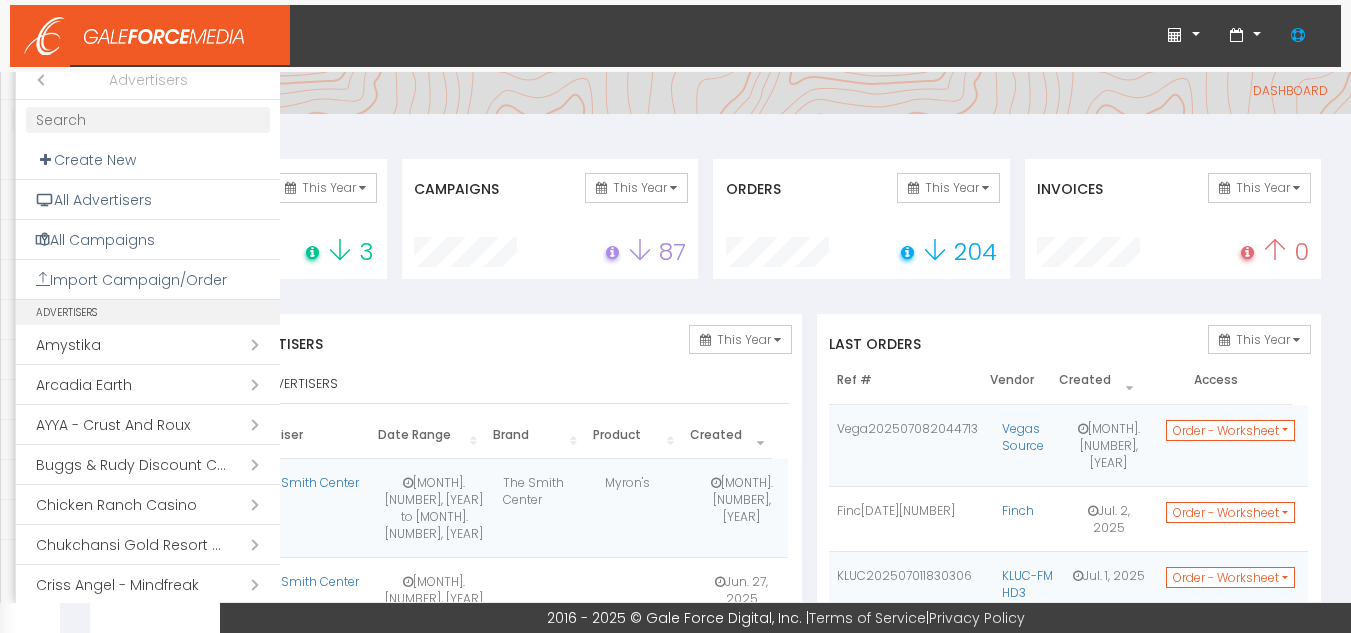 click on "Open submenu (  Chukchansi Gold Resort & Casino)" at bounding box center [148, 545] 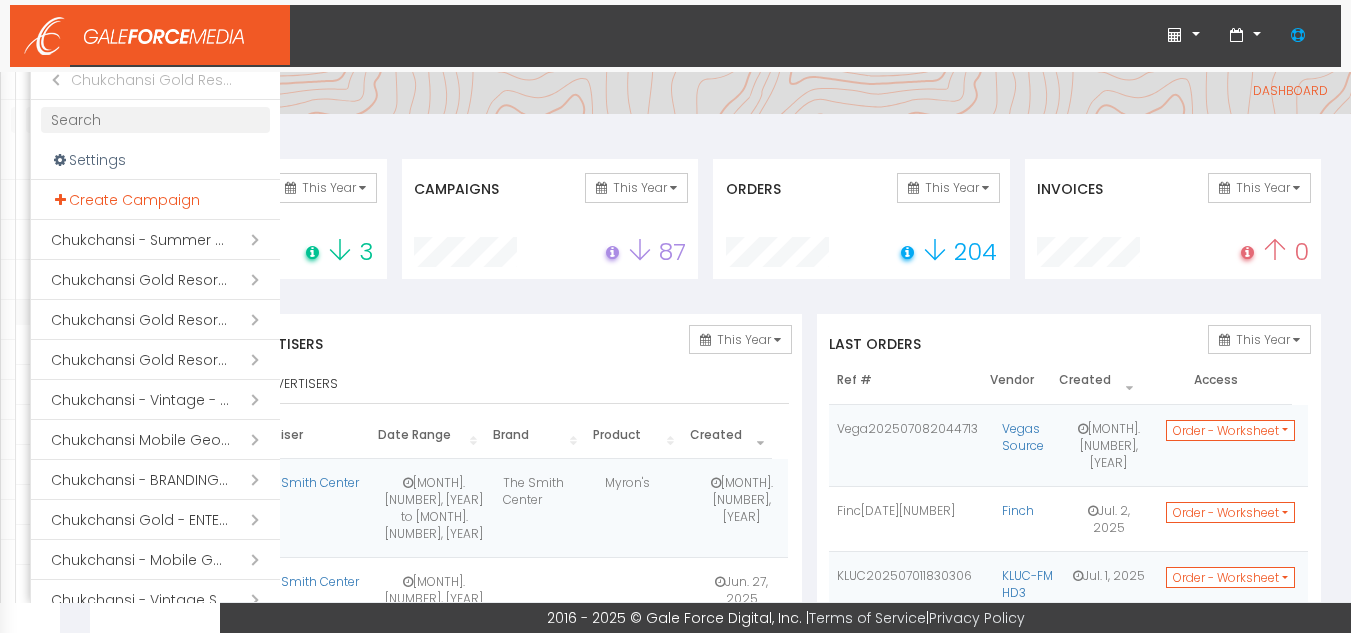 click on "Create Campaign" at bounding box center [155, 200] 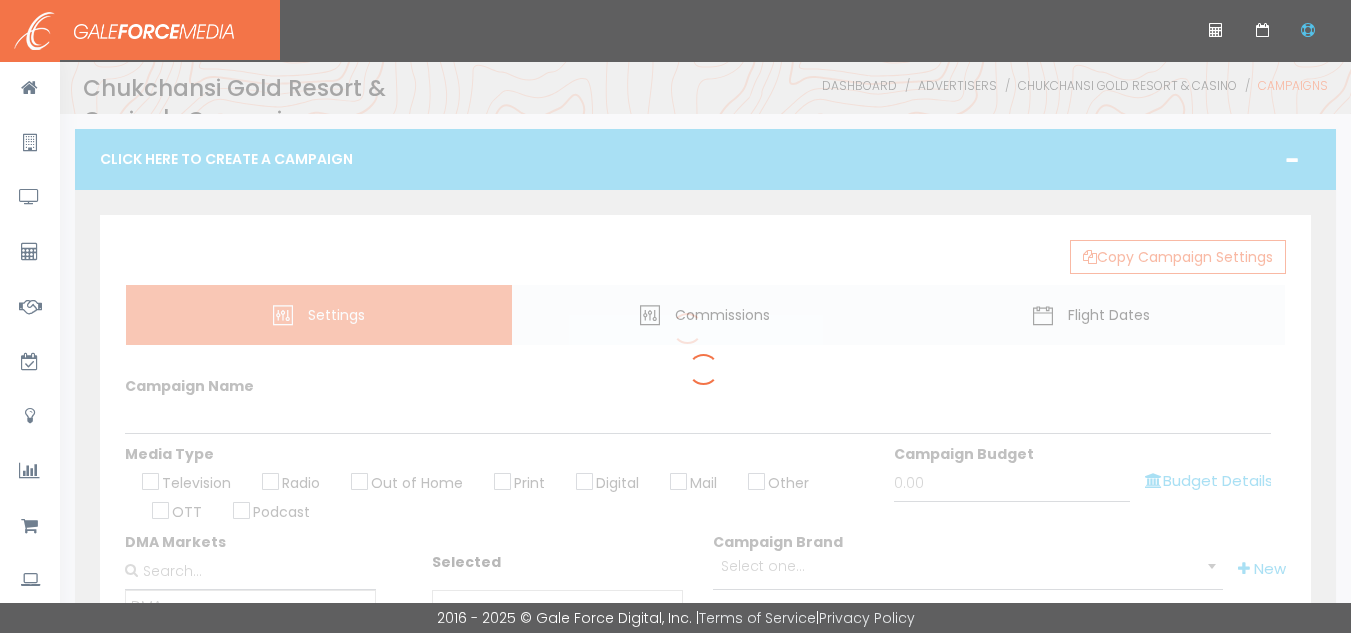 scroll, scrollTop: 0, scrollLeft: 0, axis: both 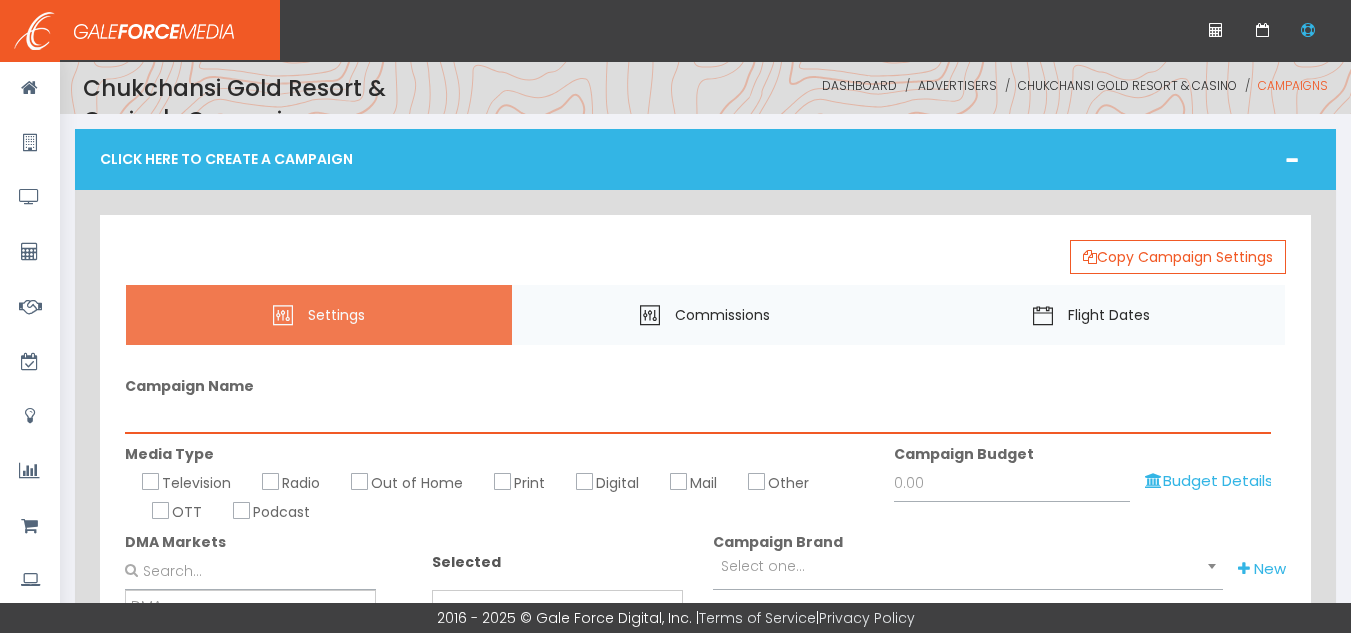click on "Campaign Name" at bounding box center (698, 415) 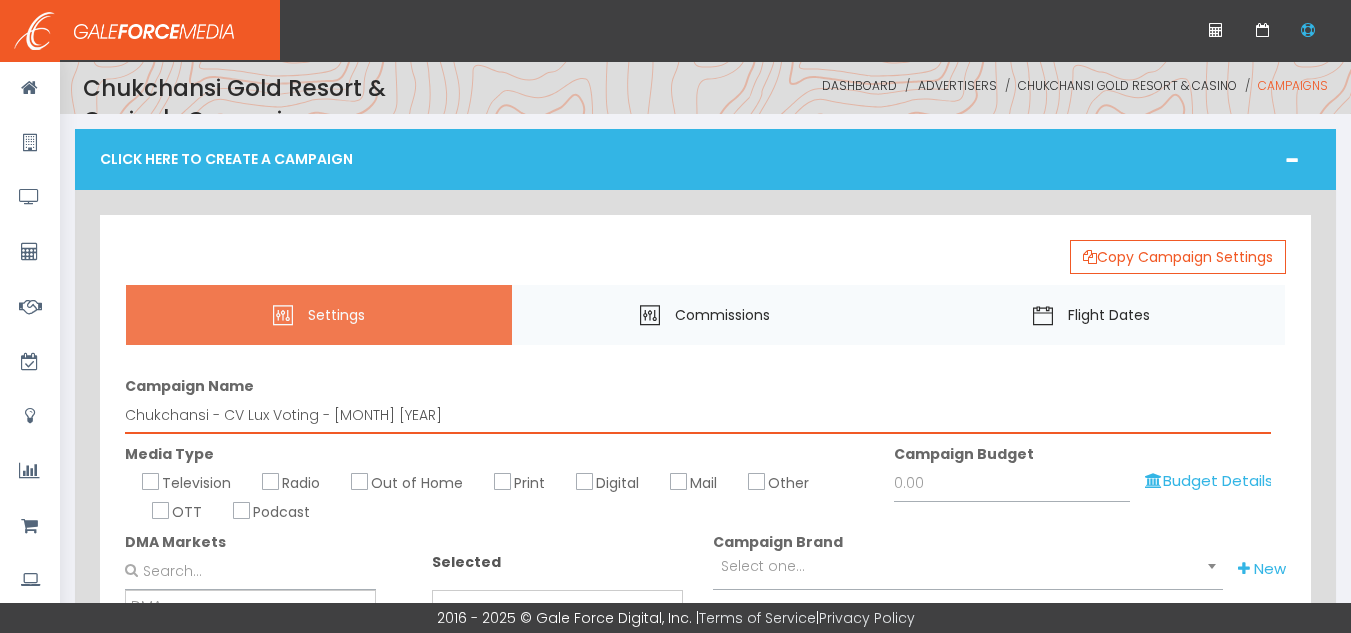 type on "Chukchansi - CV Lux Voting - July 2025" 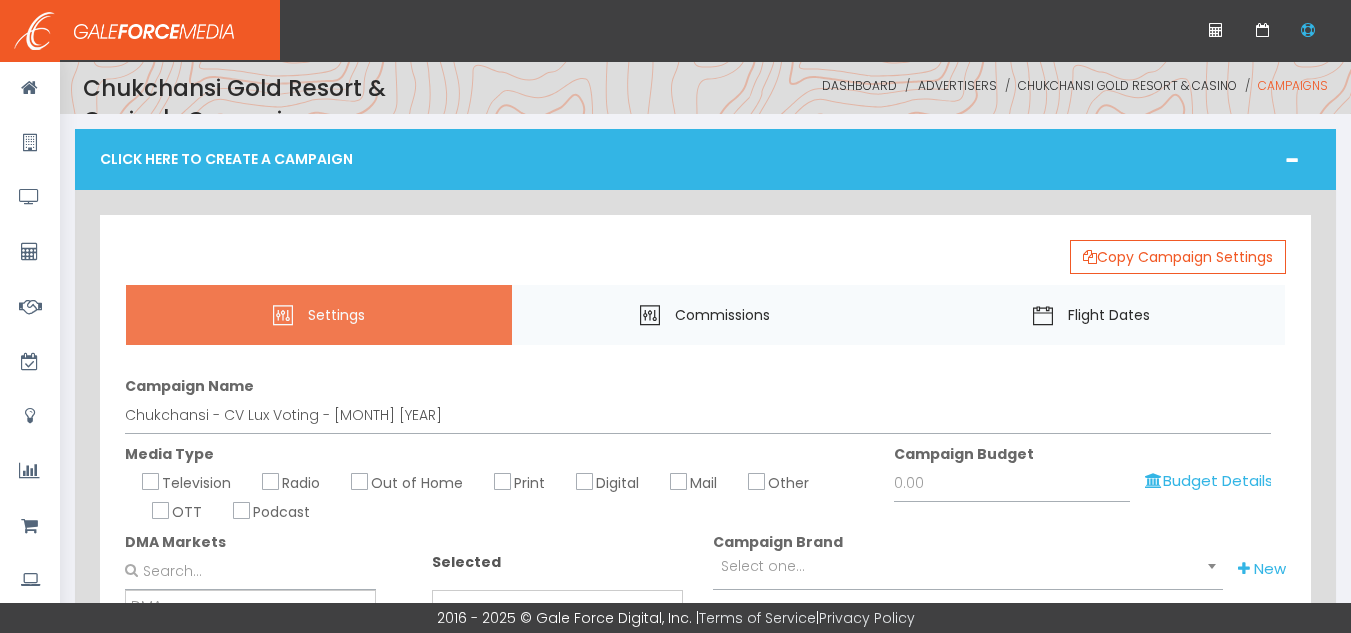 click on "Digital" at bounding box center (585, 481) 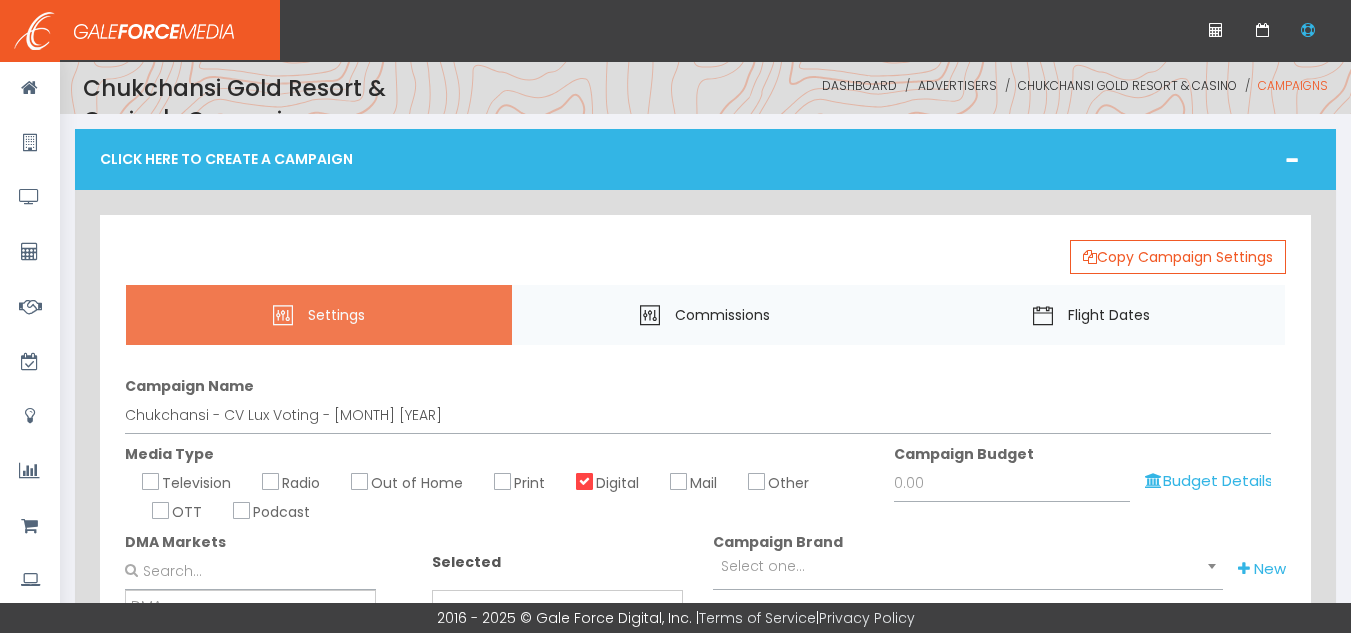 scroll, scrollTop: 100, scrollLeft: 0, axis: vertical 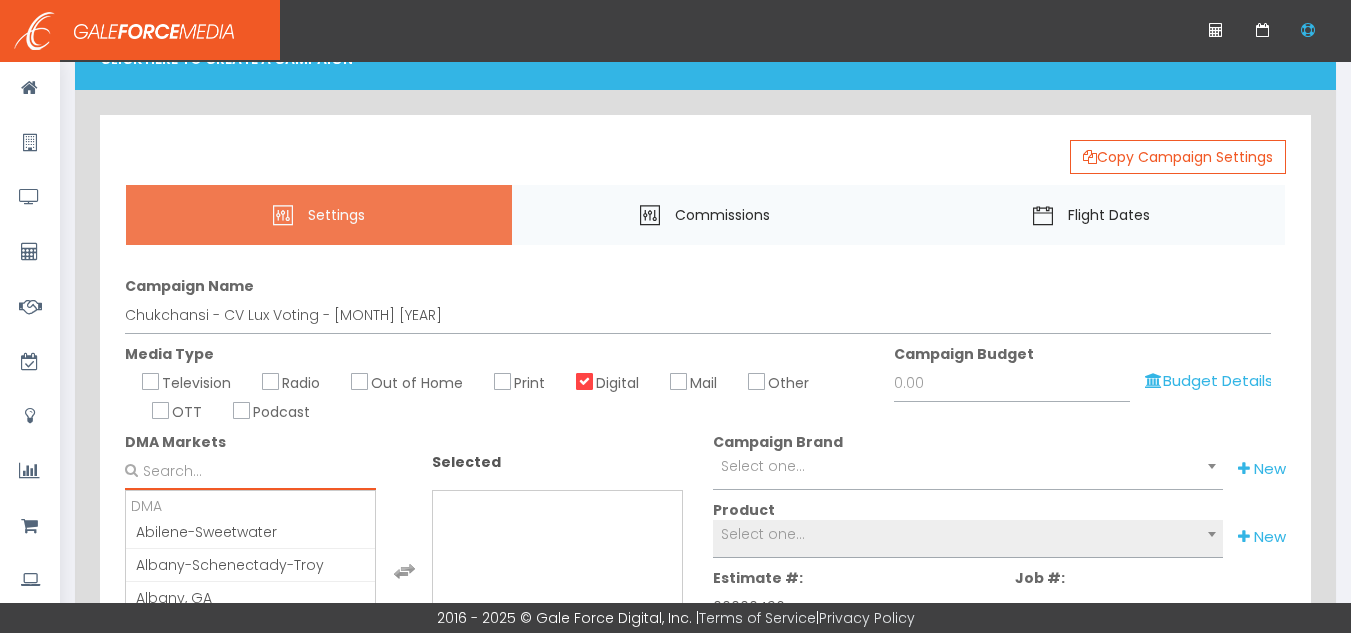 click at bounding box center [250, 471] 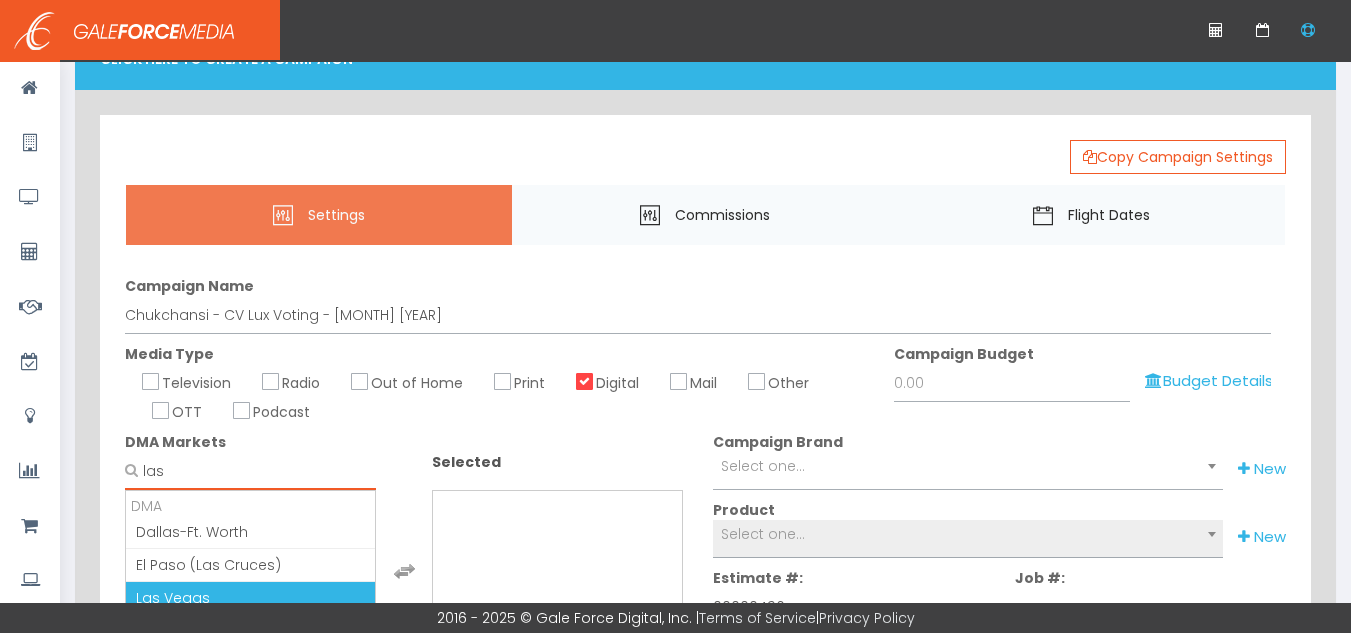 scroll, scrollTop: 200, scrollLeft: 0, axis: vertical 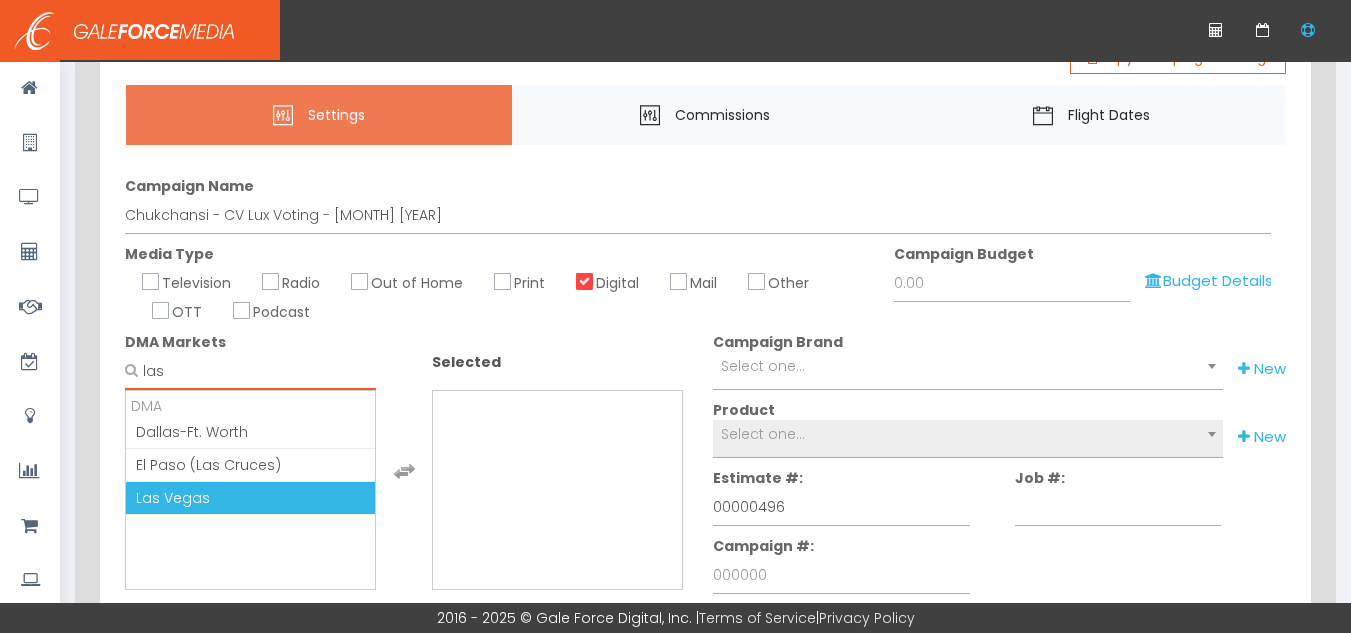 type on "las" 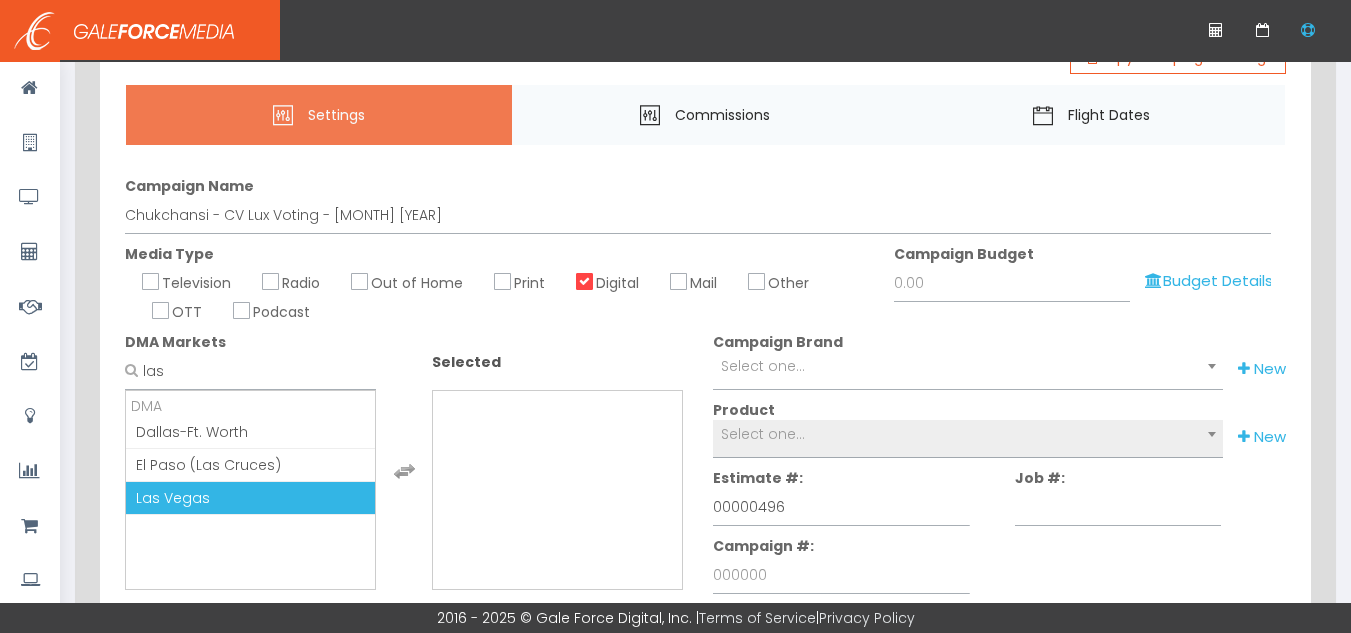 drag, startPoint x: 195, startPoint y: 504, endPoint x: 671, endPoint y: 466, distance: 477.5144 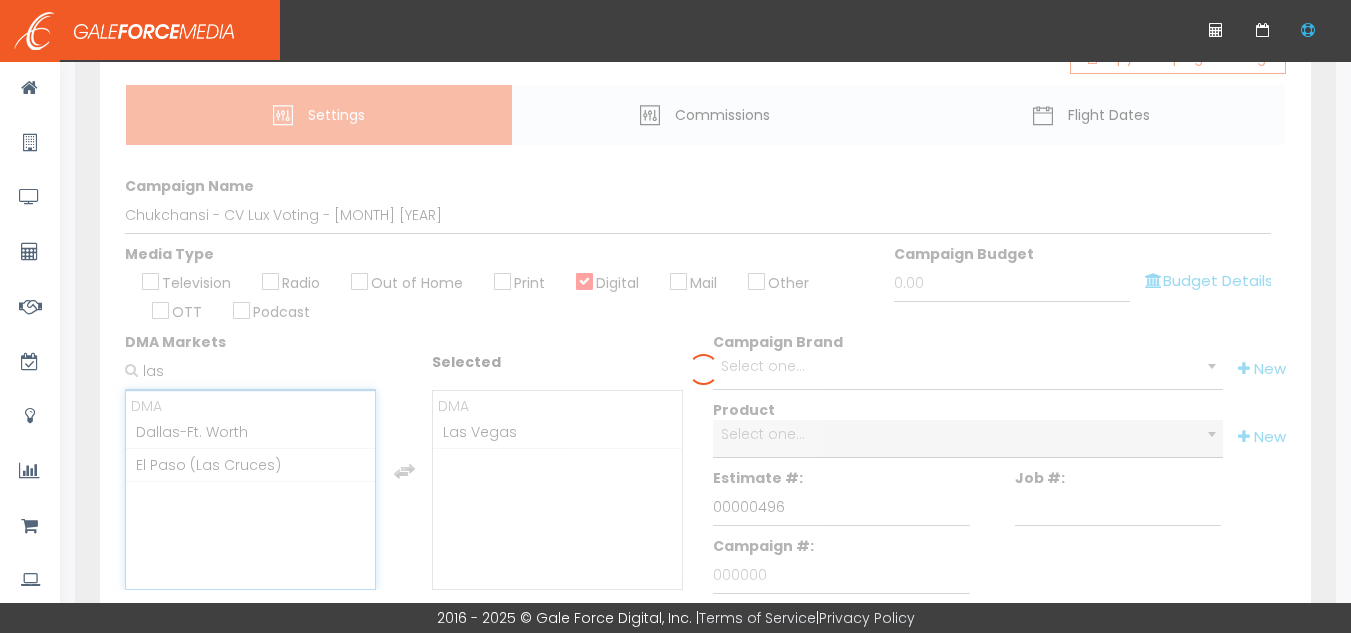 scroll, scrollTop: 2354, scrollLeft: 0, axis: vertical 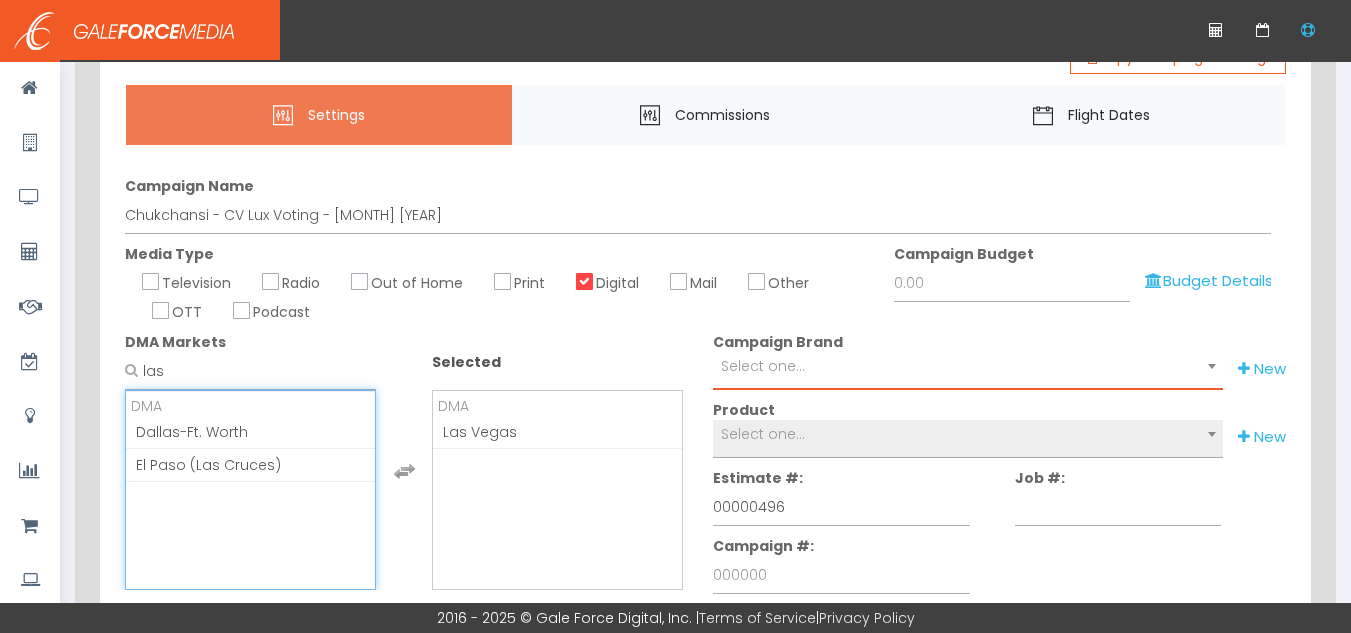 click on "Select one..." at bounding box center [763, 366] 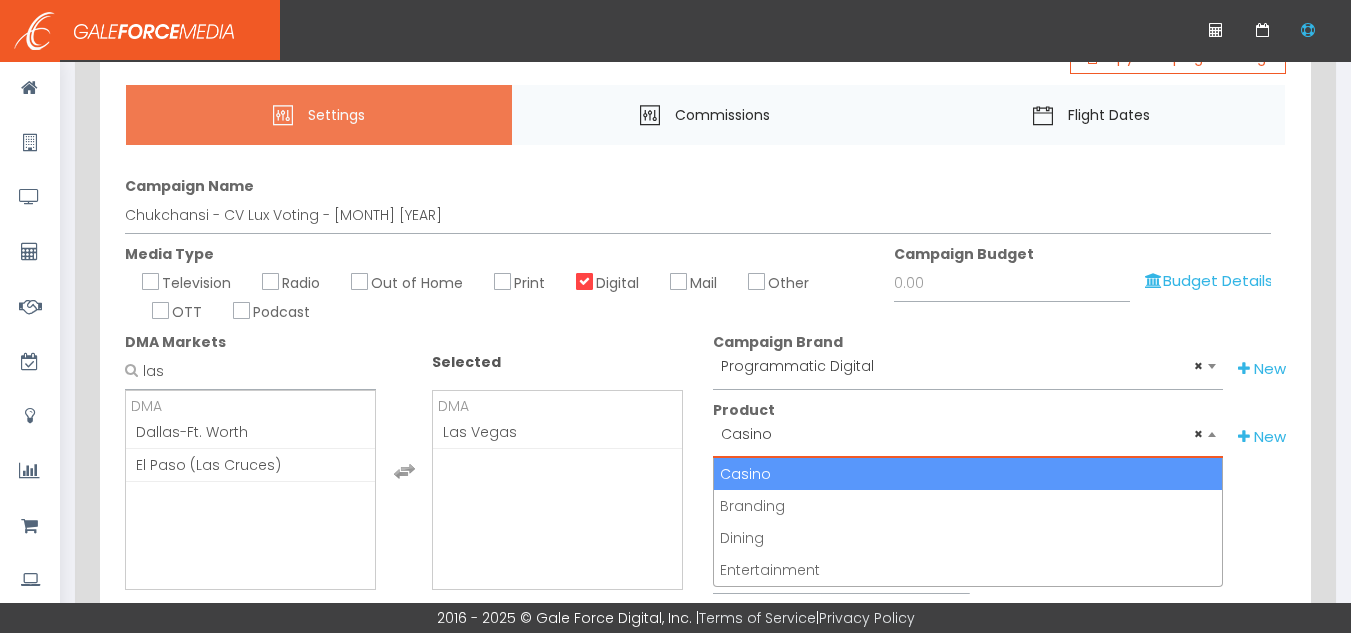 click on "× Casino" at bounding box center (968, 434) 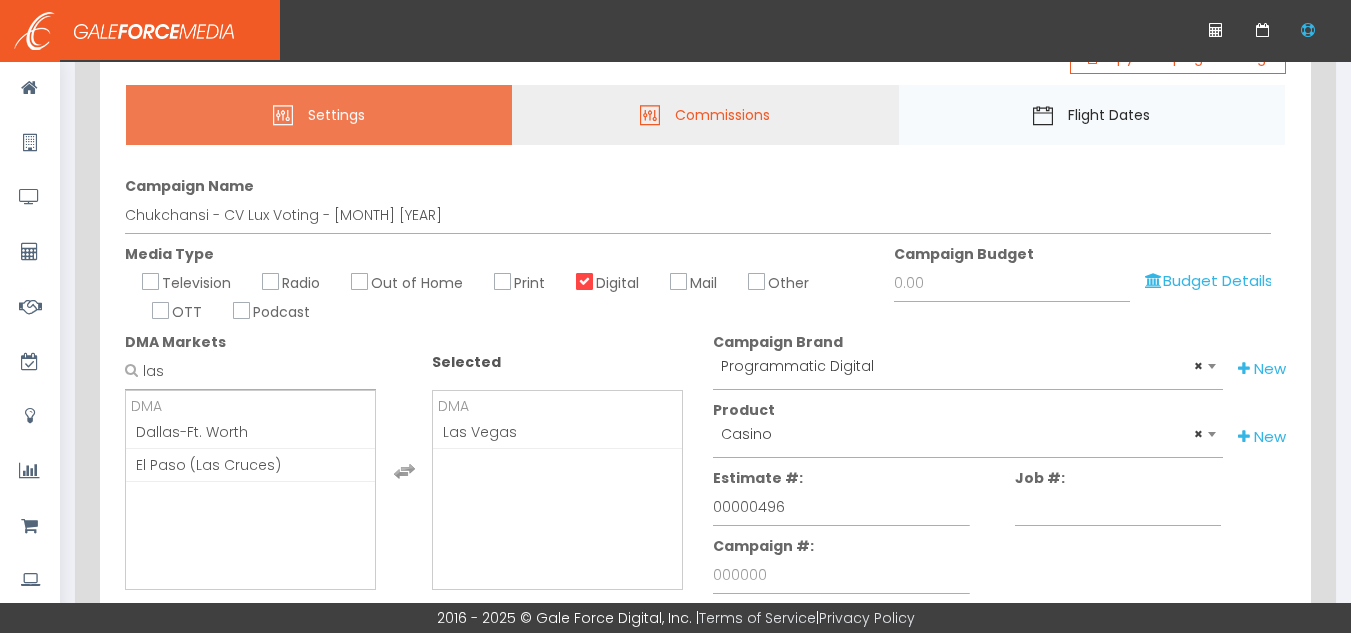 click on "Commissions" at bounding box center [722, 115] 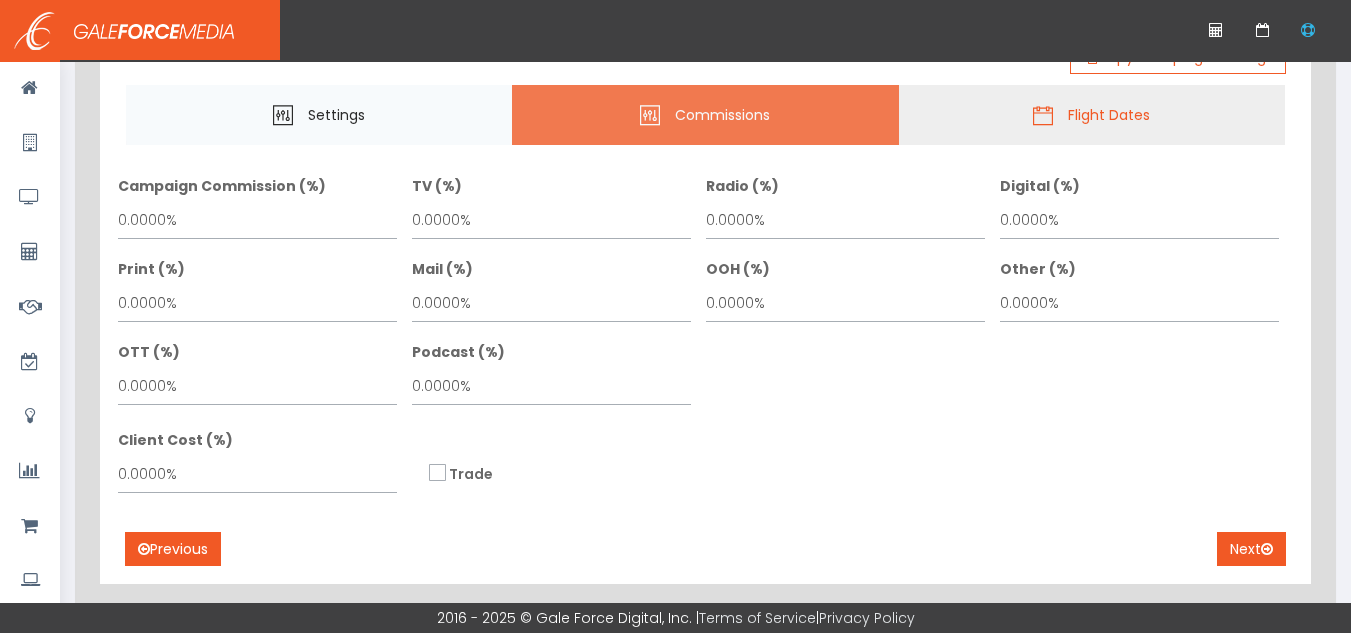click on "Flight Dates" at bounding box center (1109, 115) 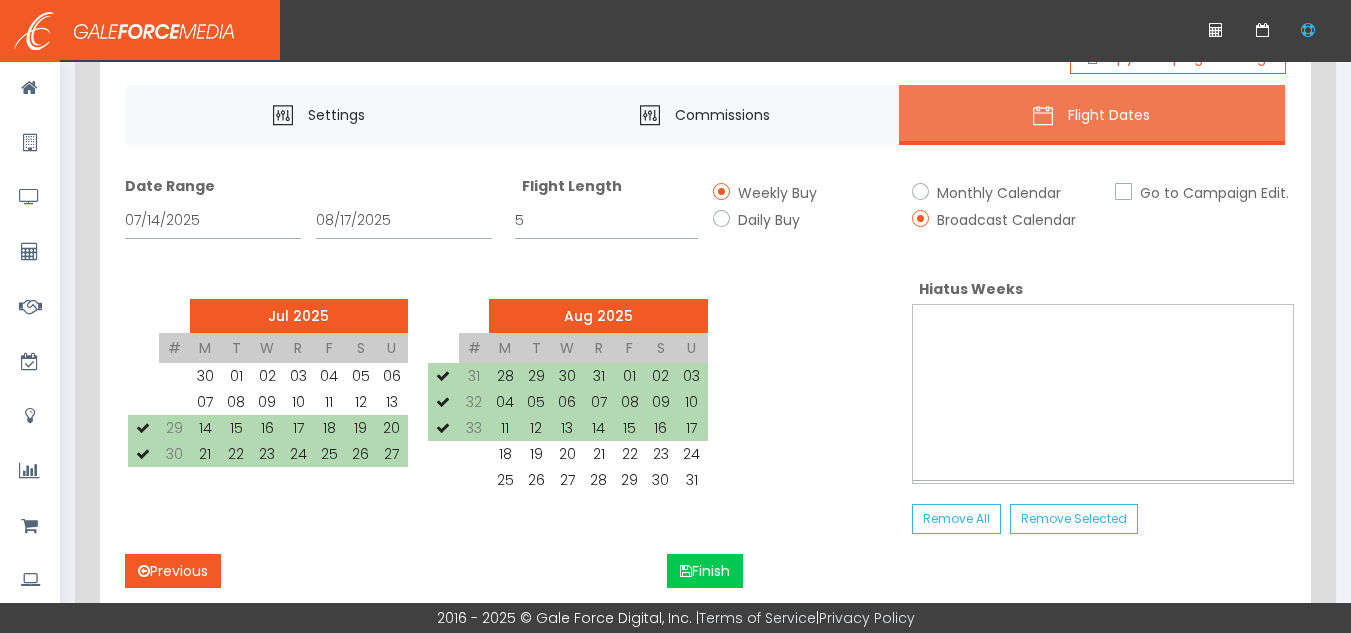 click on "10" at bounding box center (298, 376) 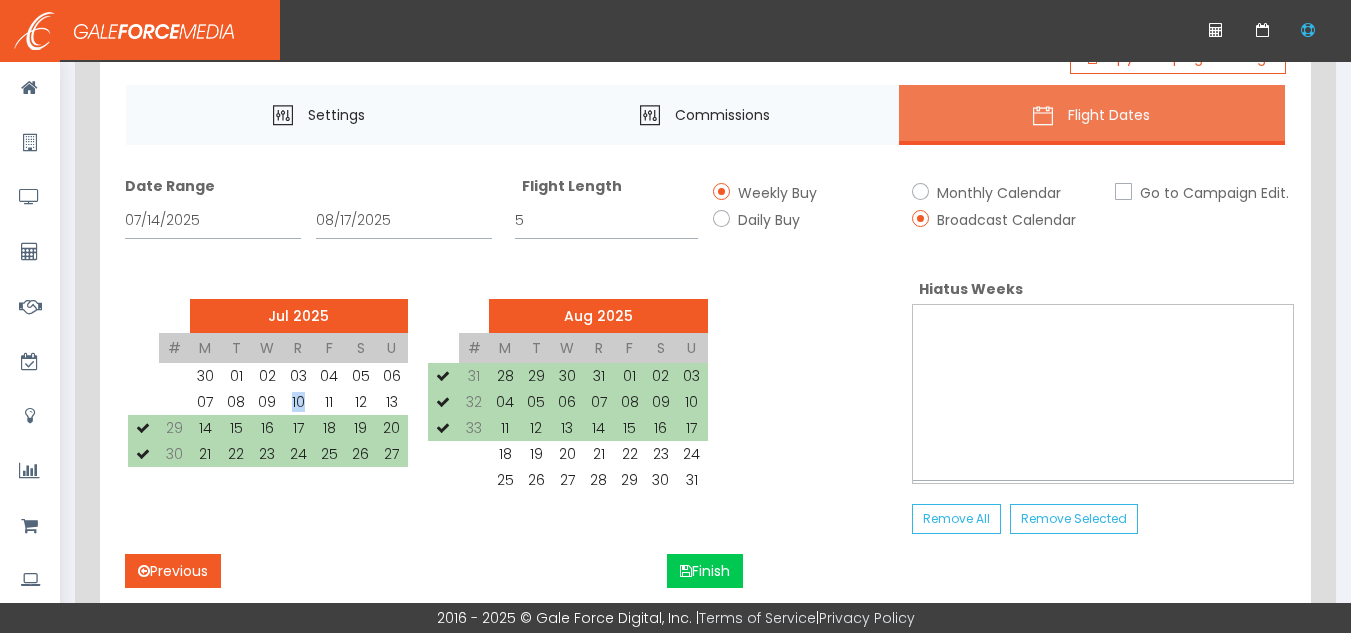click on "10" at bounding box center [298, 376] 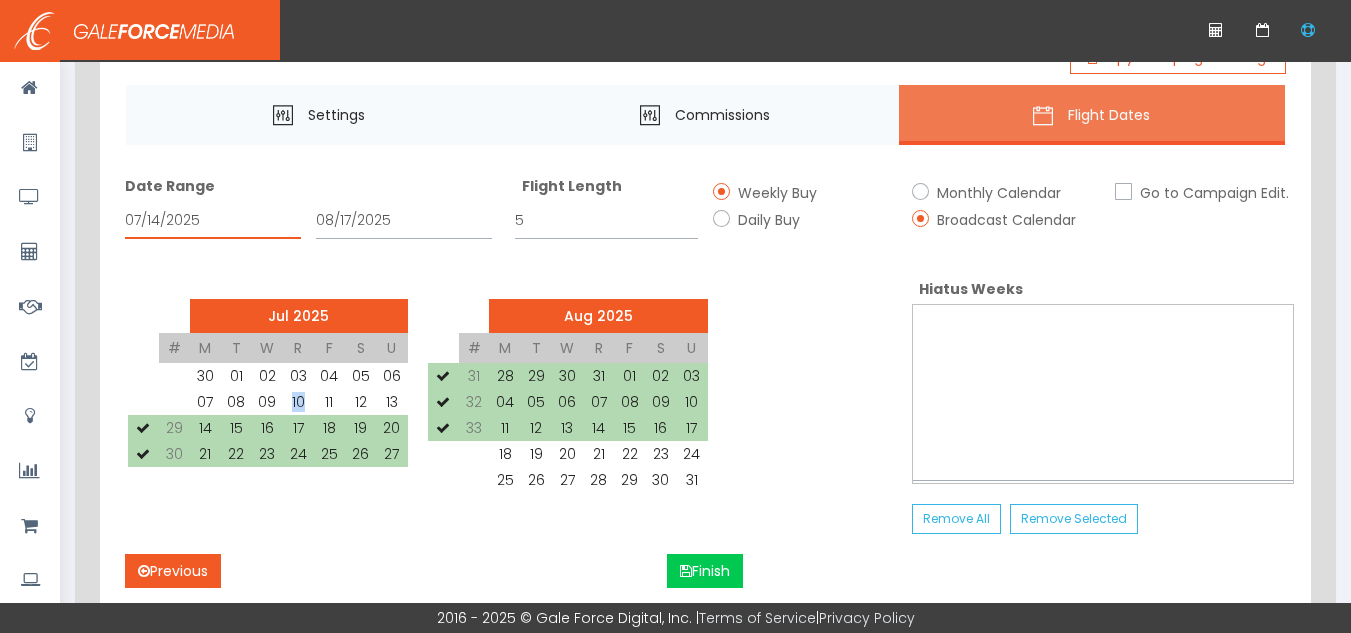 click on "07/14/2025" at bounding box center (213, 220) 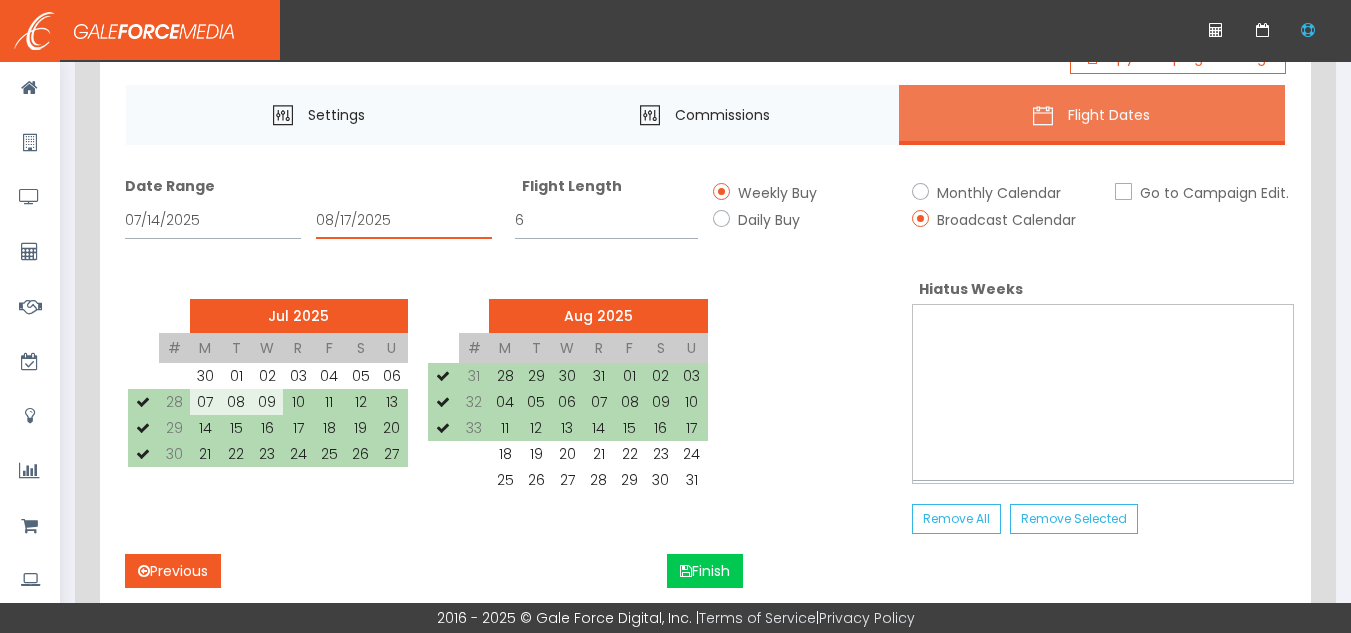 click on "08/17/2025" at bounding box center [404, 220] 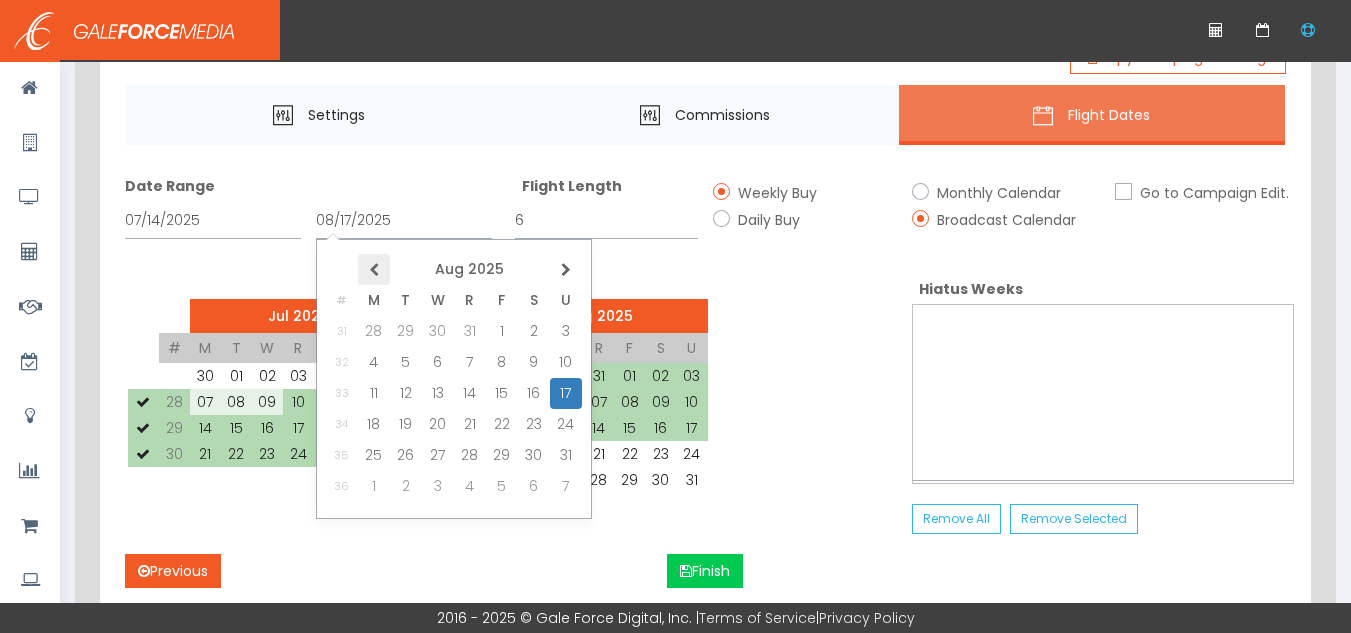 click at bounding box center [0, 0] 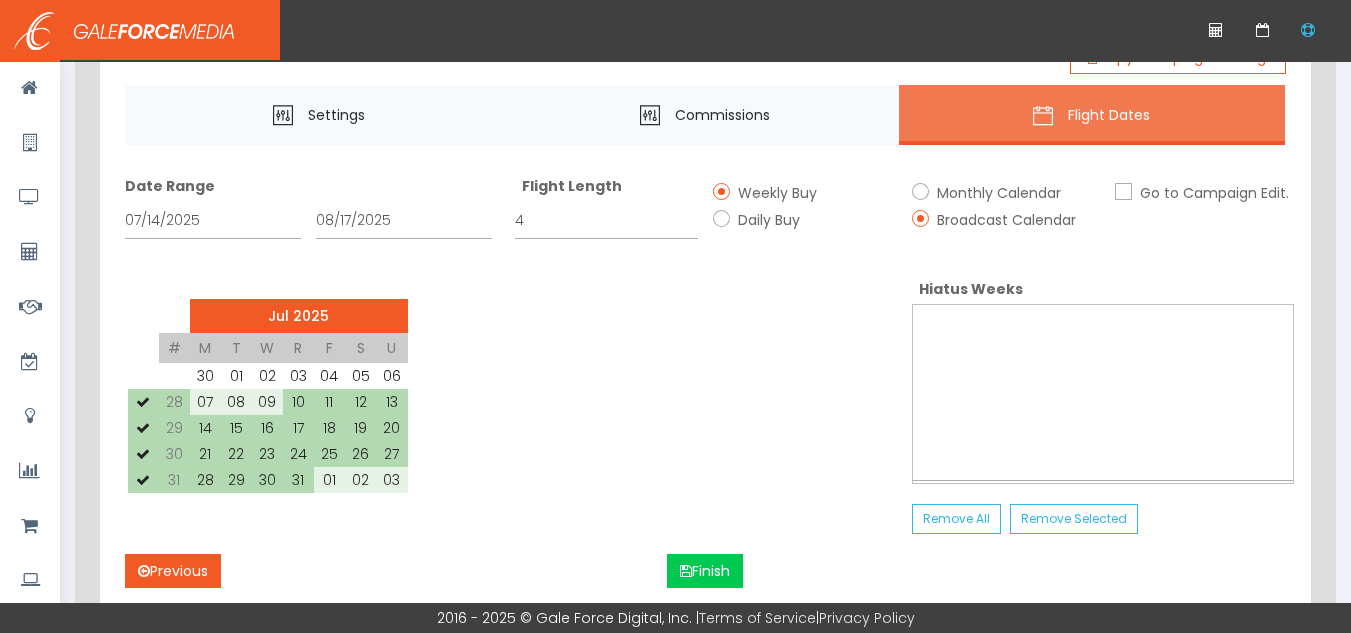 click on "Monthly Calendar" at bounding box center [996, 193] 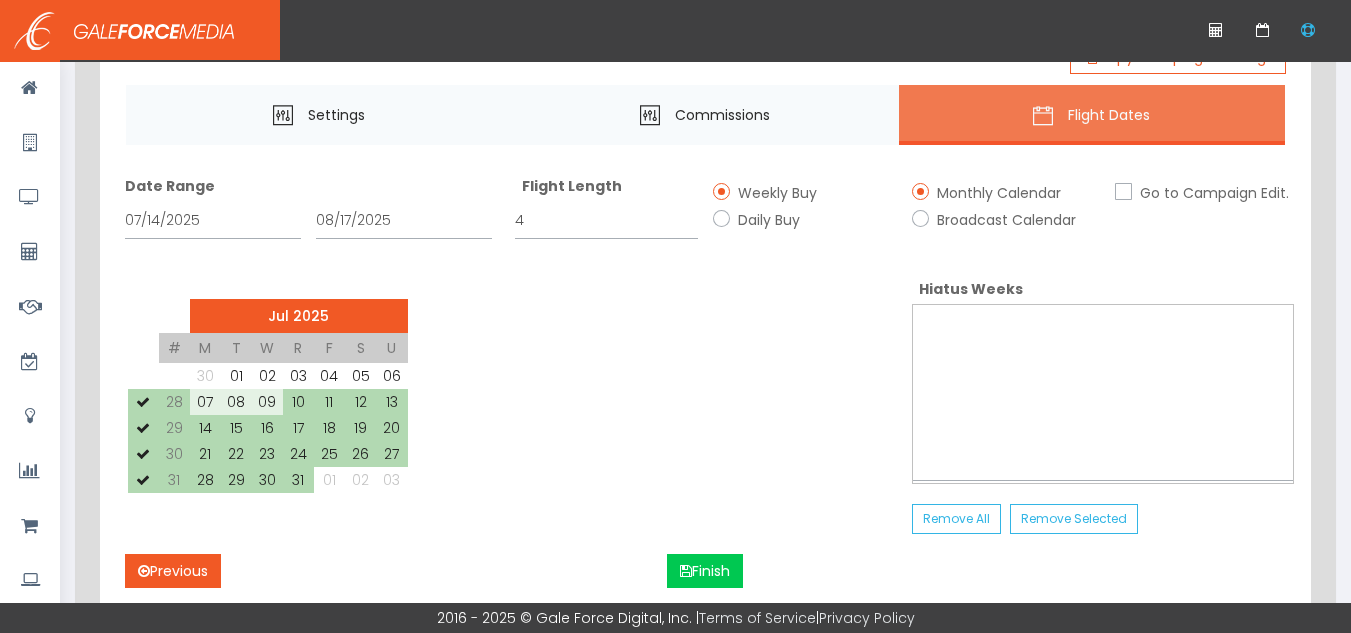 scroll, scrollTop: 4, scrollLeft: 0, axis: vertical 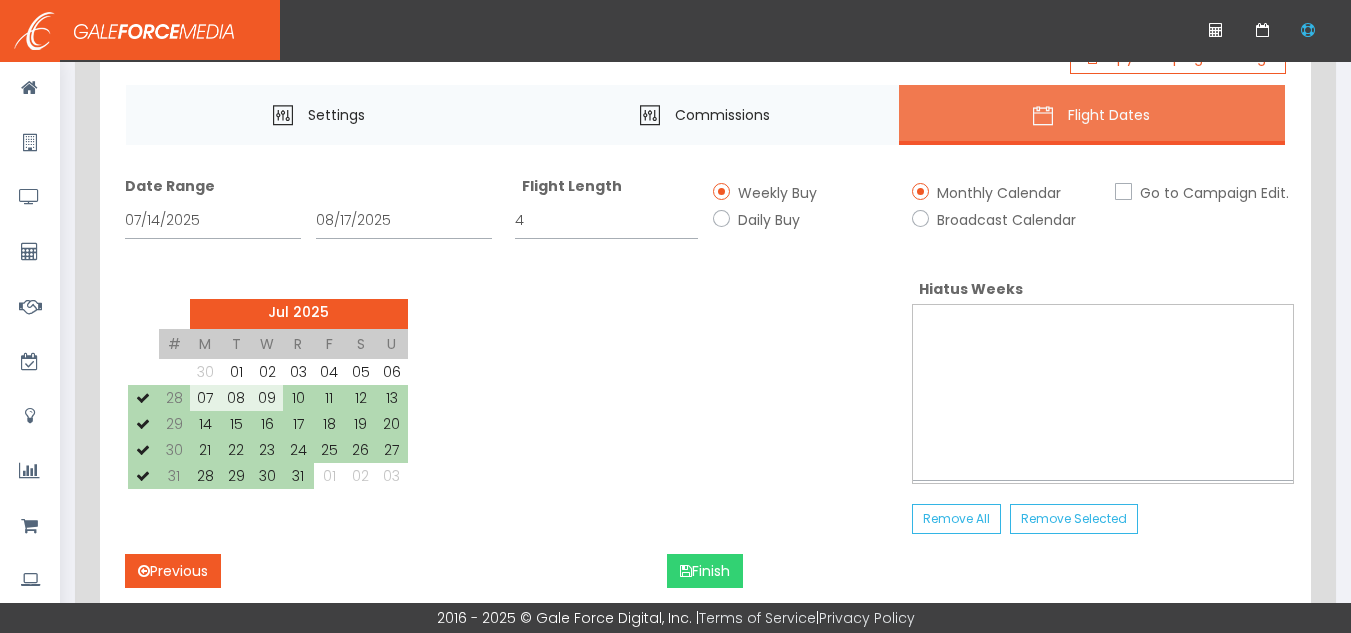 click on "Finish" at bounding box center [705, 571] 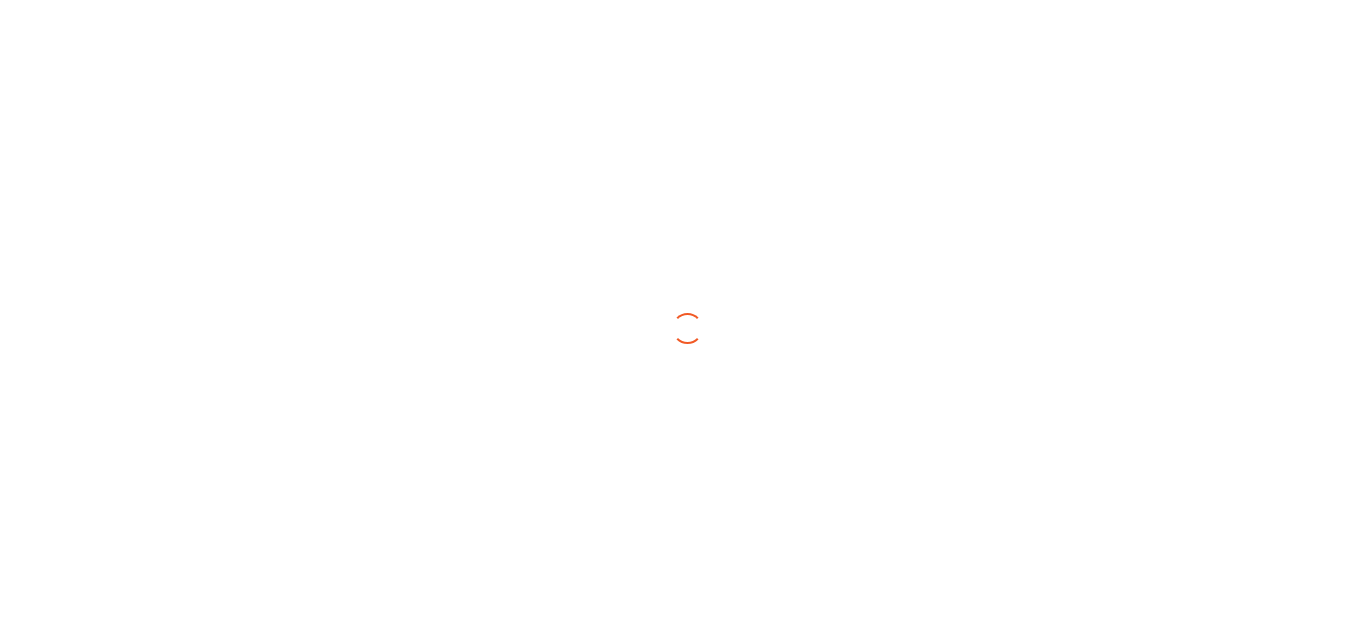 scroll, scrollTop: 0, scrollLeft: 0, axis: both 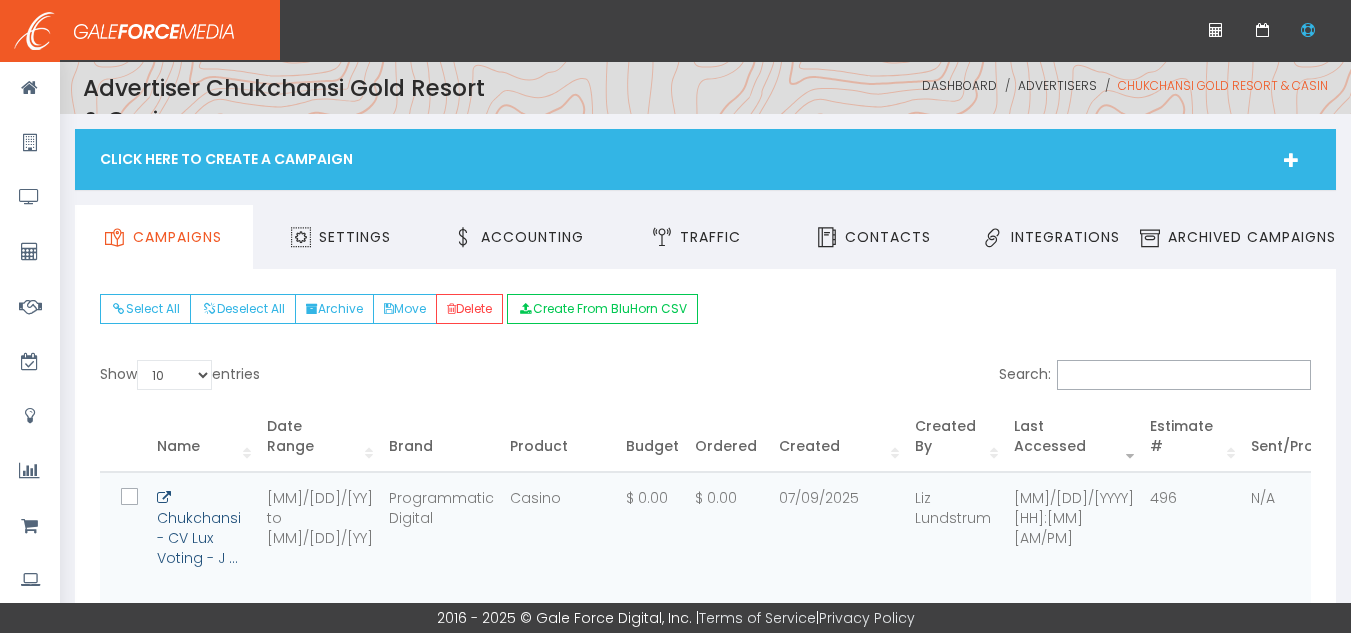 click on "Chukchansi - CV Lux Voting - J ..." at bounding box center [199, 528] 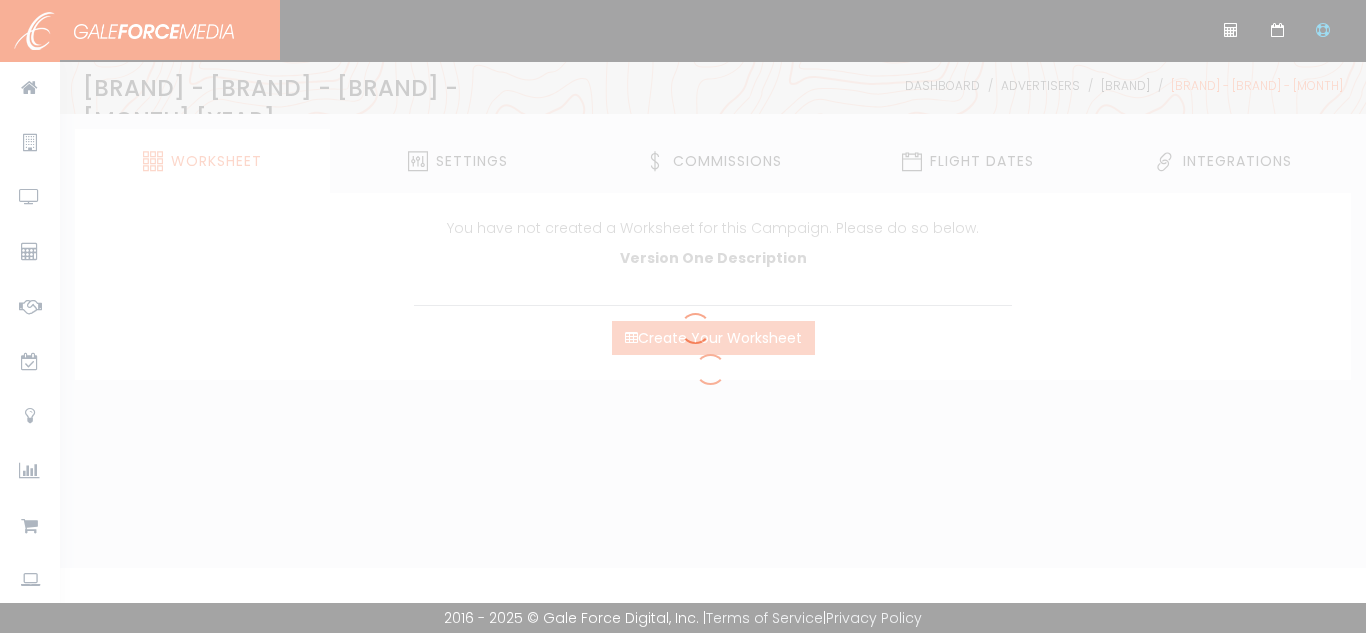 scroll, scrollTop: 0, scrollLeft: 0, axis: both 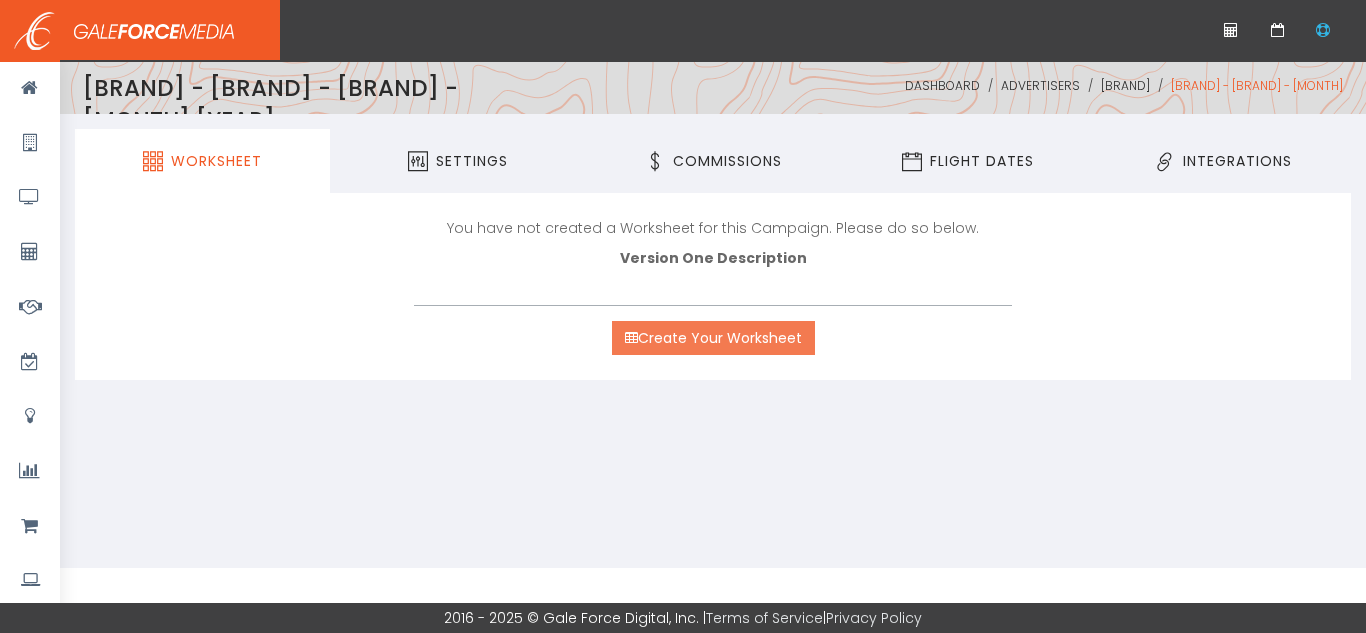 click on "Create Your Worksheet" at bounding box center (713, 338) 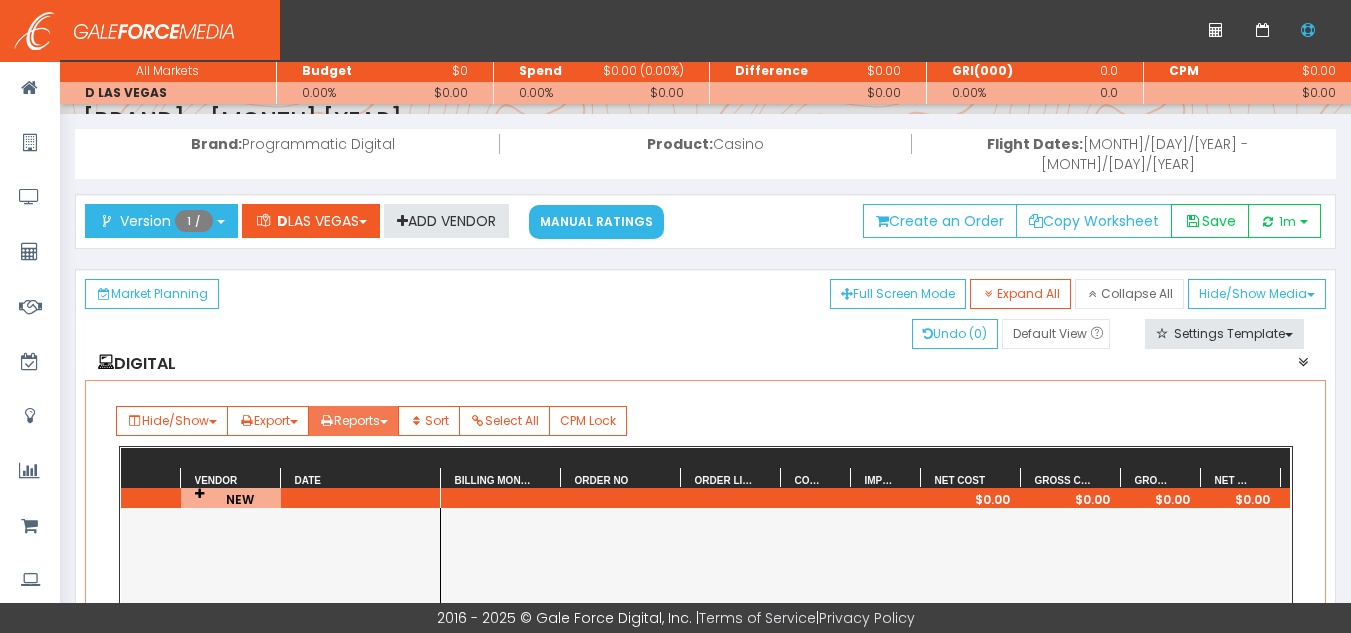 scroll, scrollTop: 200, scrollLeft: 0, axis: vertical 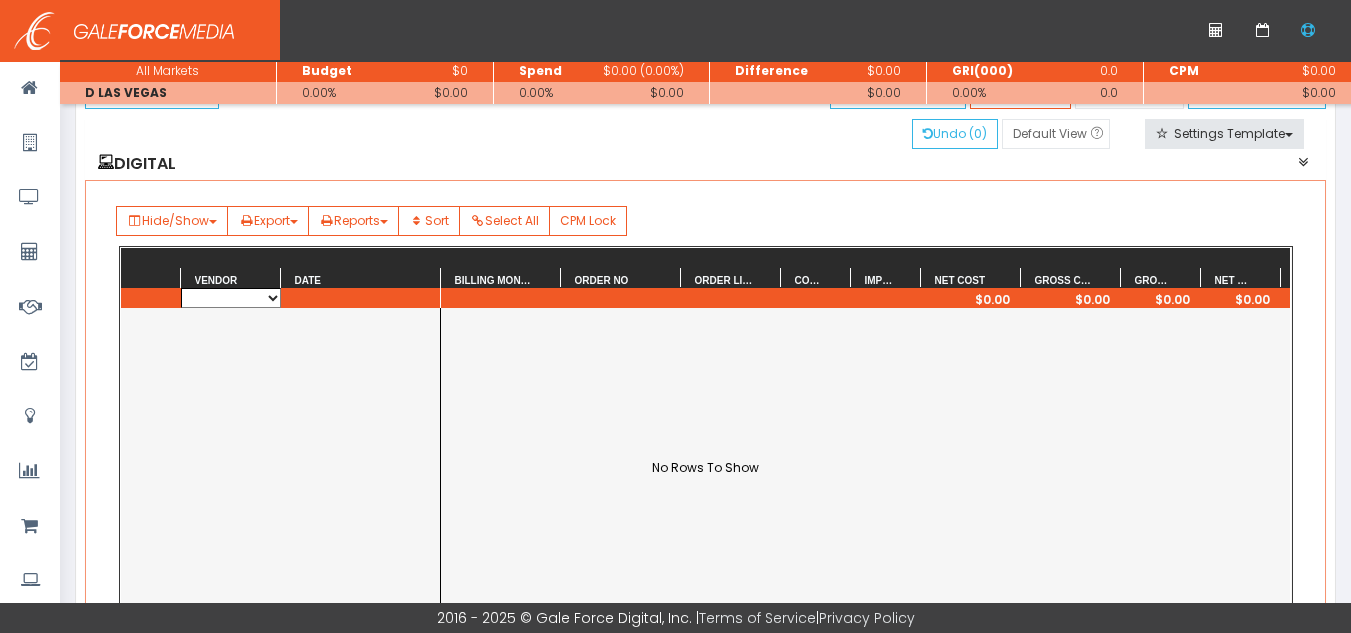 click on "8newsnow.com Broadway World Cluep Crimtan Digital Karoi Disney Ad Sales Drako Dynadmic Equativ Finch GMG Email Blast Google GumGum Hulu I-Heart Digital InMarket JamLoop KERV KNPR Email Blasts KSNV.com KTNV.com KVVU.com lasvegasreviewjournal.com lasvegasweekly.com LVRJ.com Meta/Facebook Modern Luxury - email program Netflix / Cox Cable Partnership Pandora Quantcast Seedtag Simpli.fi Sojern Spotify StackAdapt Strategus The Hollywood Reporter The Nevada Independent The Version 2 Theatermania Twitch Undertone Vegas PBS Email Blast Viant VOX Media" at bounding box center (231, 298) 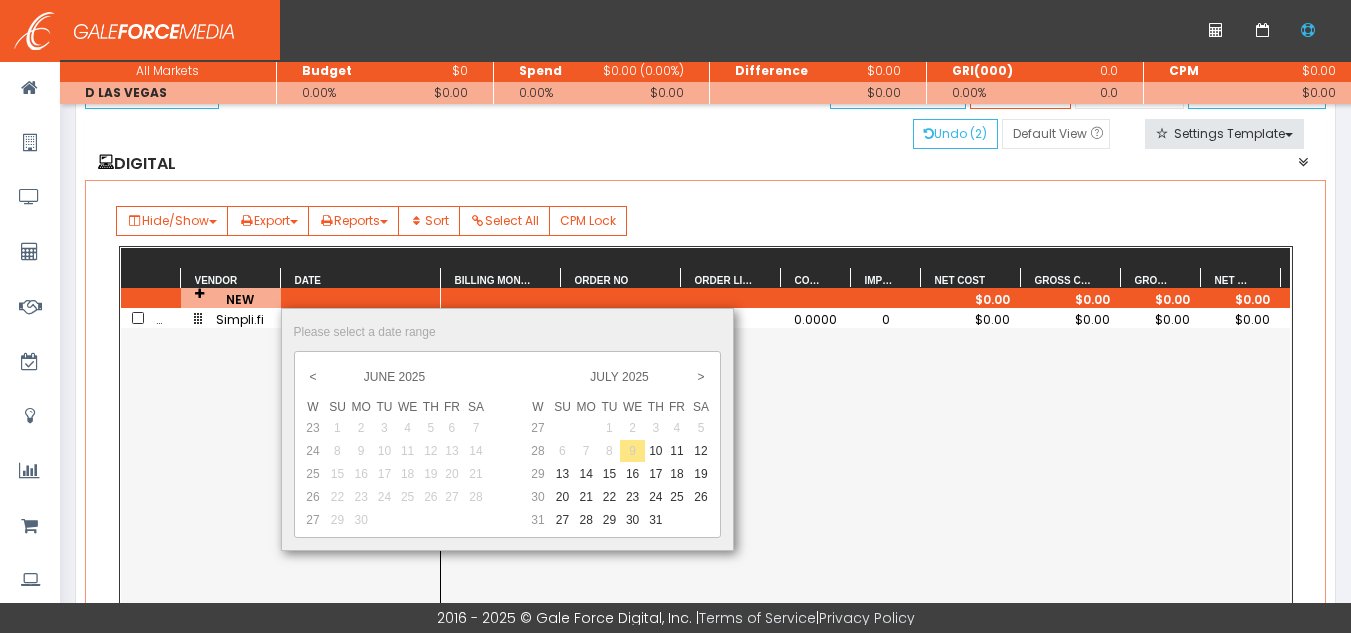 click on "10" at bounding box center (655, 451) 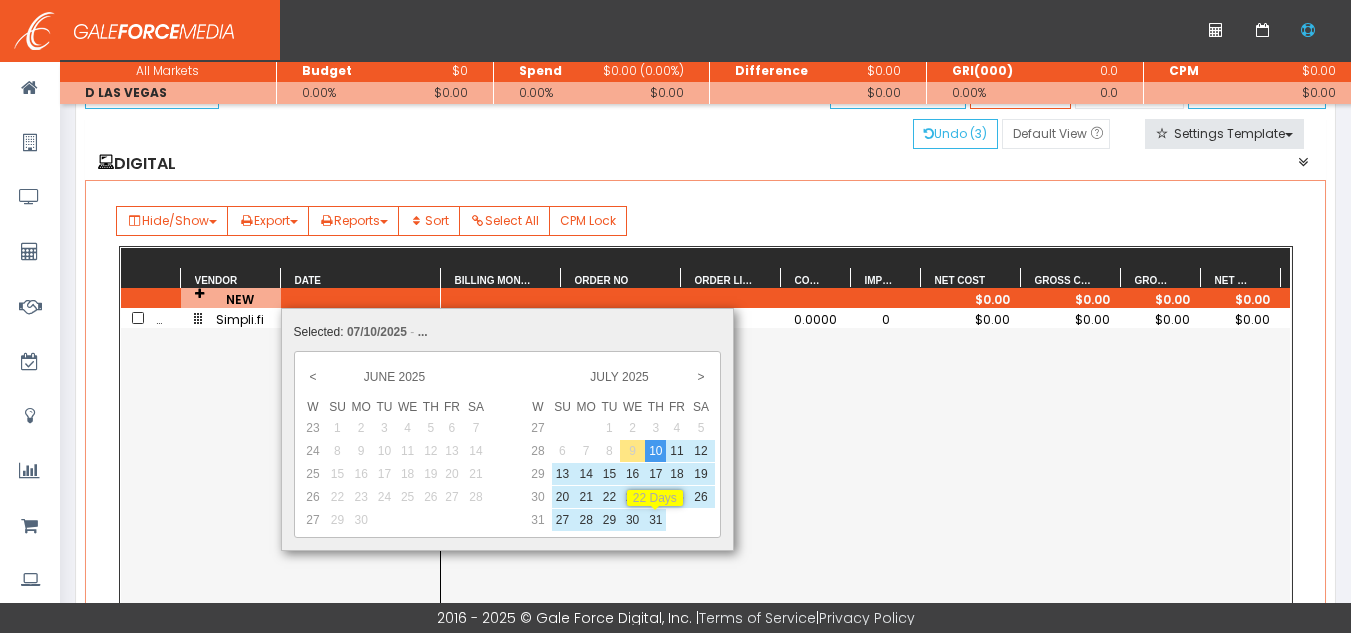 click on "31" at bounding box center [676, 451] 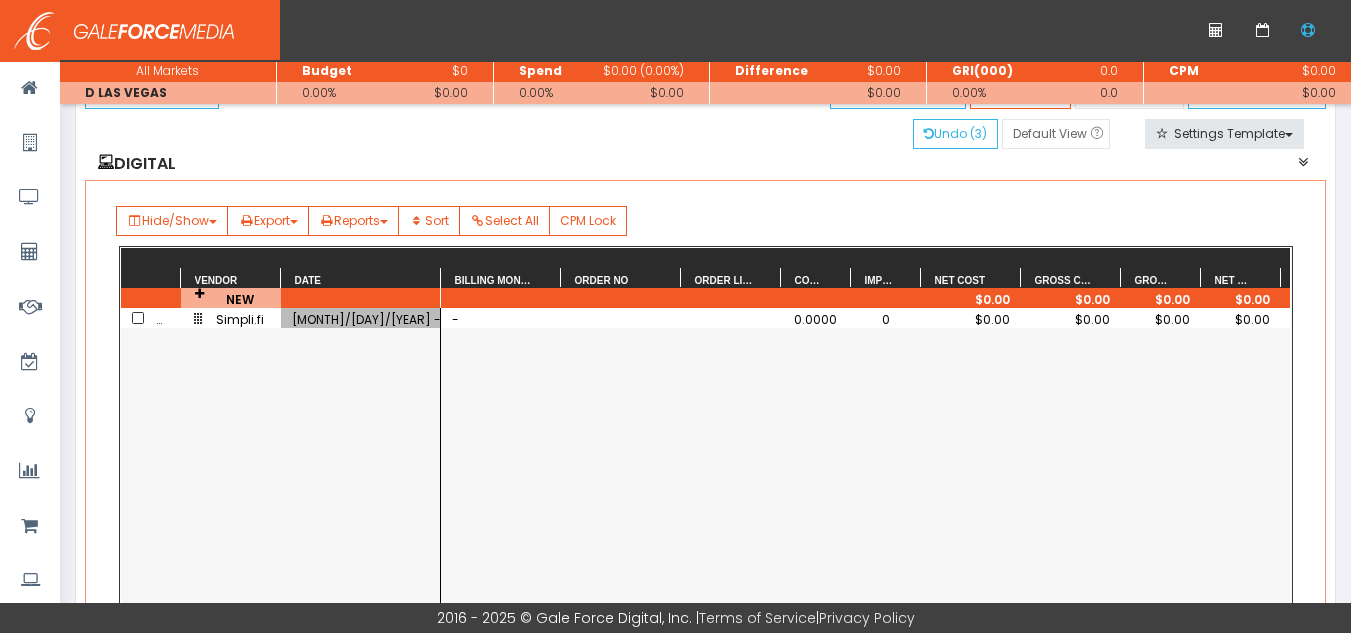 click on "$0.00" at bounding box center (971, 319) 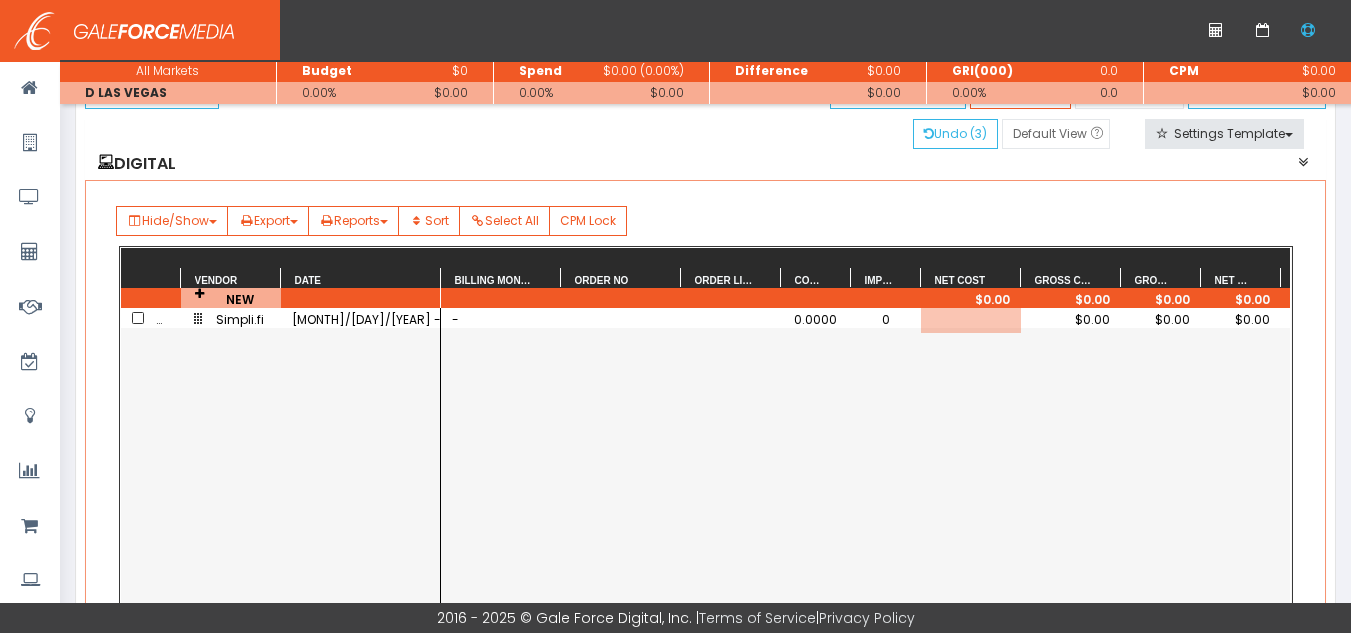 scroll, scrollTop: 0, scrollLeft: 62, axis: horizontal 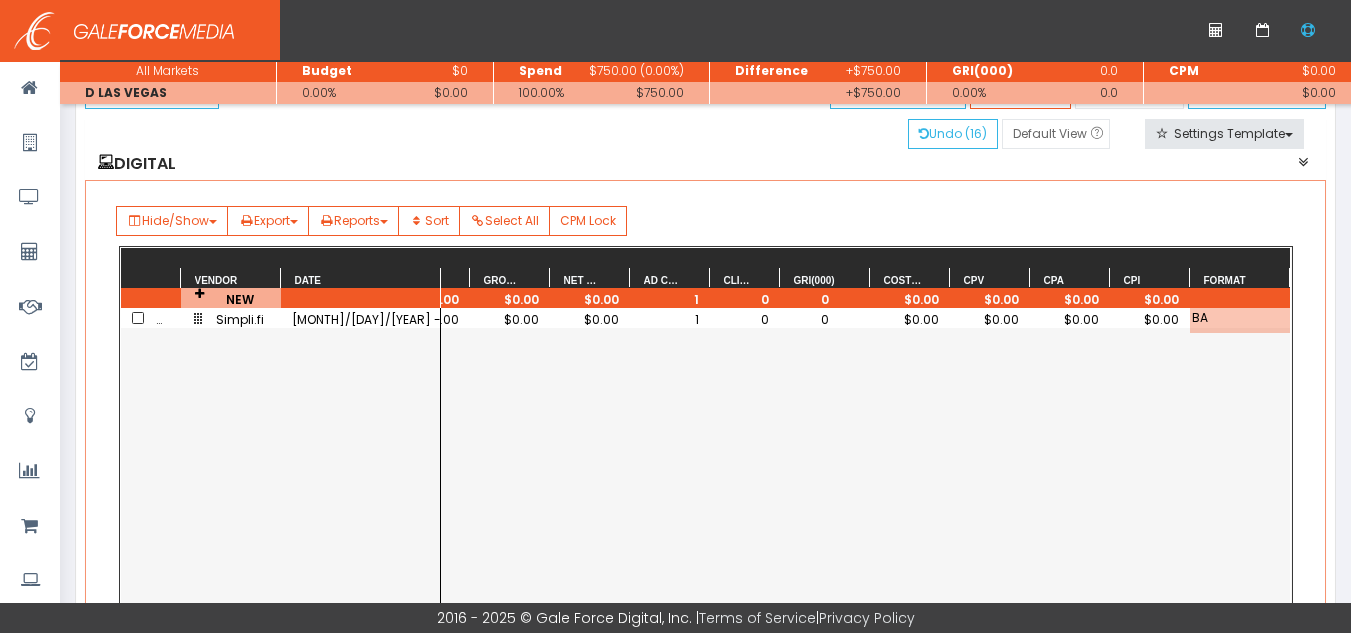 type on "BAN" 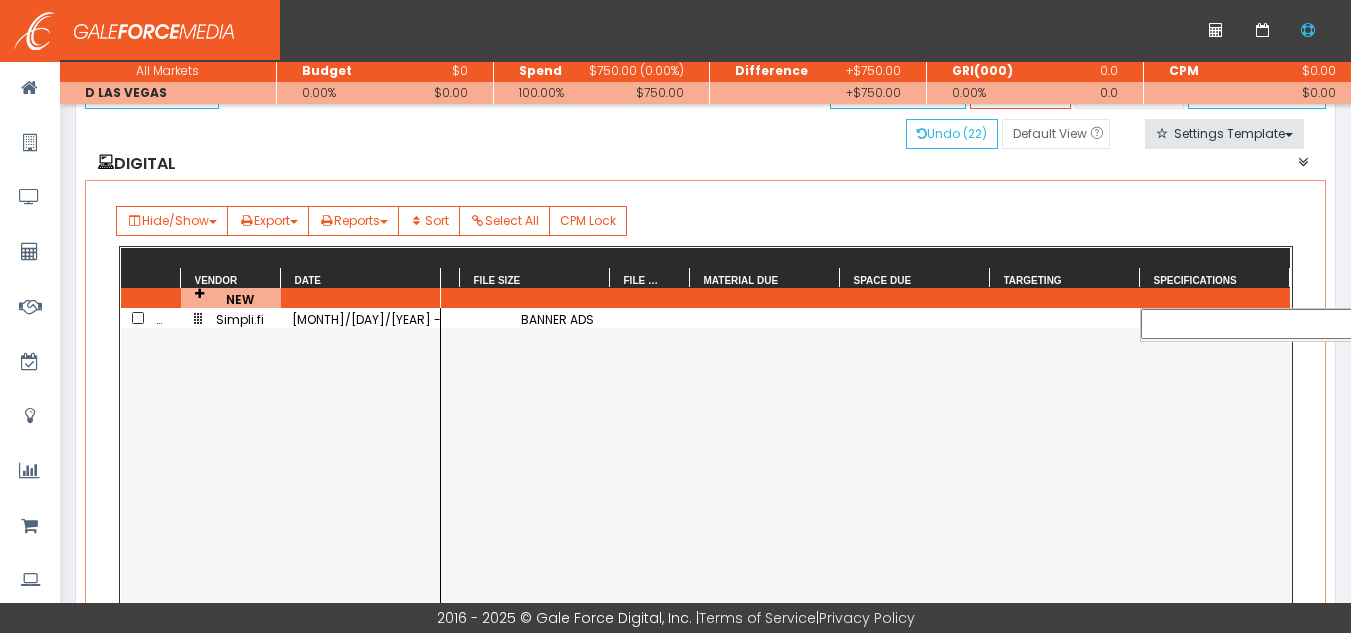 scroll, scrollTop: 0, scrollLeft: 1481, axis: horizontal 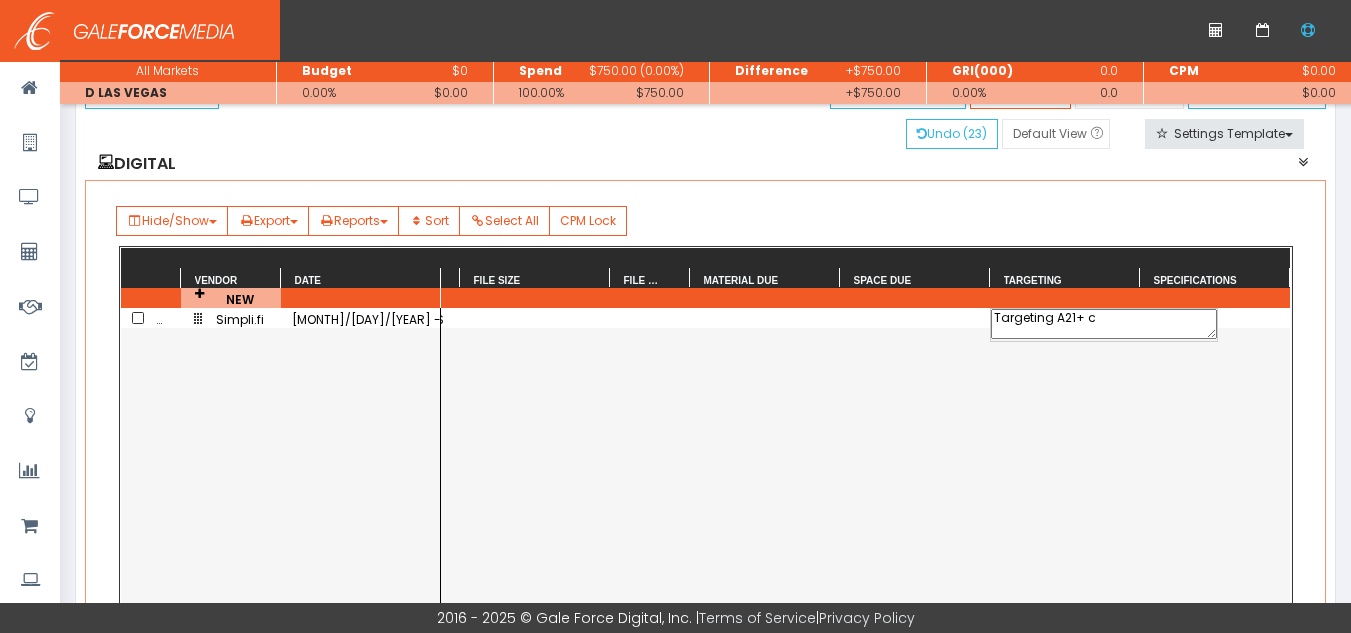 type on "Targeting A21+ ca" 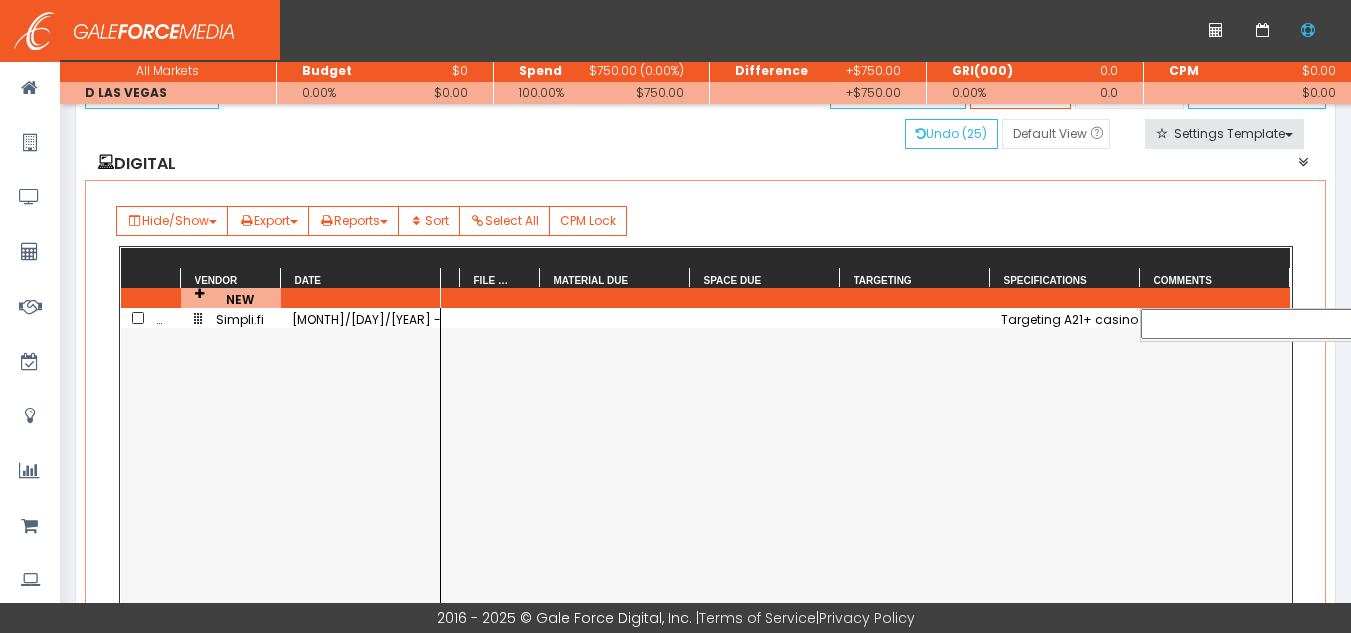 scroll, scrollTop: 0, scrollLeft: 1631, axis: horizontal 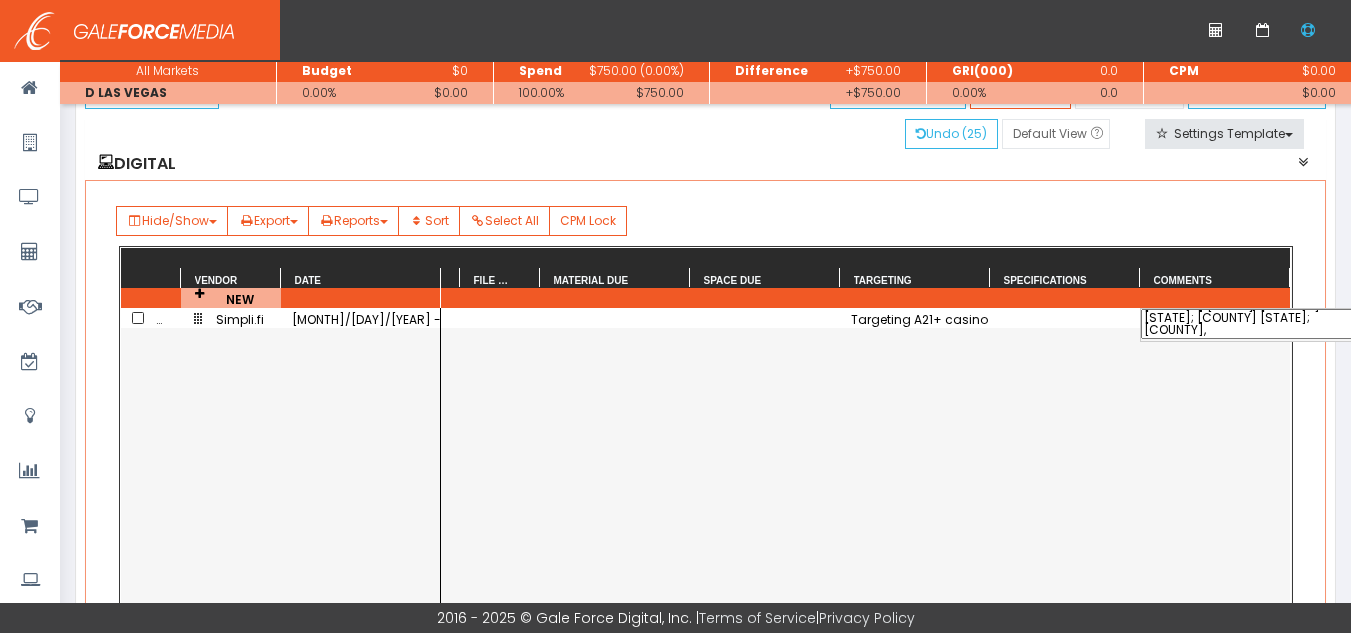 type on "Markets include:  [CITY] DMA; [COUNTY] [STATE]: [COUNTY] [STATE]; [COUNTY] [STATE]; [COUNTY]" 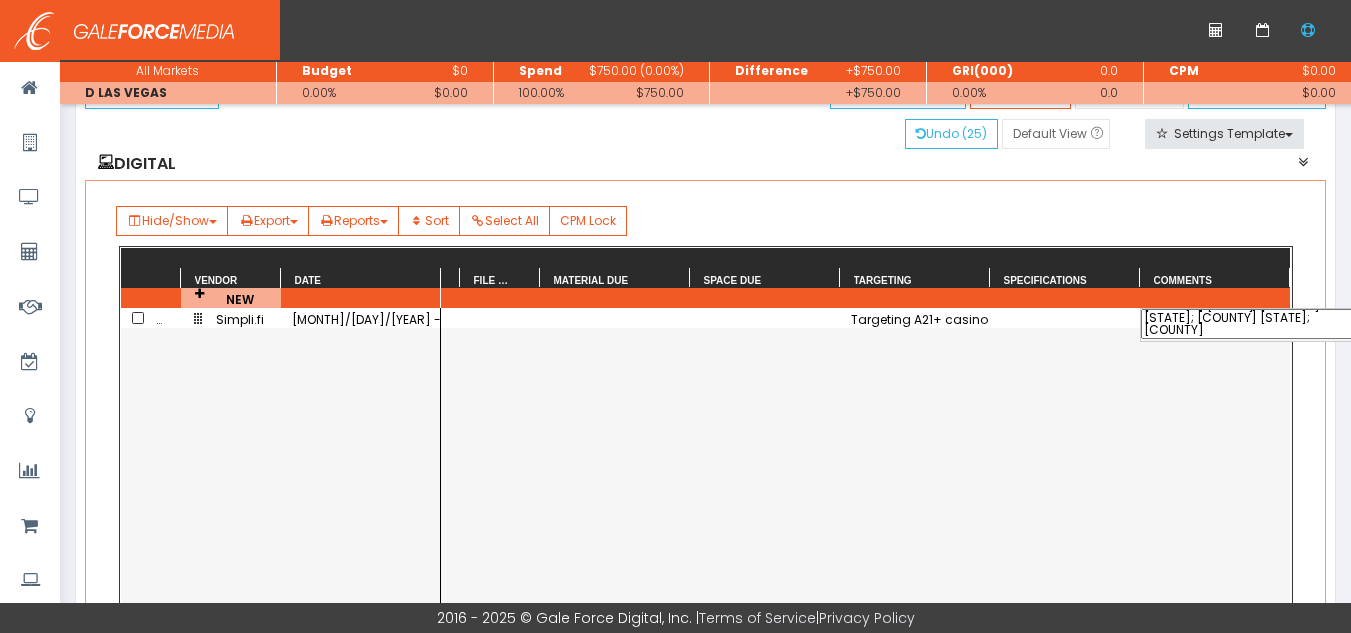 scroll, scrollTop: 60, scrollLeft: 0, axis: vertical 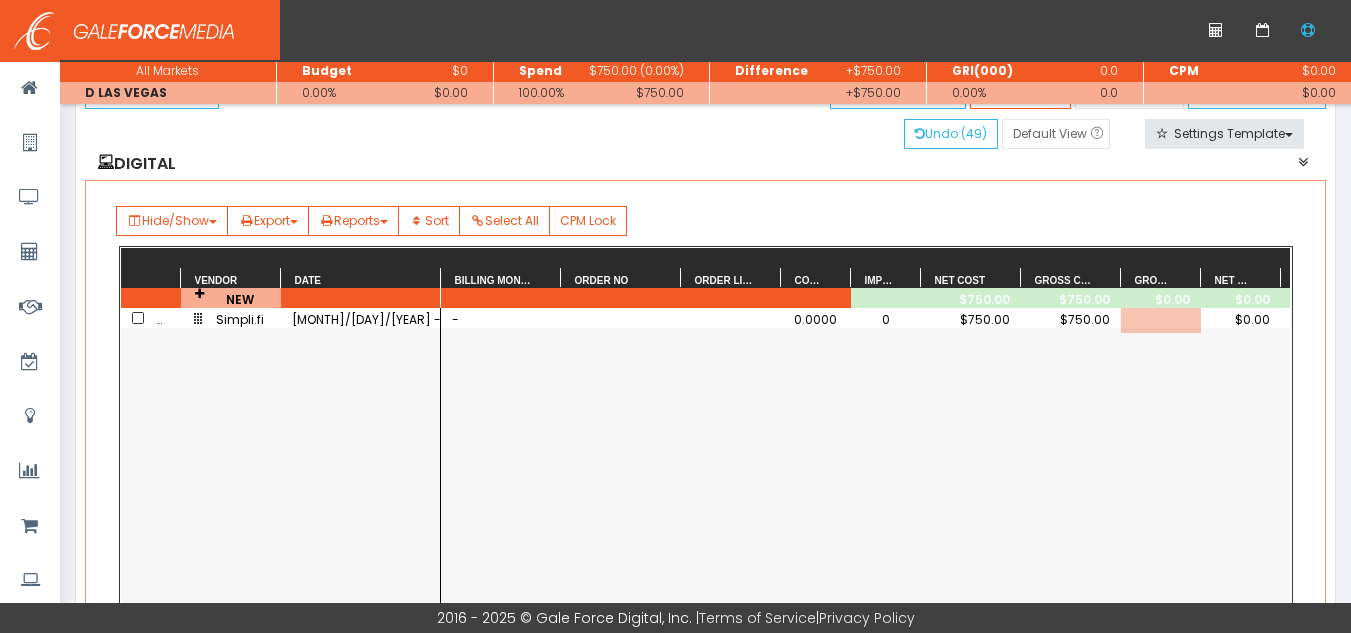 type on "3.50" 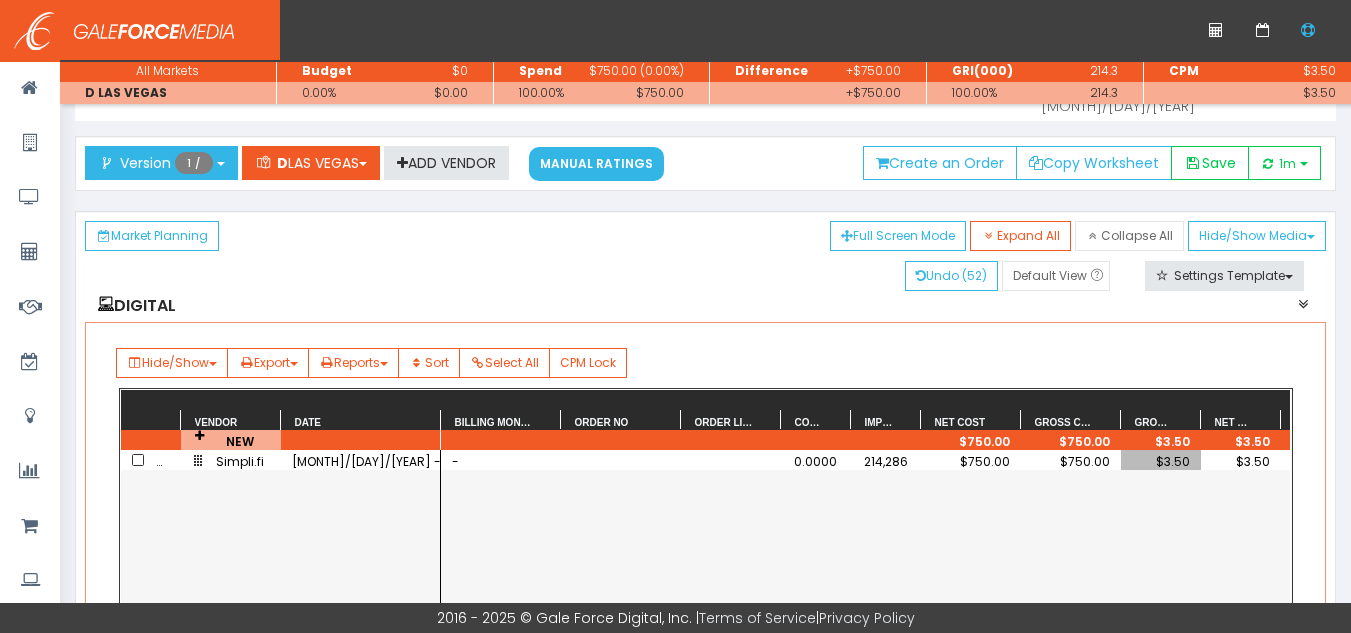 scroll, scrollTop: 0, scrollLeft: 0, axis: both 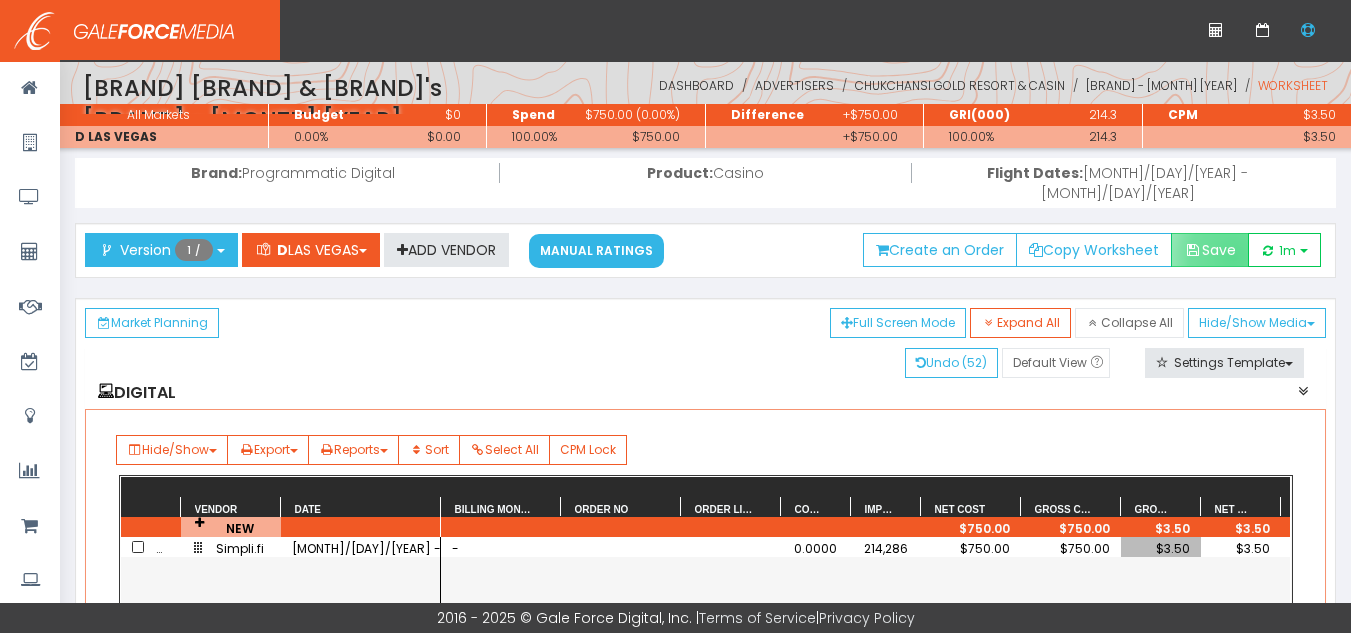click on "Save" at bounding box center (1210, 250) 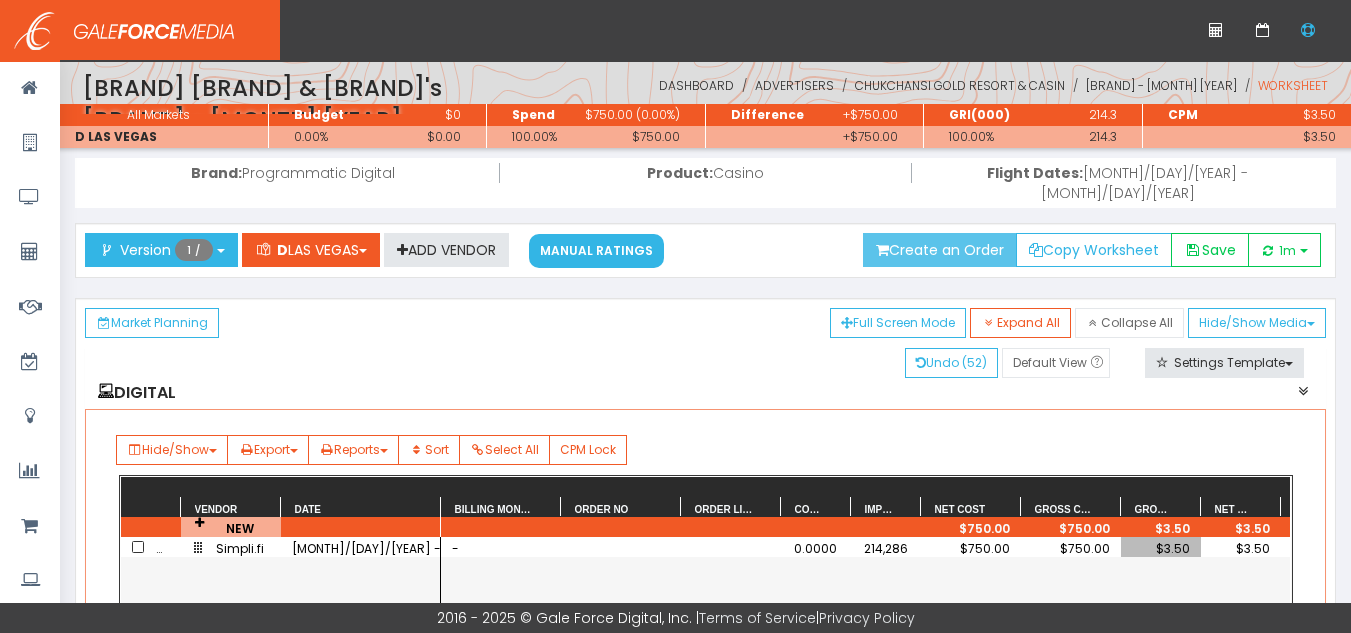 click on "Create an Order" at bounding box center [940, 250] 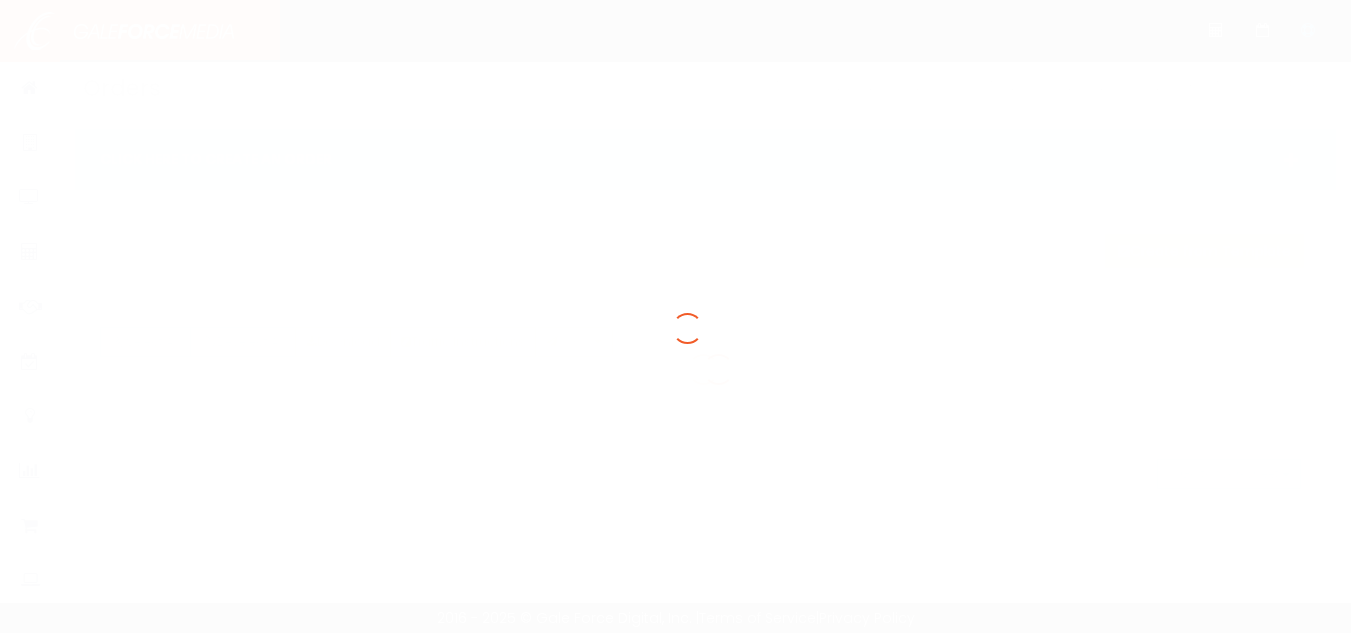 scroll, scrollTop: 0, scrollLeft: 0, axis: both 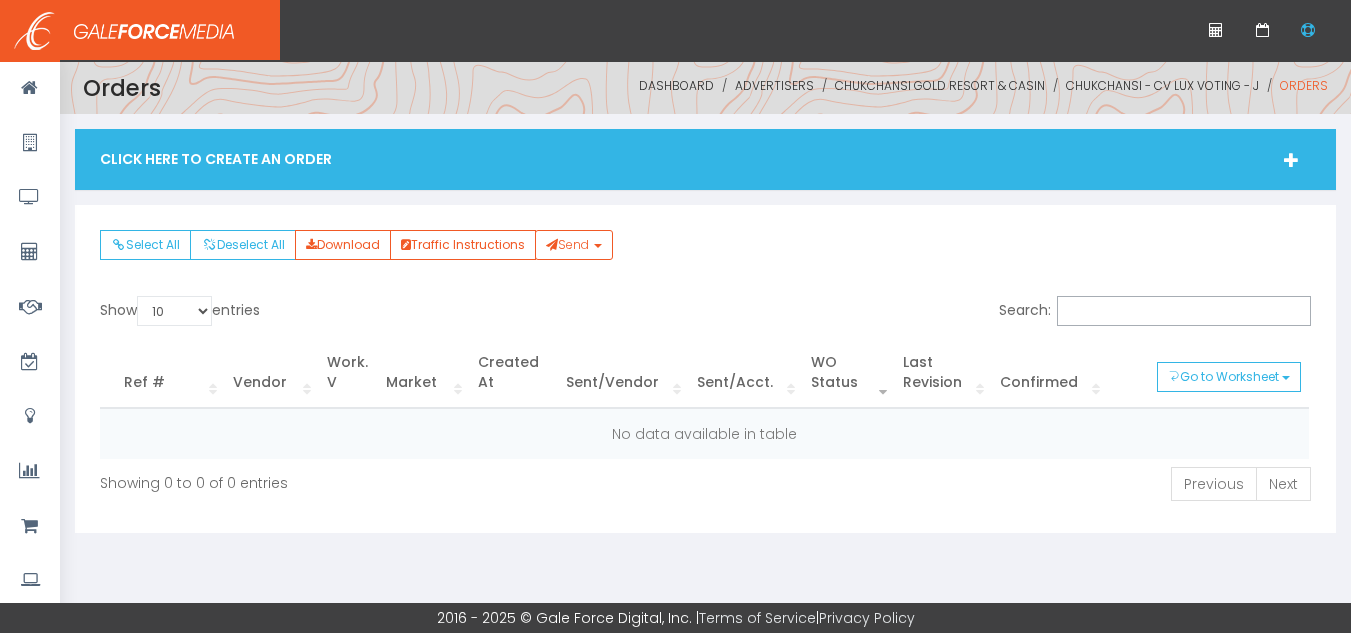 click on "Click Here To Create An Order" at bounding box center (705, 159) 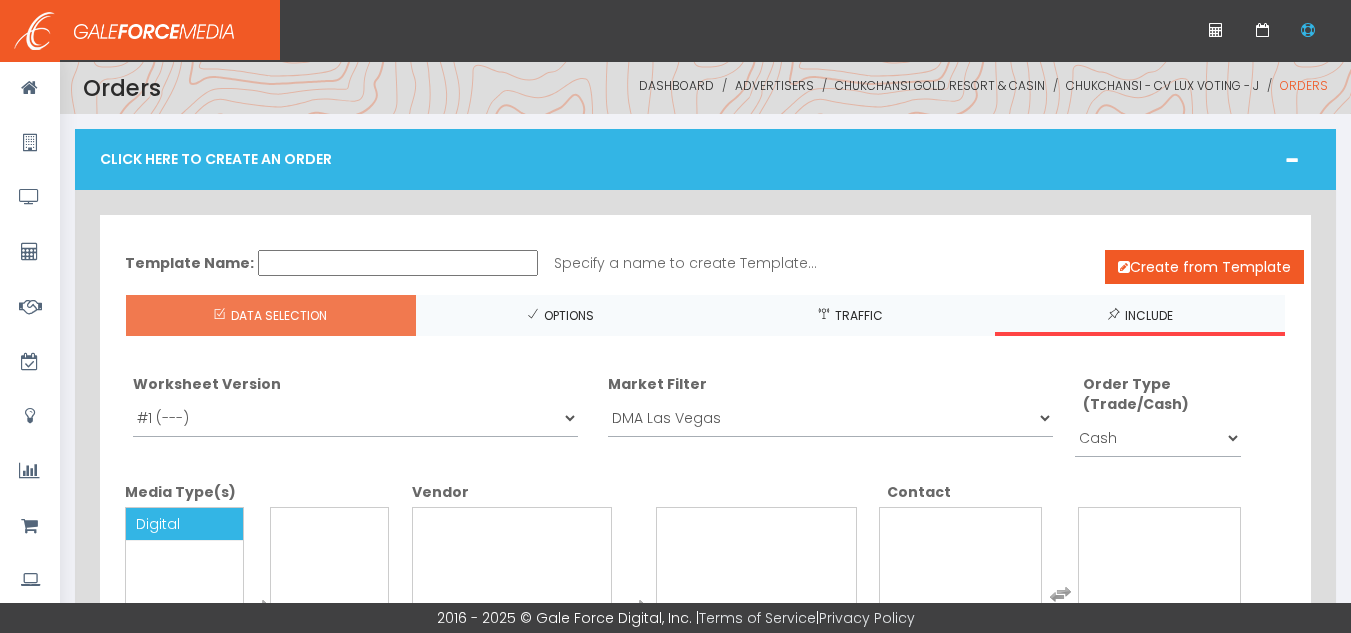 click on "Digital" at bounding box center (158, 524) 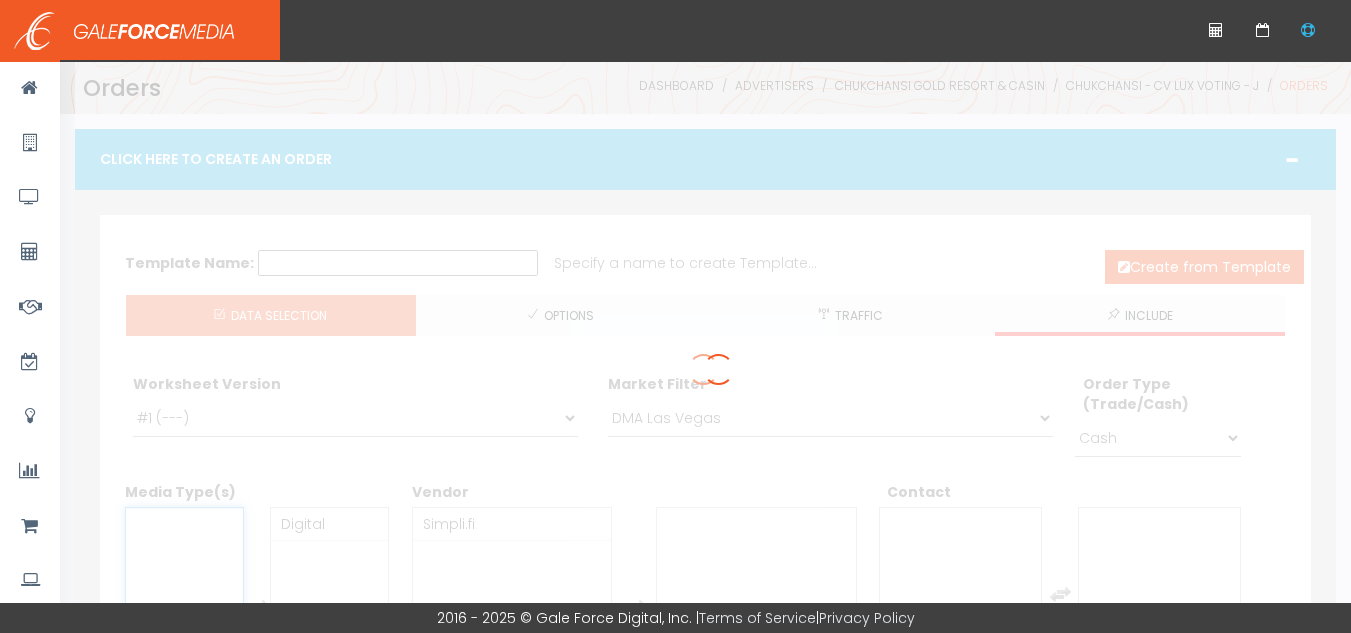 scroll, scrollTop: 100, scrollLeft: 0, axis: vertical 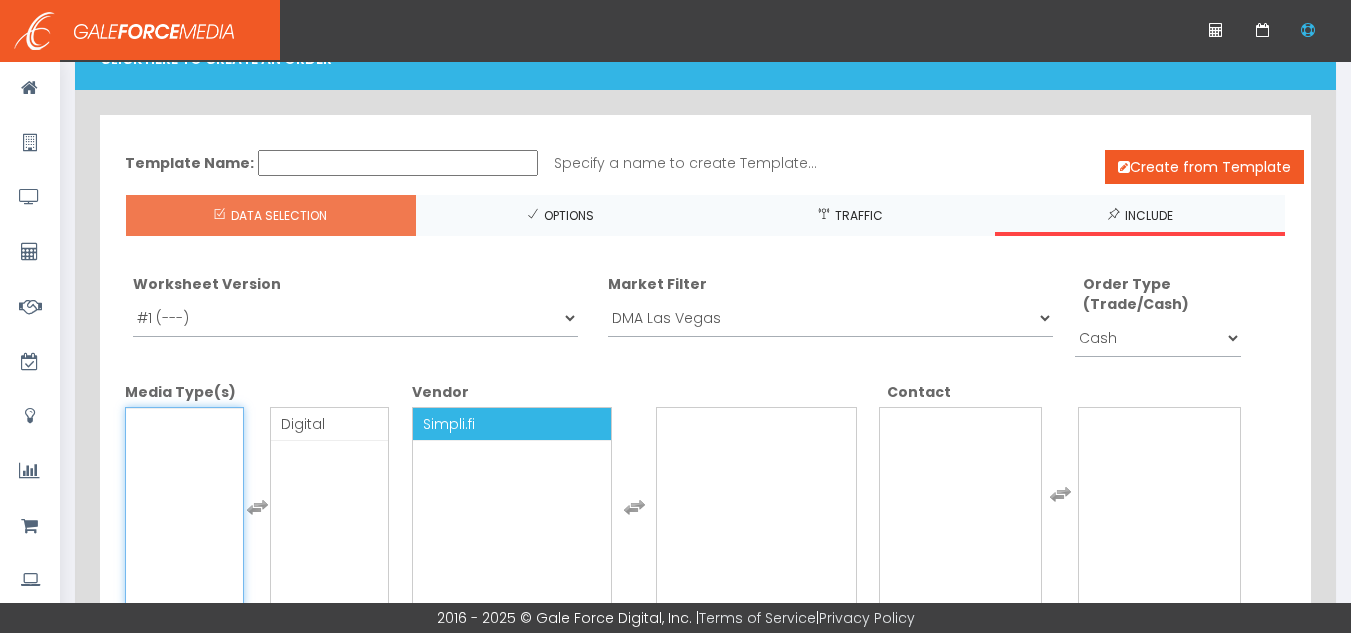 click on "Simpli.fi" at bounding box center [512, 424] 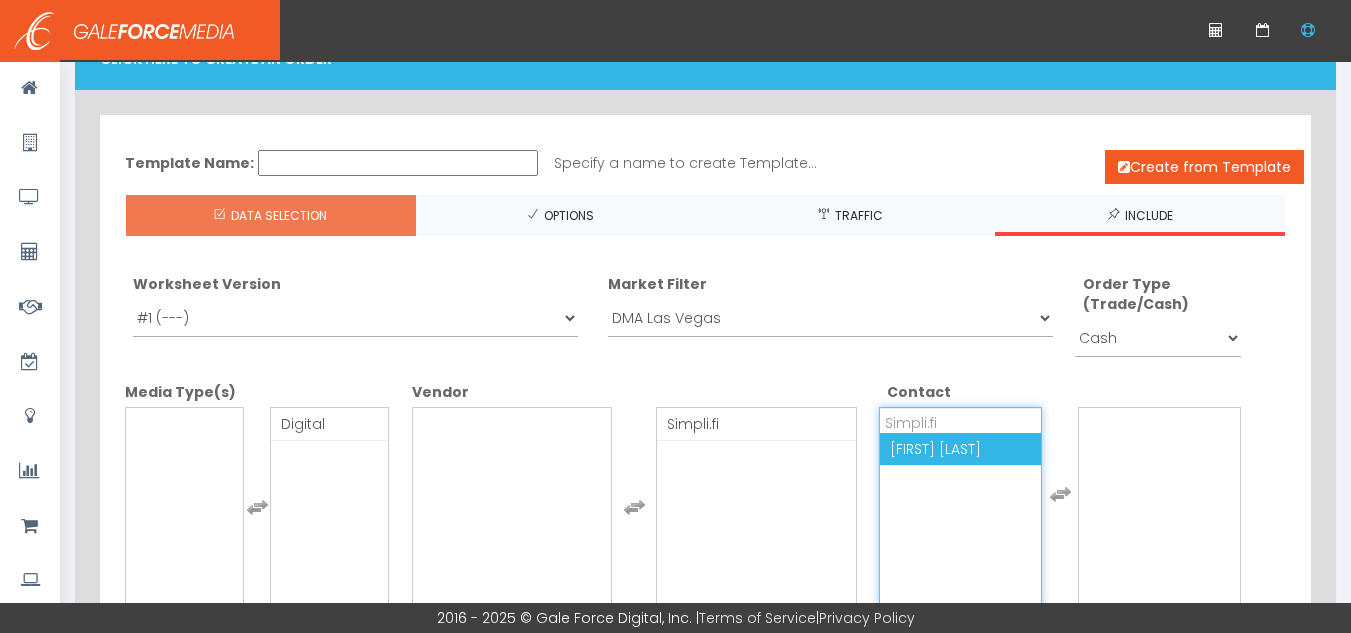 click on "[FIRST] [LAST]" at bounding box center [960, 449] 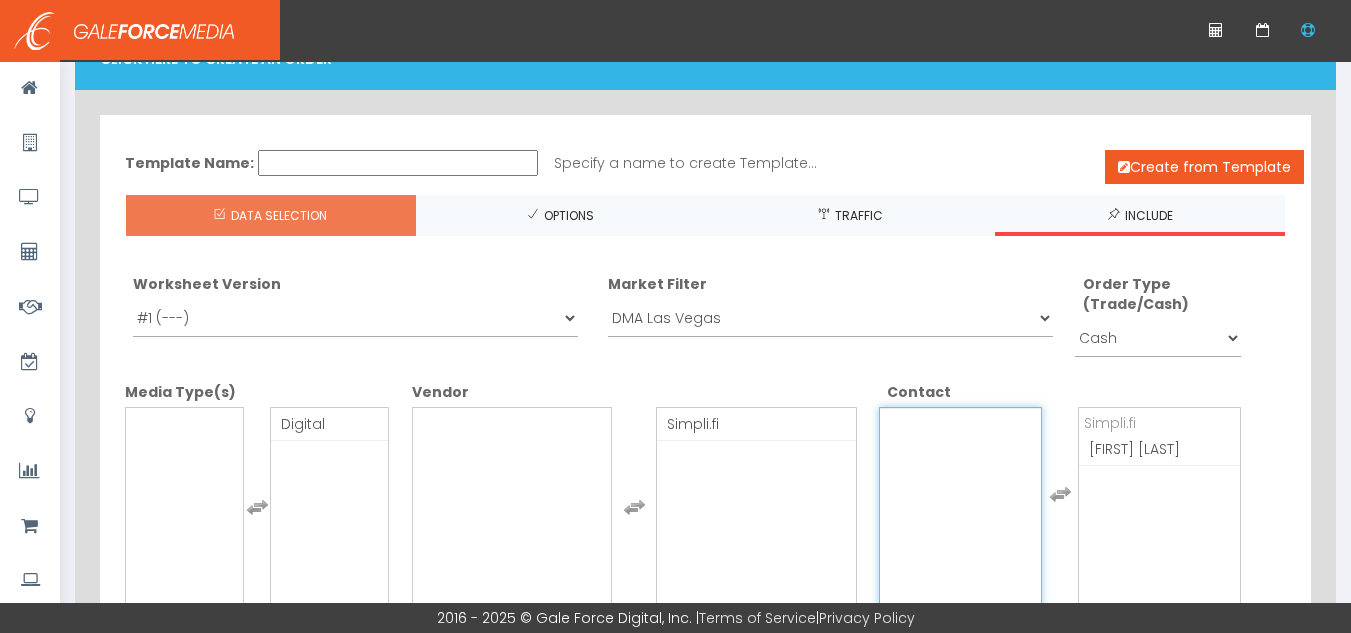 scroll, scrollTop: 300, scrollLeft: 0, axis: vertical 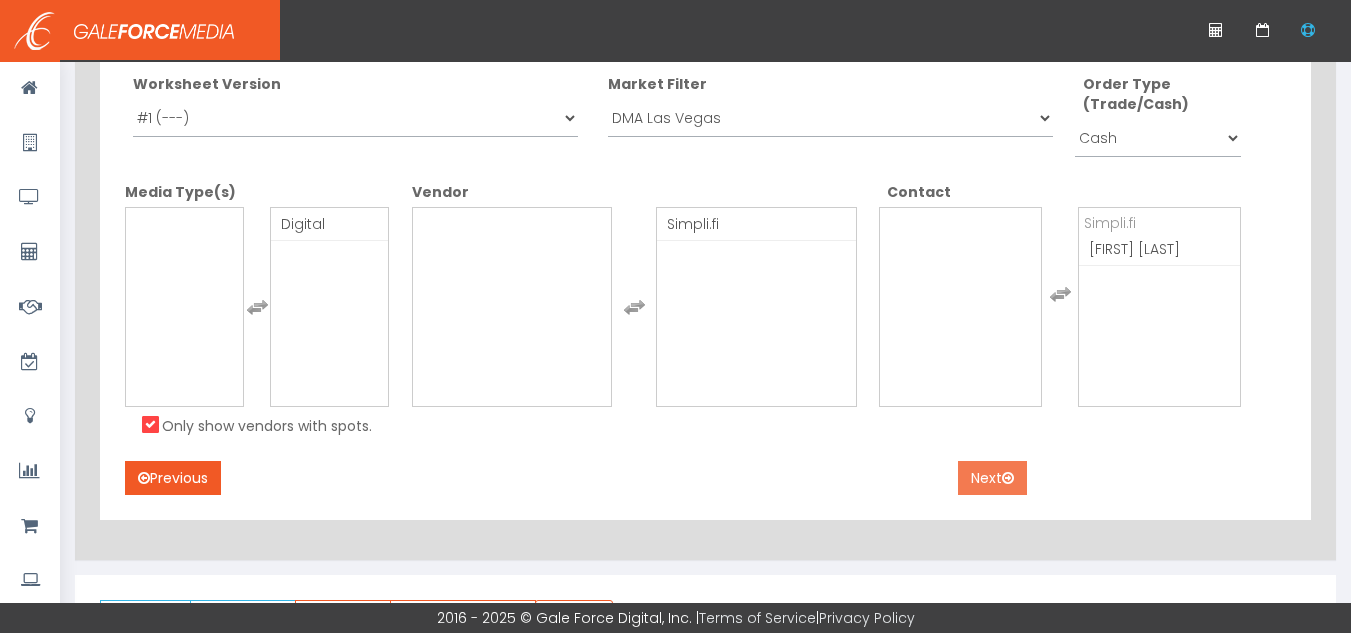 click on "Next" at bounding box center (992, 478) 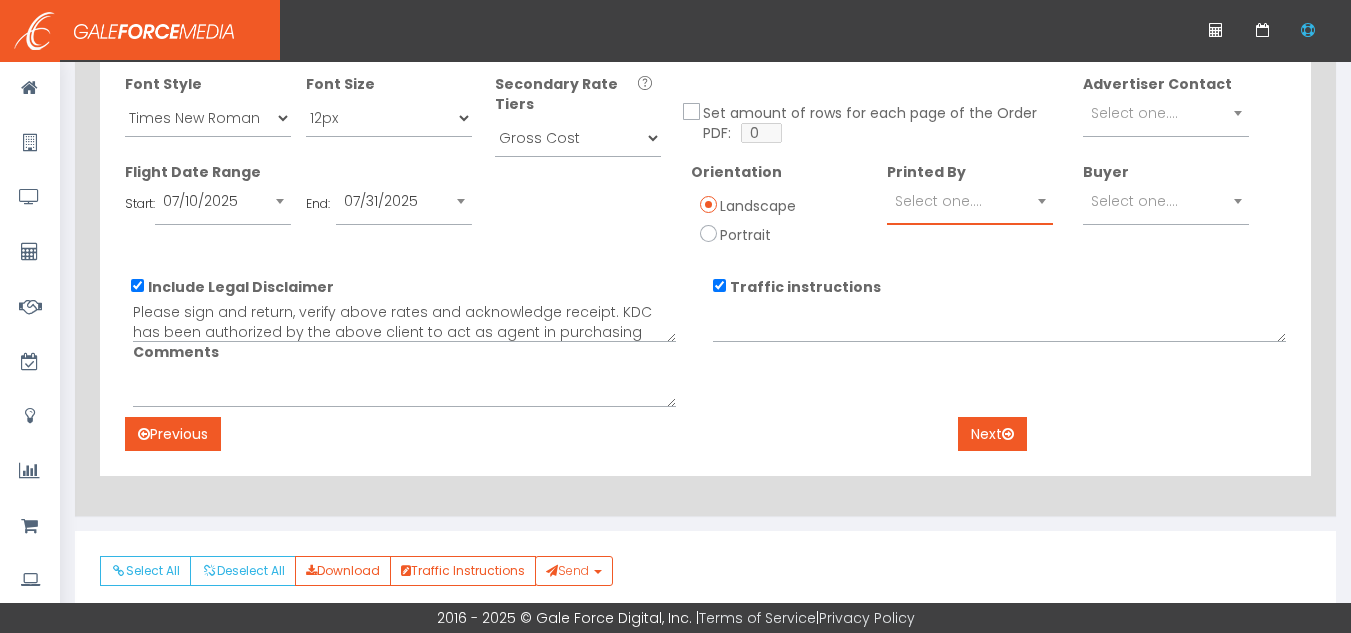 click on "Select one...." at bounding box center [938, 201] 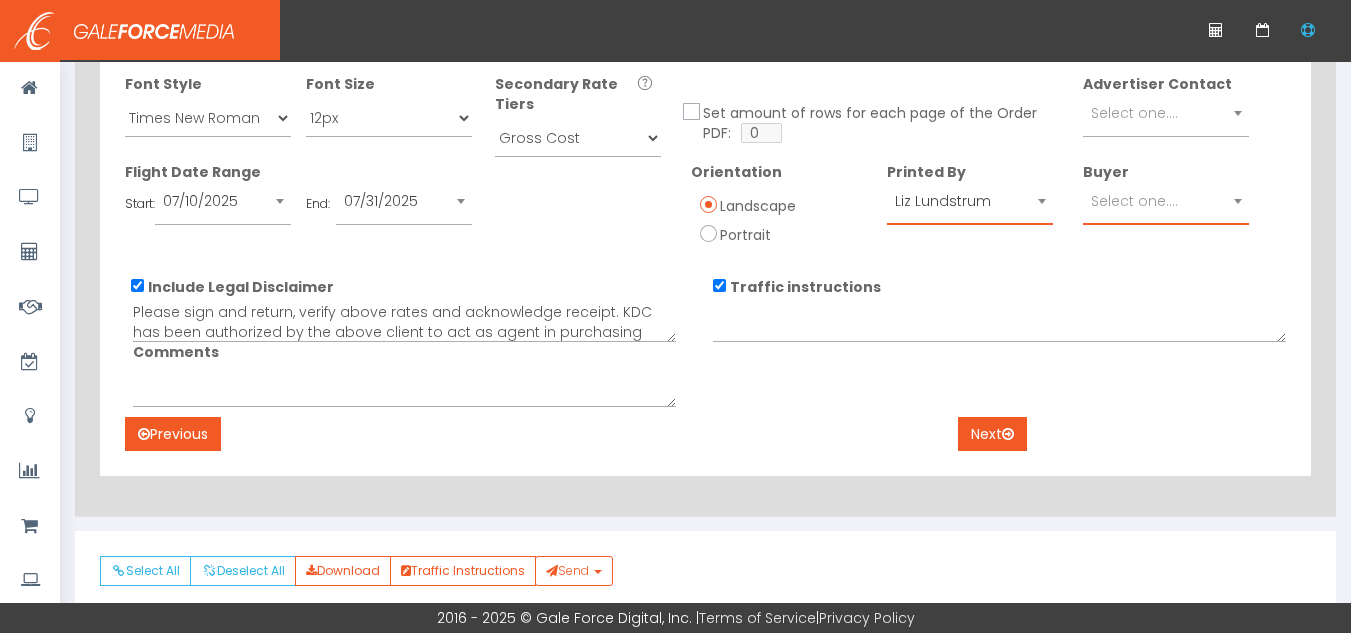 drag, startPoint x: 1135, startPoint y: 187, endPoint x: 1139, endPoint y: 198, distance: 11.7046995 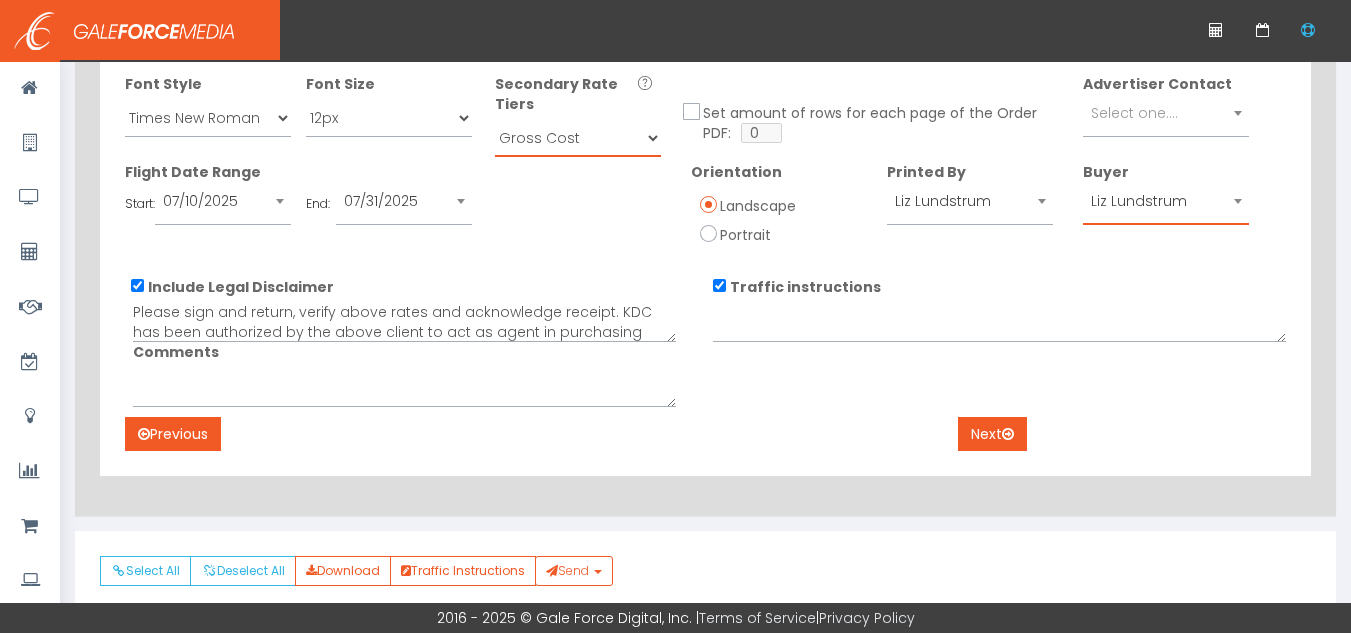click on "Gross Cost   Net Cost" at bounding box center (578, 138) 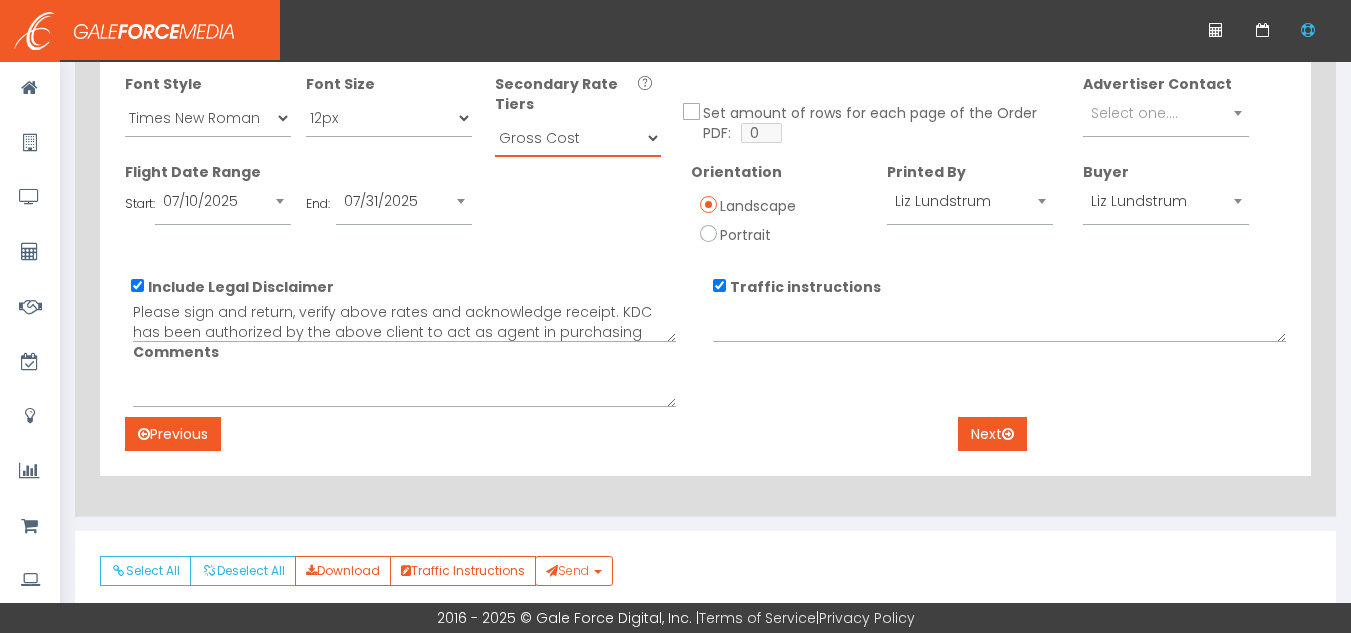 select on "Net Cost" 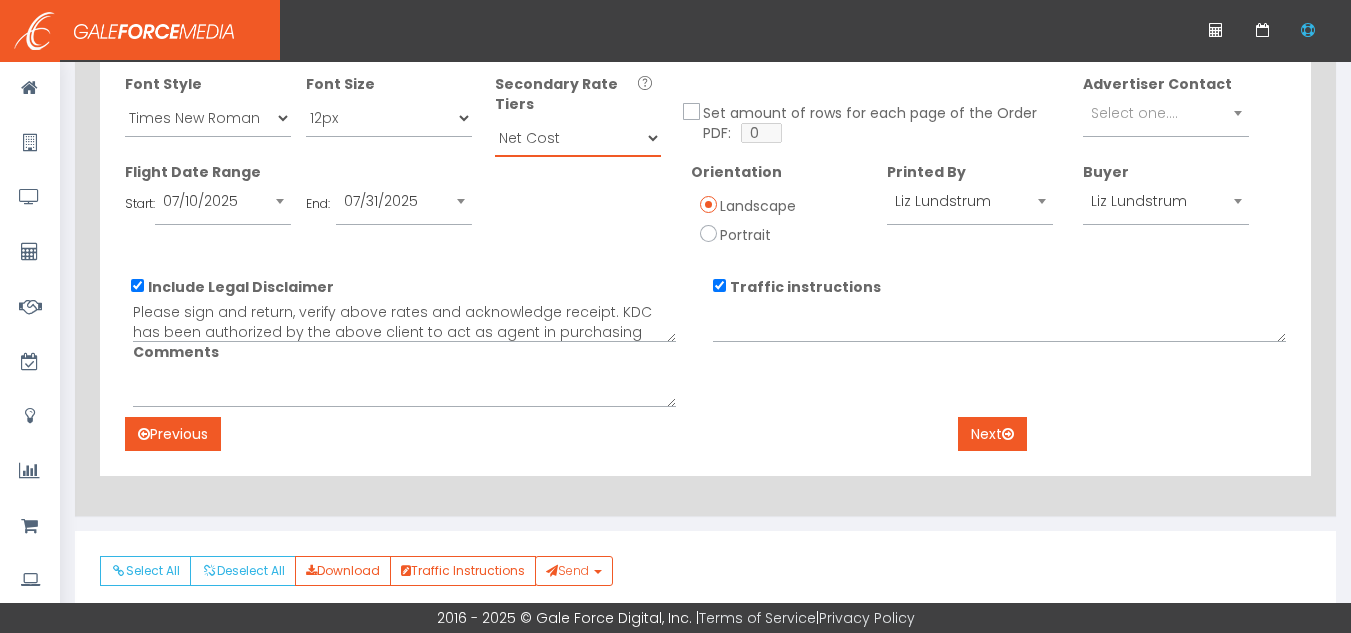 click on "Gross Cost   Net Cost" at bounding box center (578, 138) 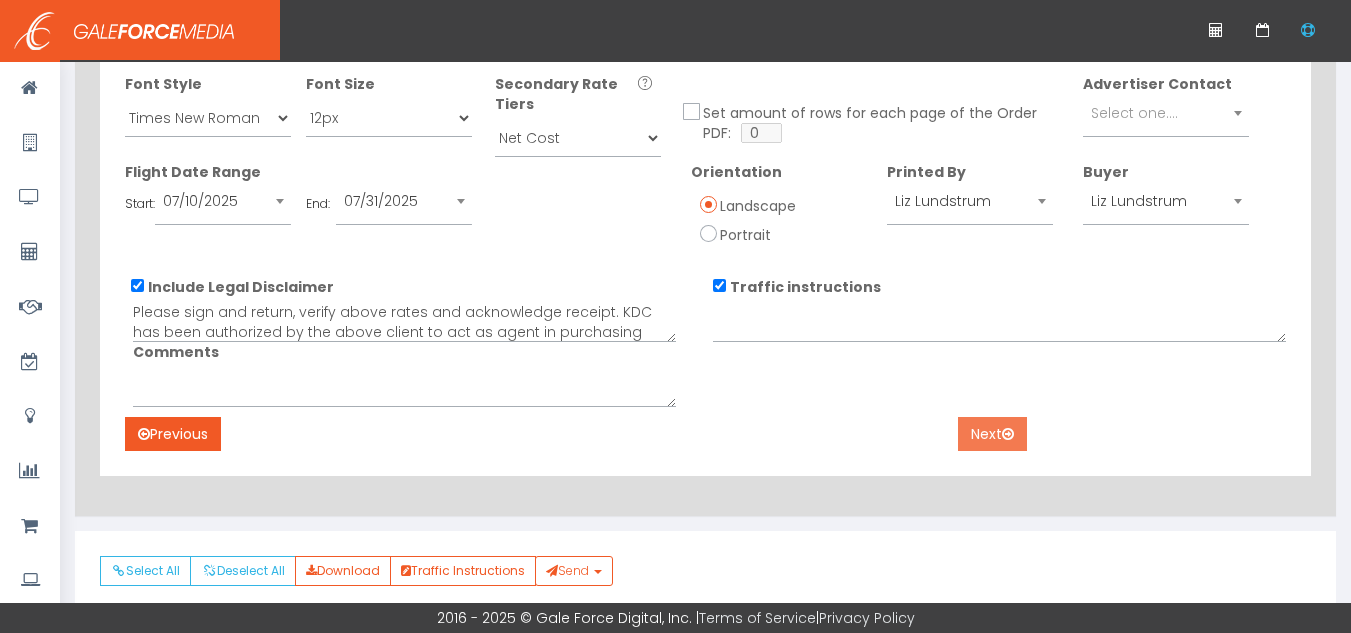 click on "Next" at bounding box center [992, 434] 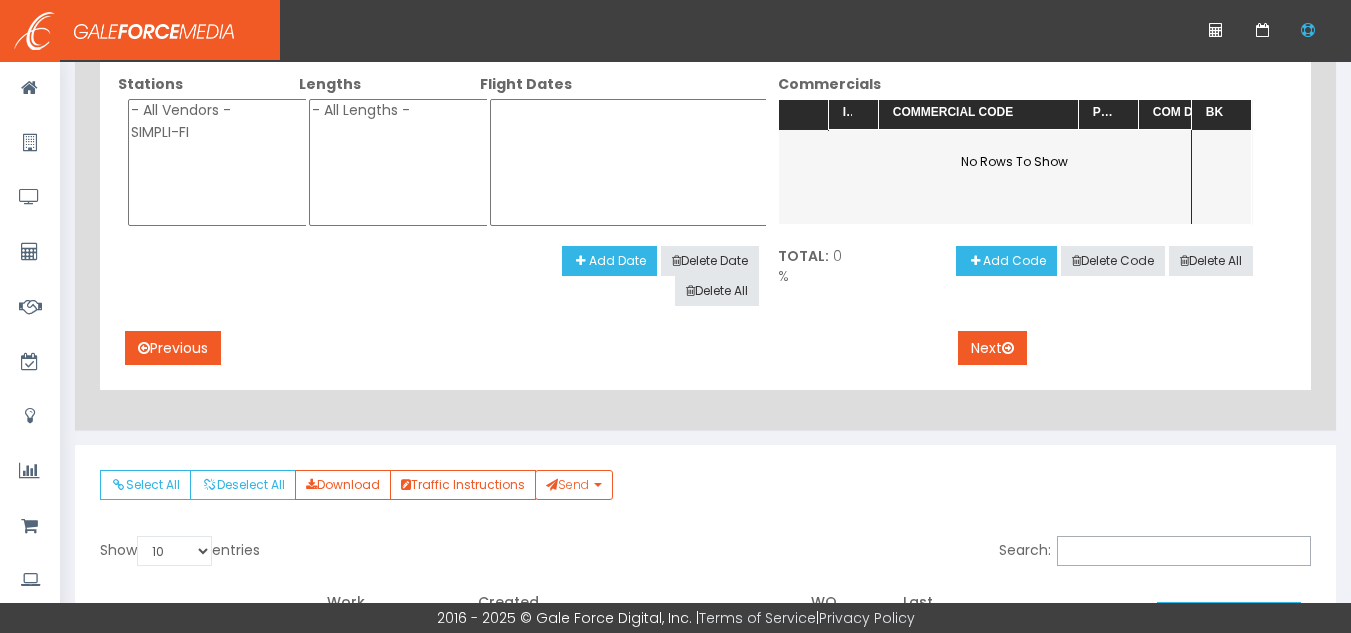 select on "simpli-fi" 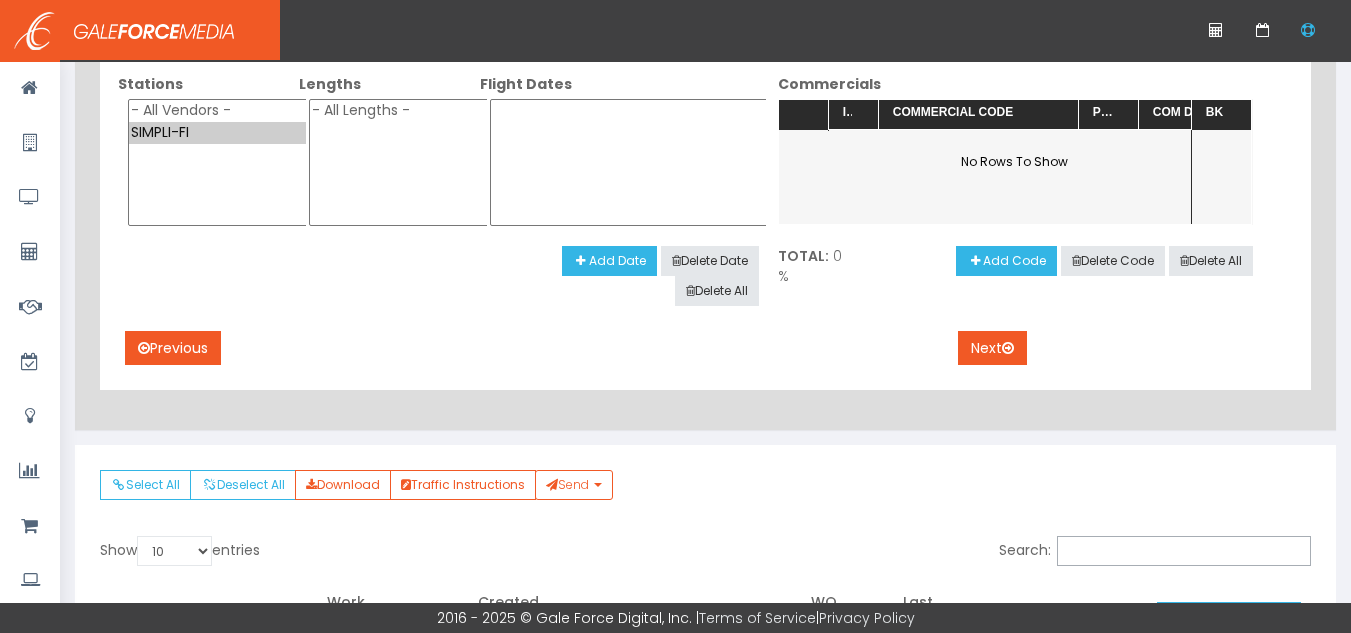 click on "SIMPLI-FI" at bounding box center (218, 133) 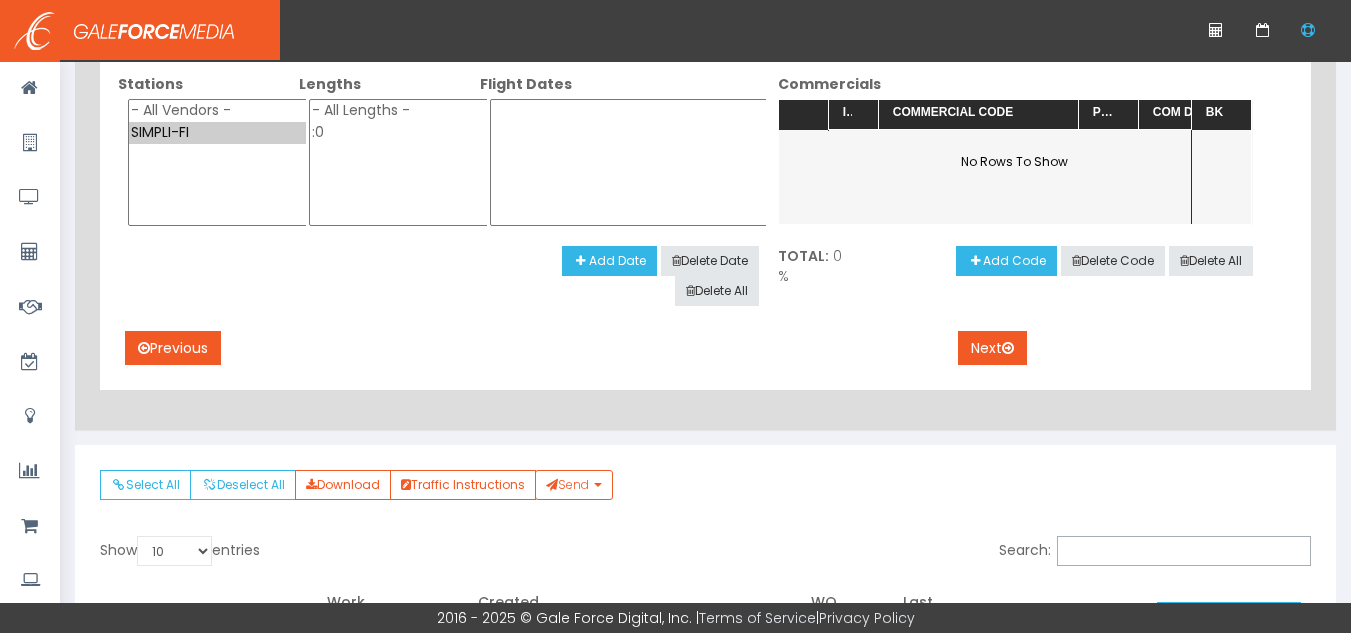 click on "SIMPLI-FI" at bounding box center (218, 133) 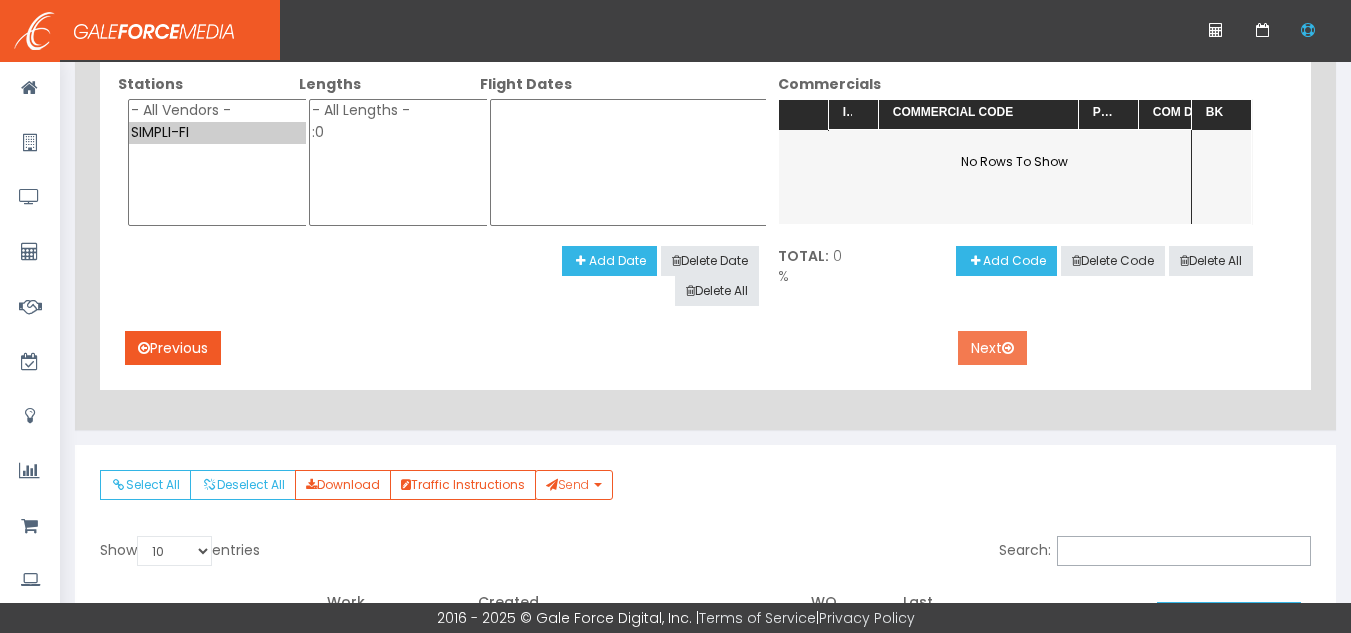 click on "Next" at bounding box center (992, 348) 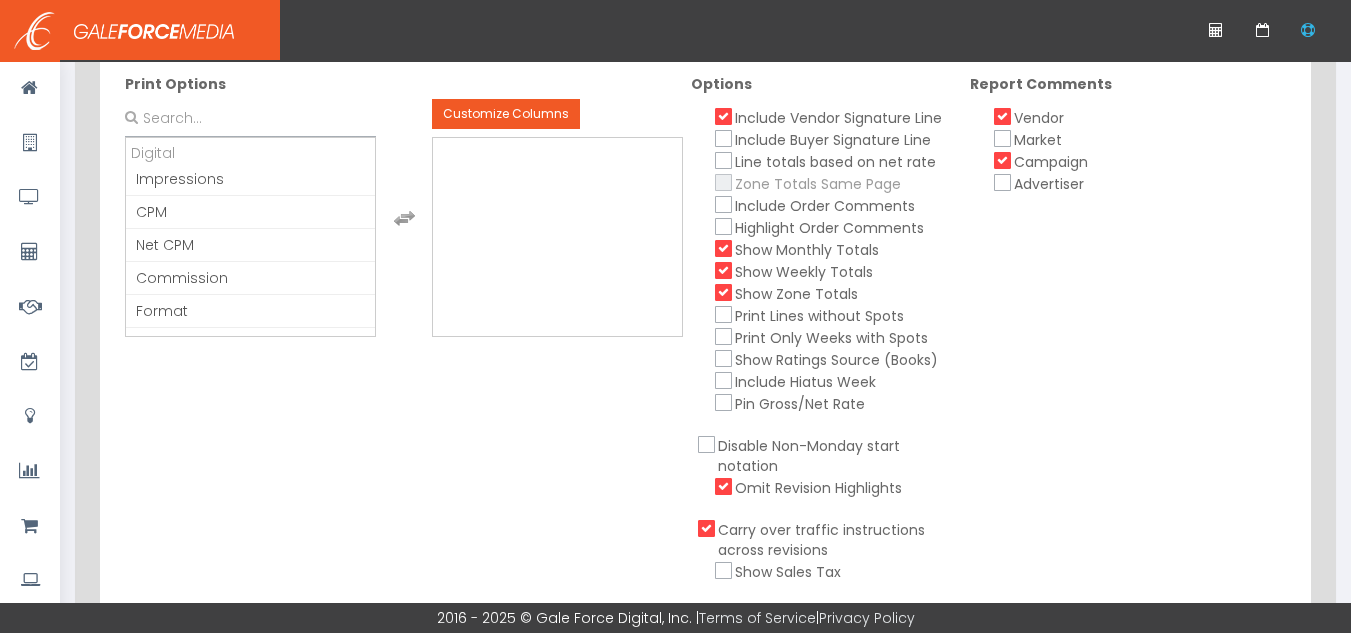 click on "Show Weekly Totals" at bounding box center [724, 270] 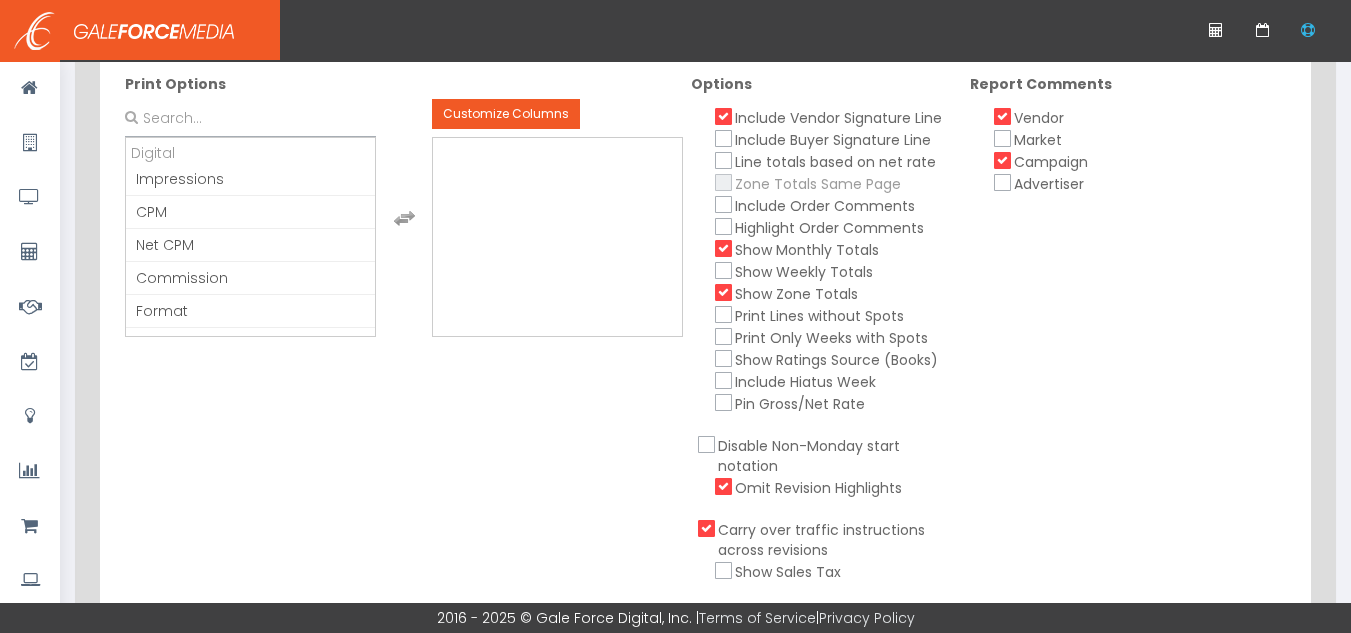 click on "Show Zone Totals" at bounding box center [724, 292] 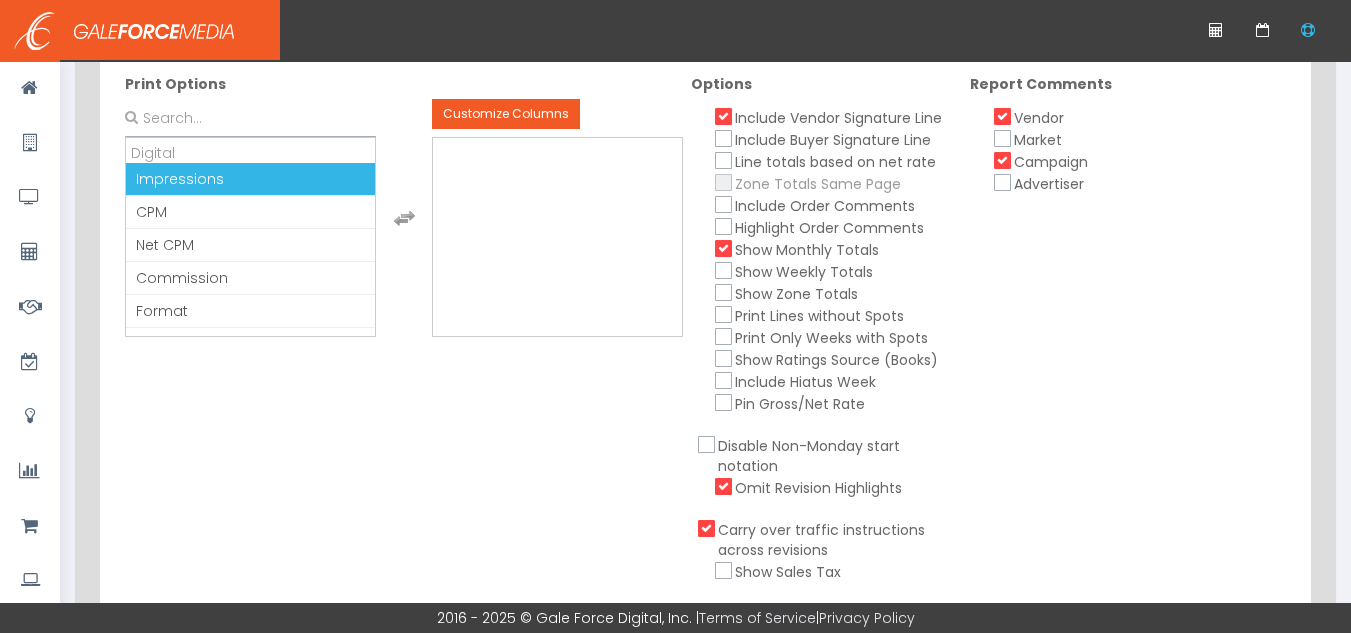 click on "Impressions" at bounding box center [250, 179] 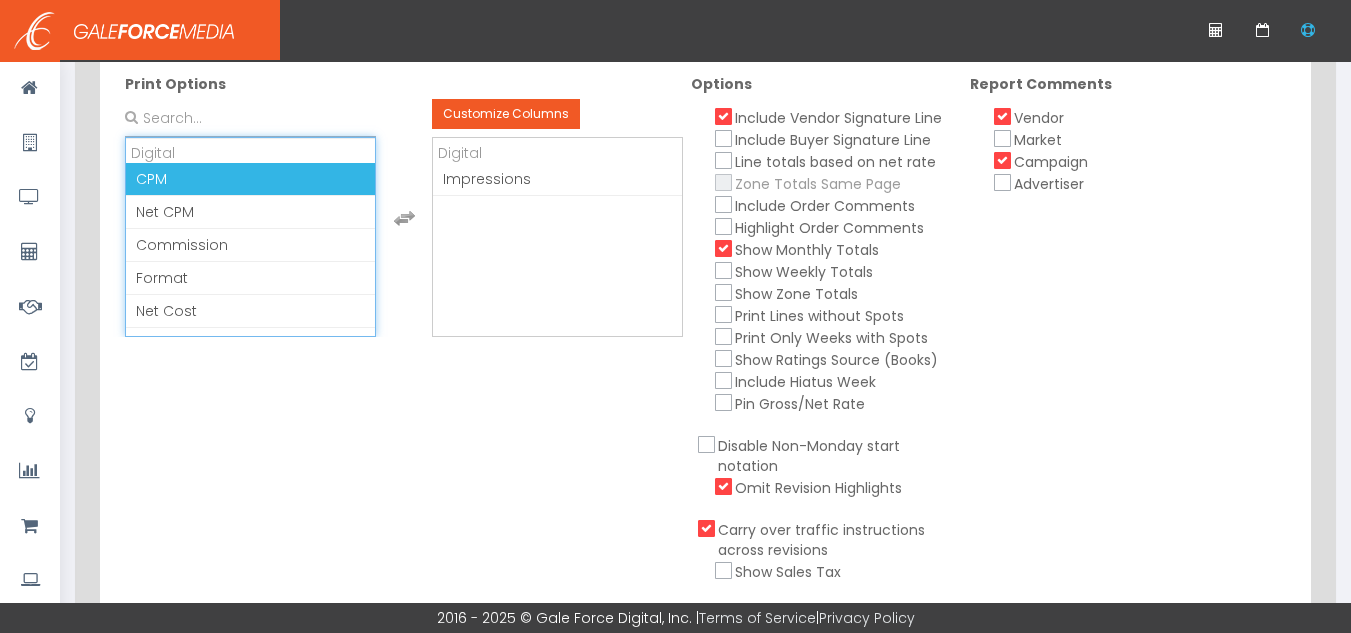 click on "CPM" at bounding box center (250, 179) 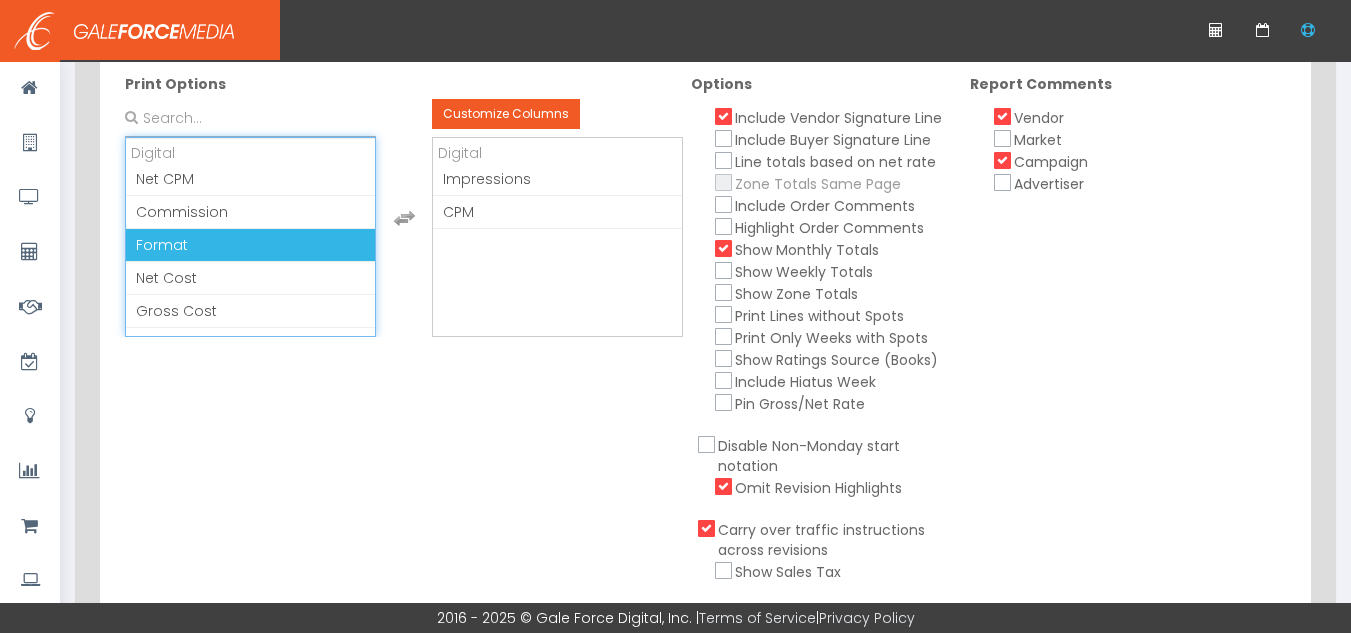 click on "Format" at bounding box center (250, 245) 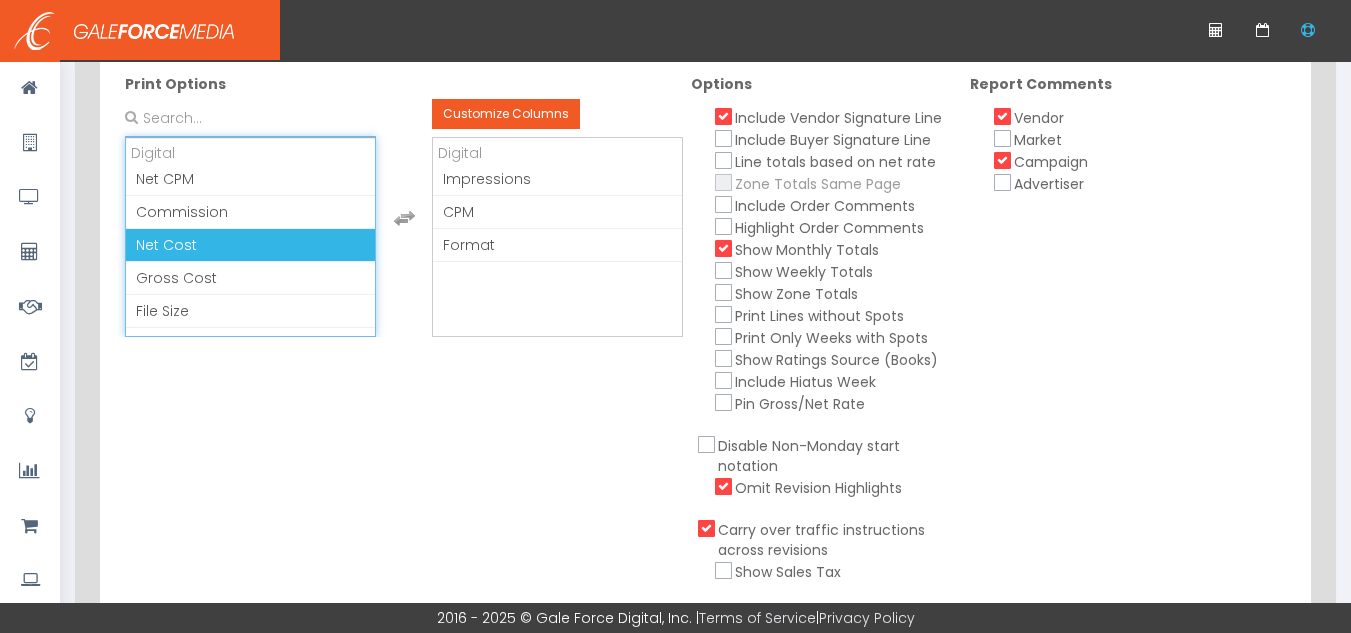 click on "Net Cost" at bounding box center [250, 245] 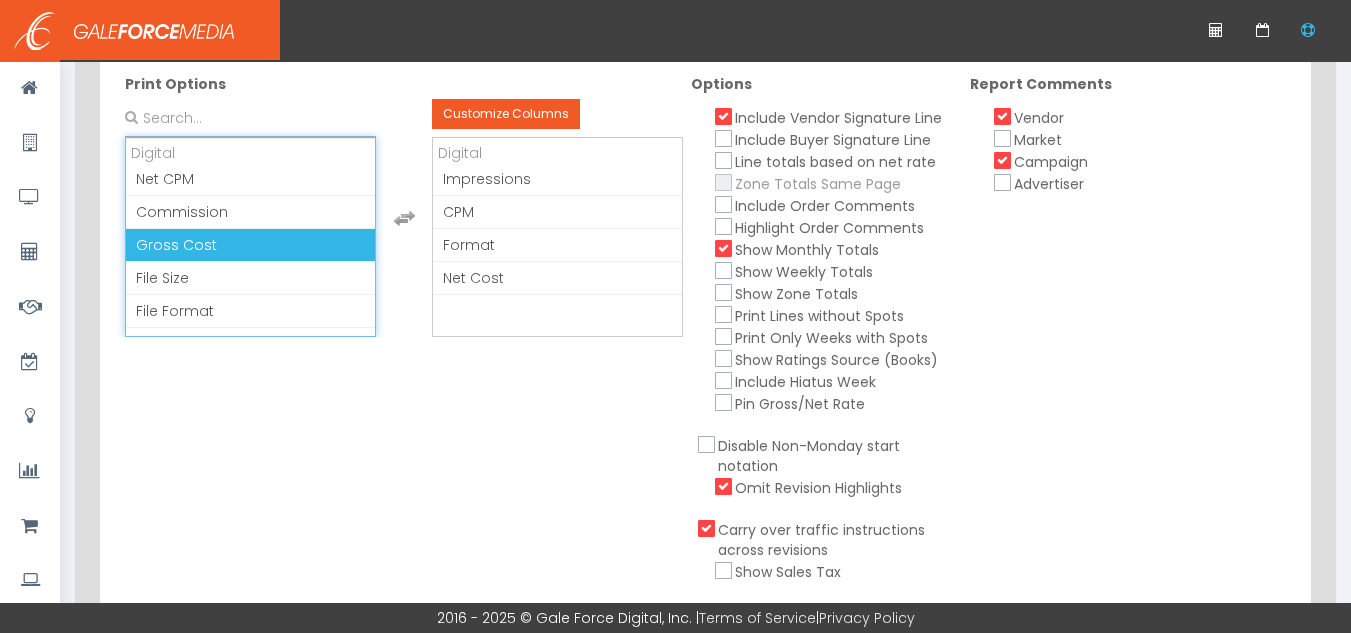 click on "Gross Cost" at bounding box center (250, 245) 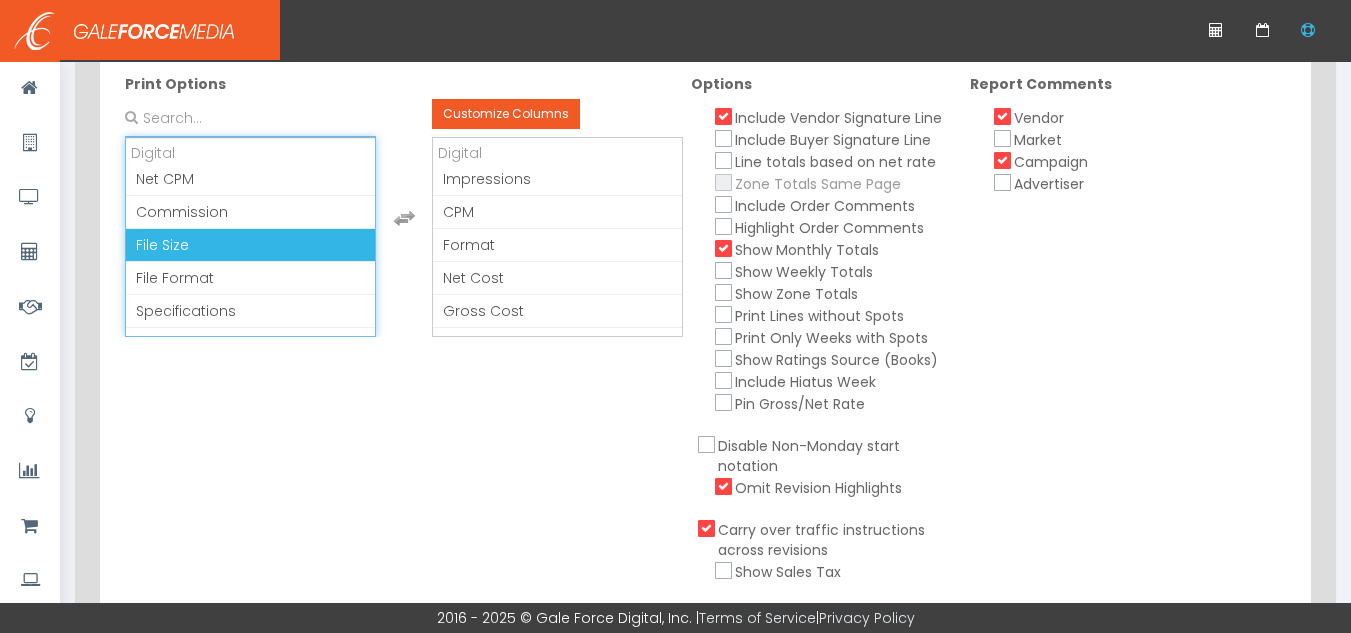 click on "File Size" at bounding box center (250, 245) 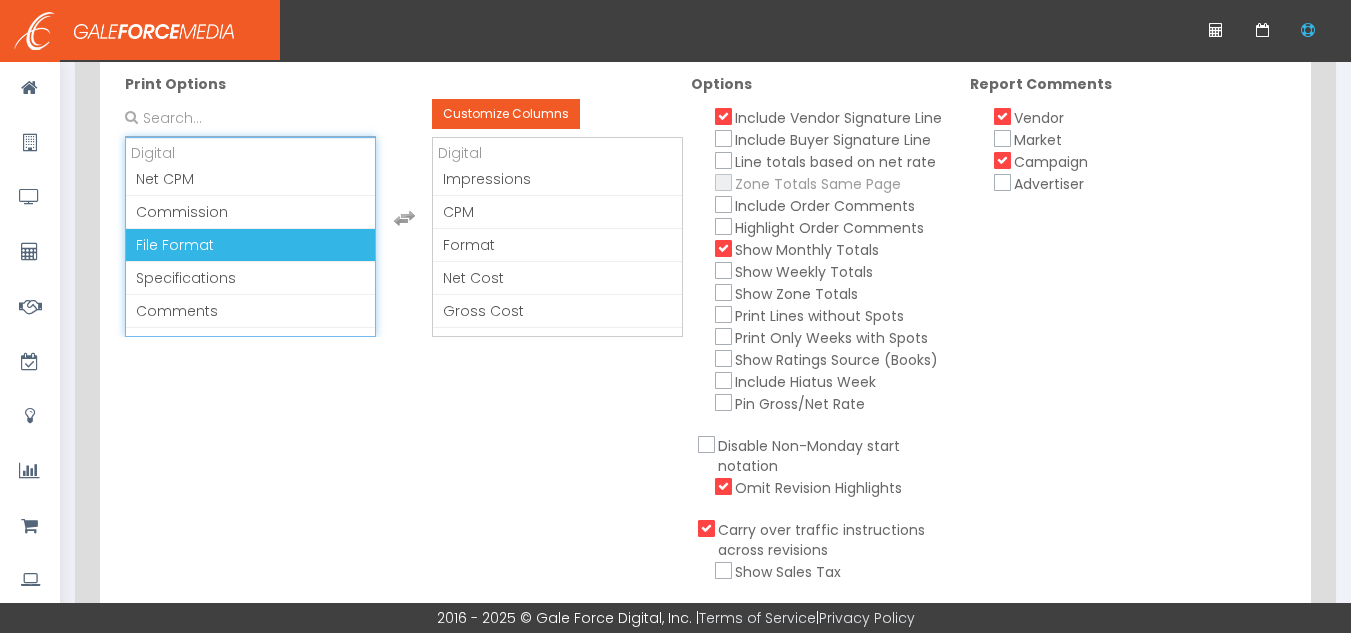 click on "File Format" at bounding box center (250, 245) 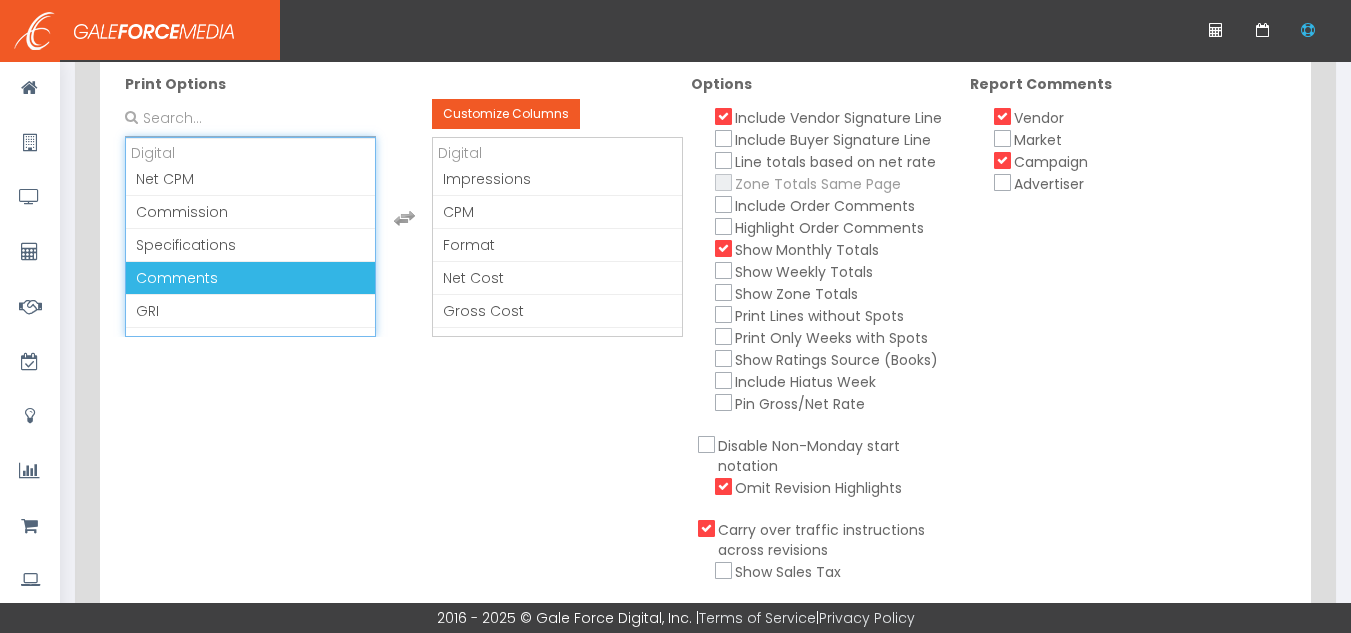 click on "Comments" at bounding box center [250, 278] 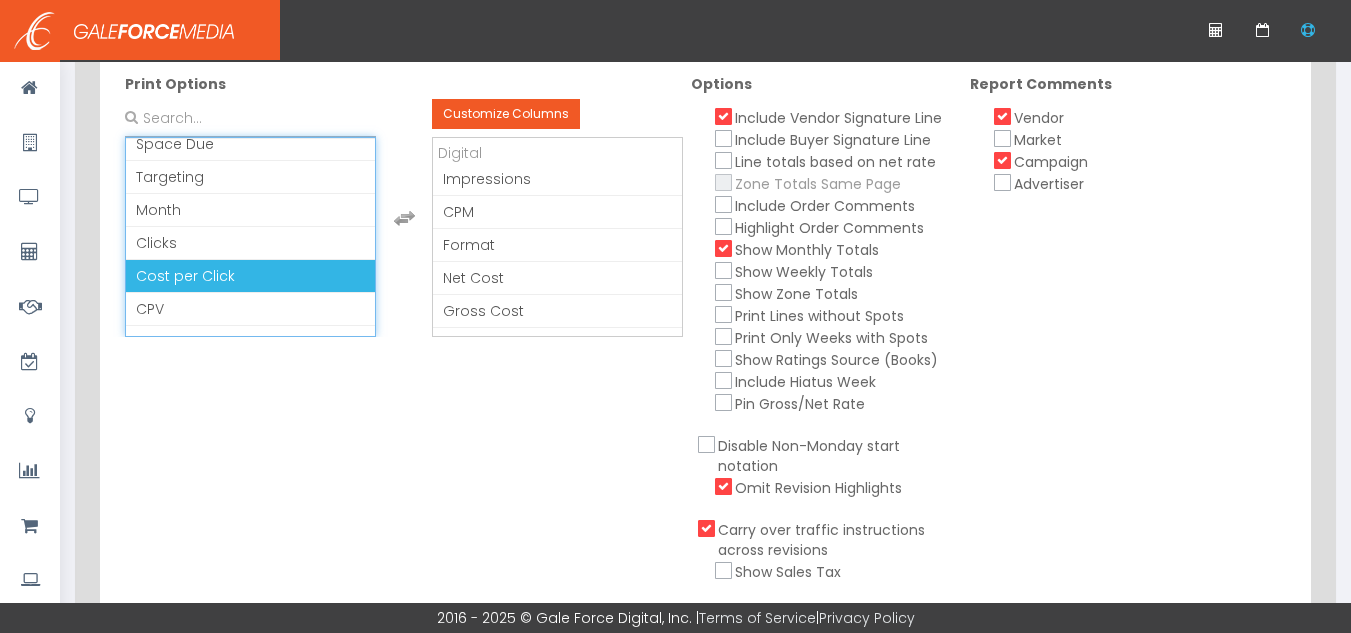 scroll, scrollTop: 256, scrollLeft: 0, axis: vertical 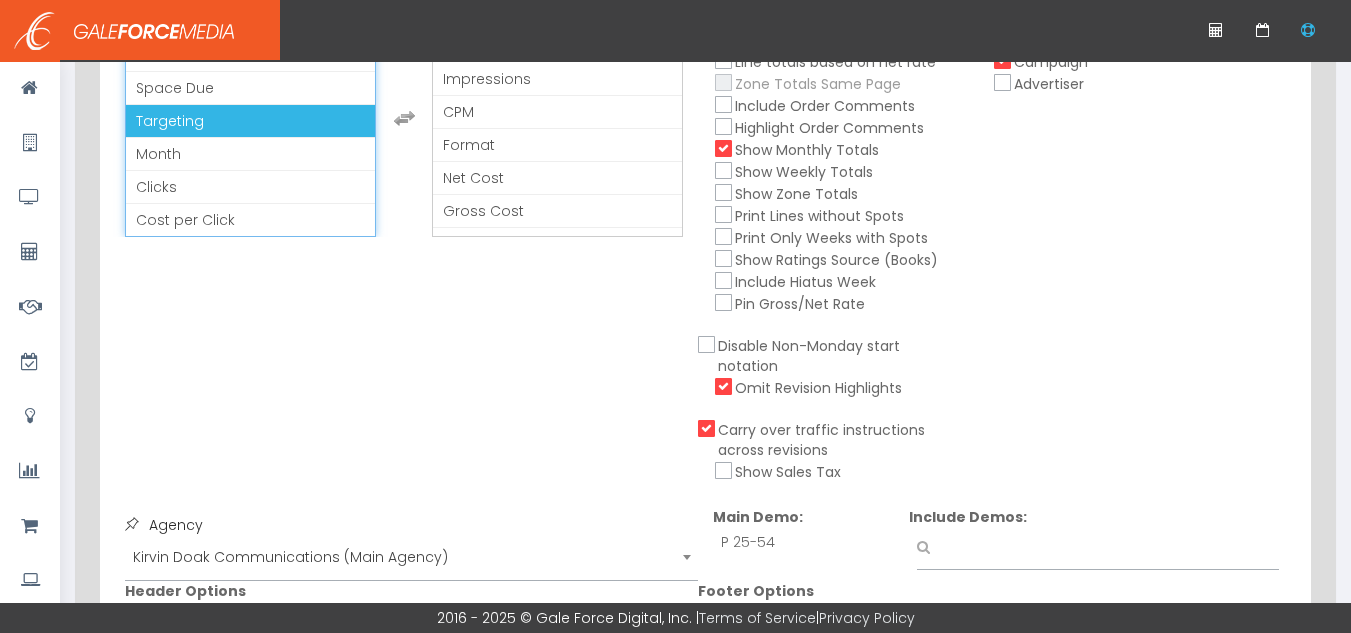 click on "Targeting" at bounding box center [250, 121] 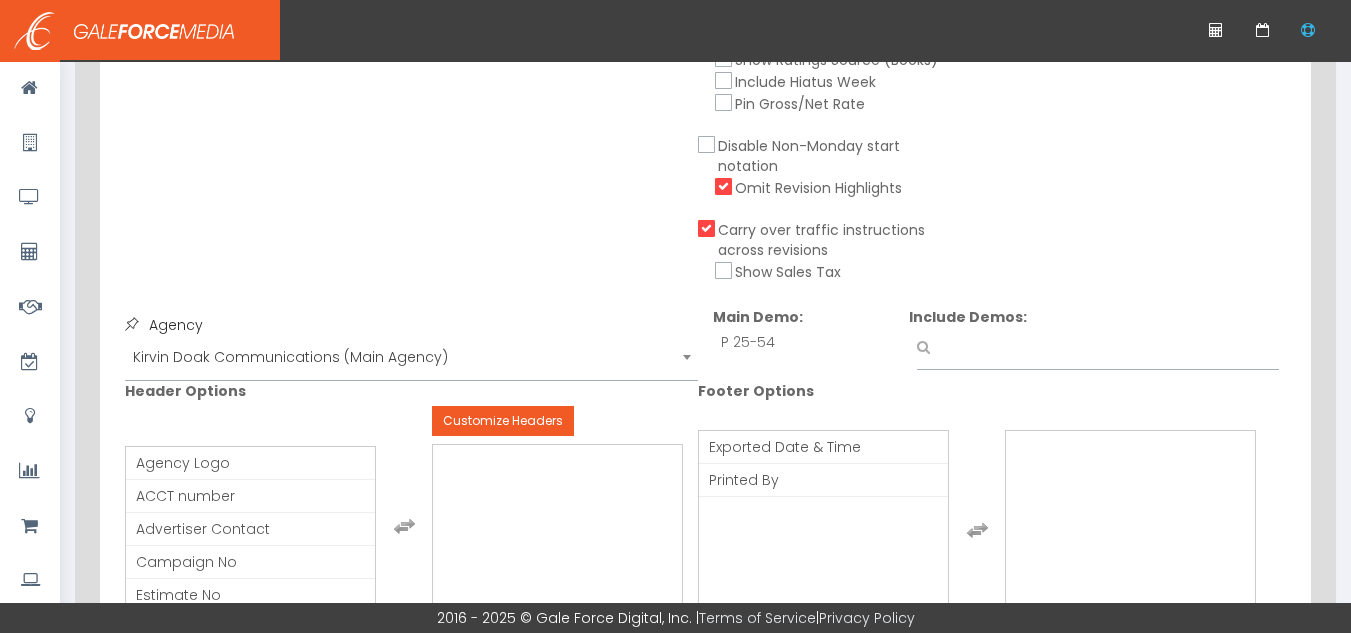 scroll, scrollTop: 700, scrollLeft: 0, axis: vertical 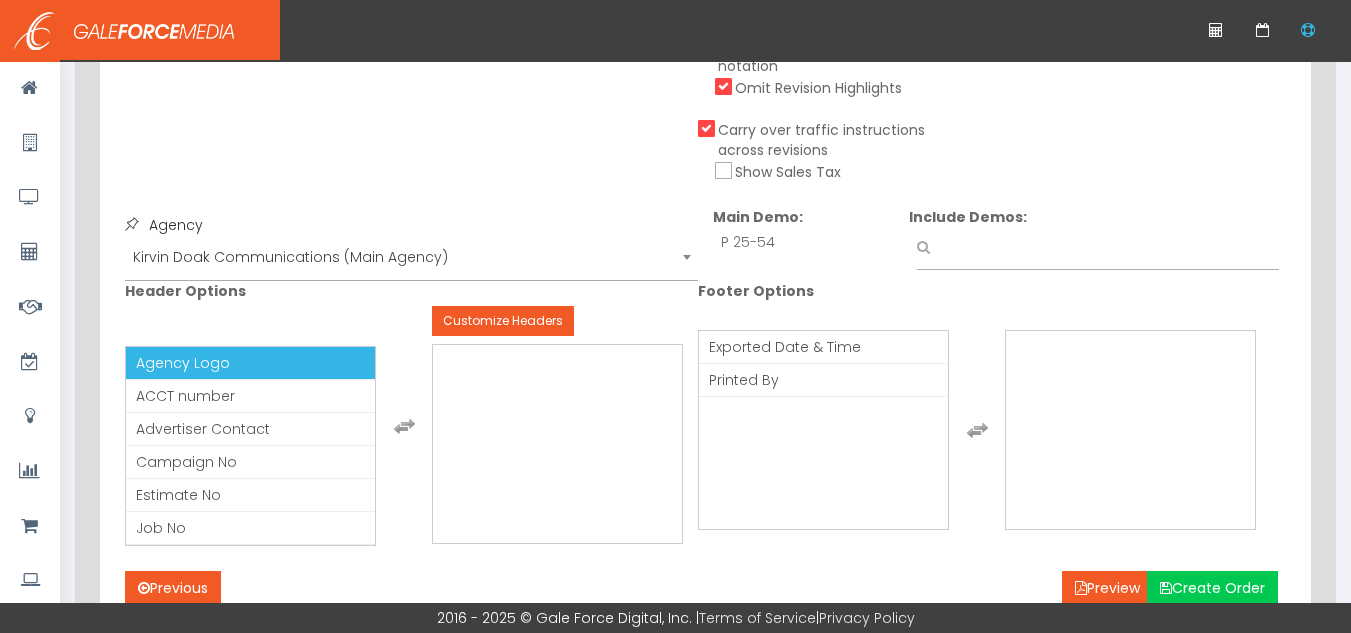 drag, startPoint x: 257, startPoint y: 360, endPoint x: 288, endPoint y: 368, distance: 32.01562 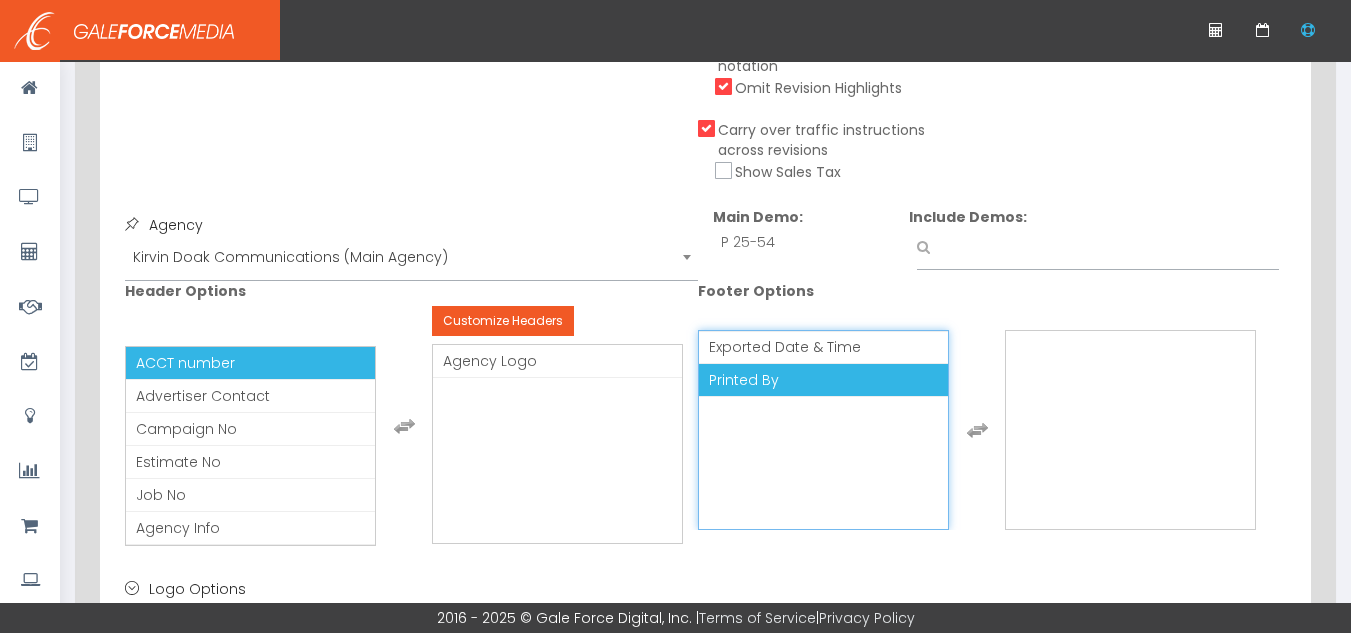 click on "Printed By" at bounding box center [823, 380] 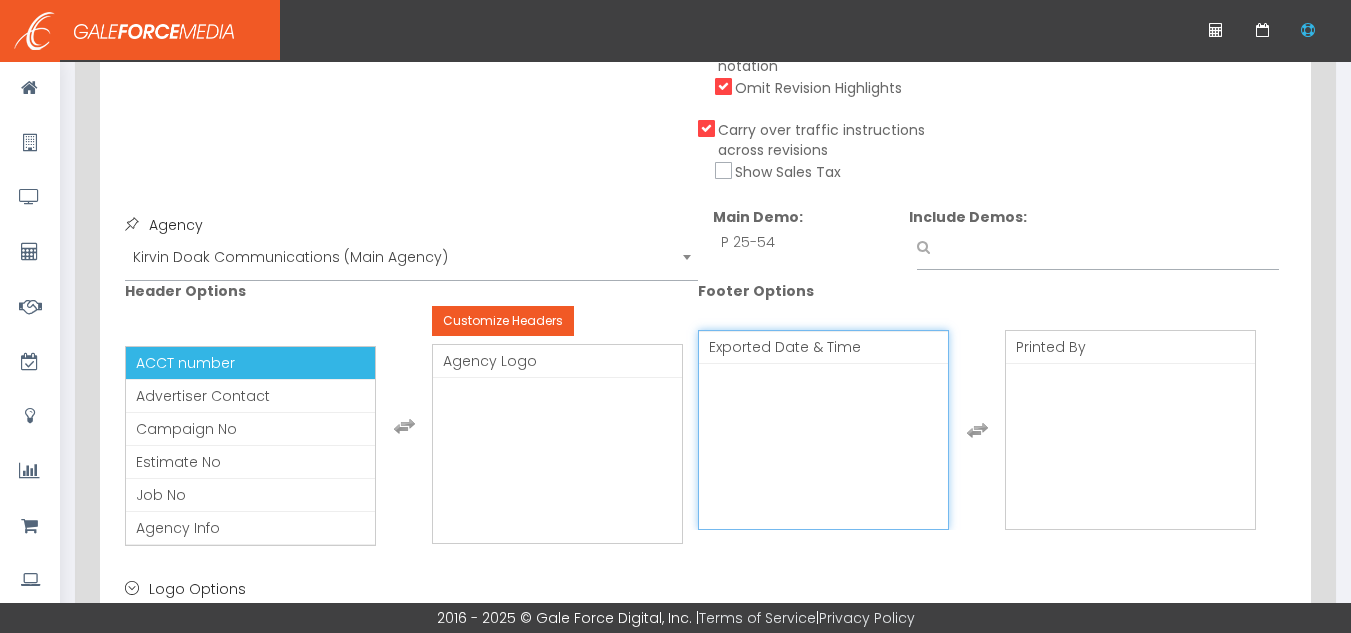 scroll, scrollTop: 900, scrollLeft: 0, axis: vertical 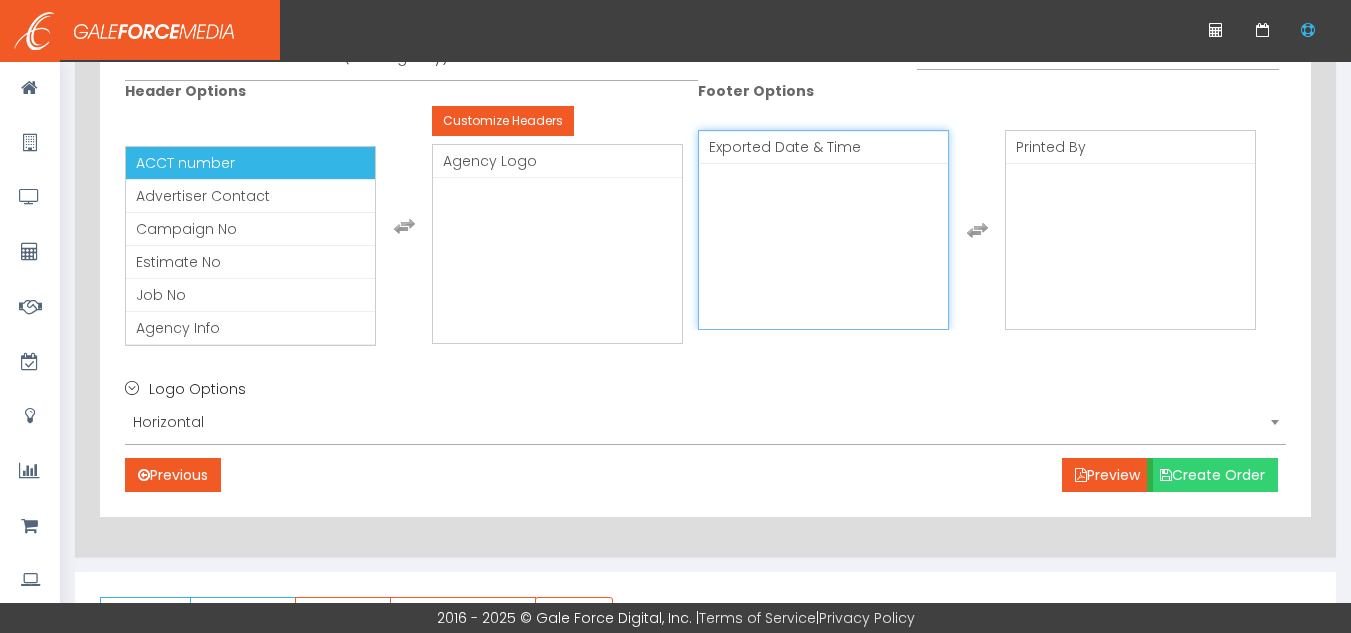 click on "Create Order" at bounding box center [1212, 475] 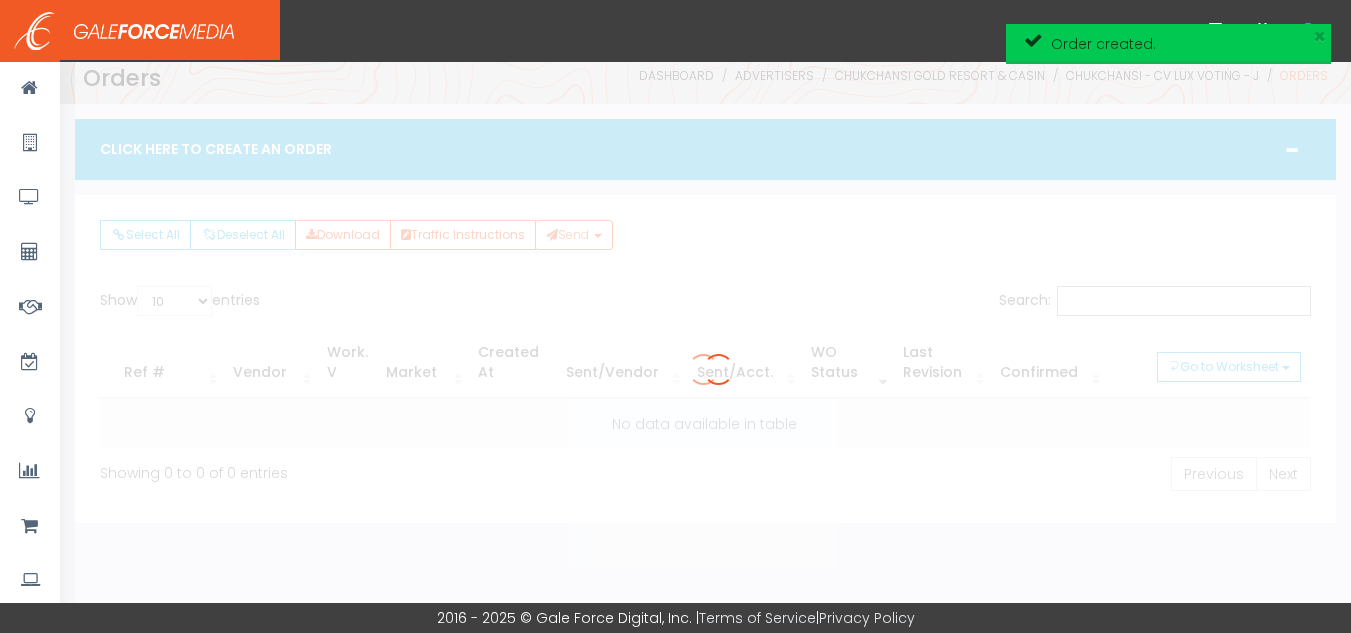 scroll, scrollTop: 10, scrollLeft: 0, axis: vertical 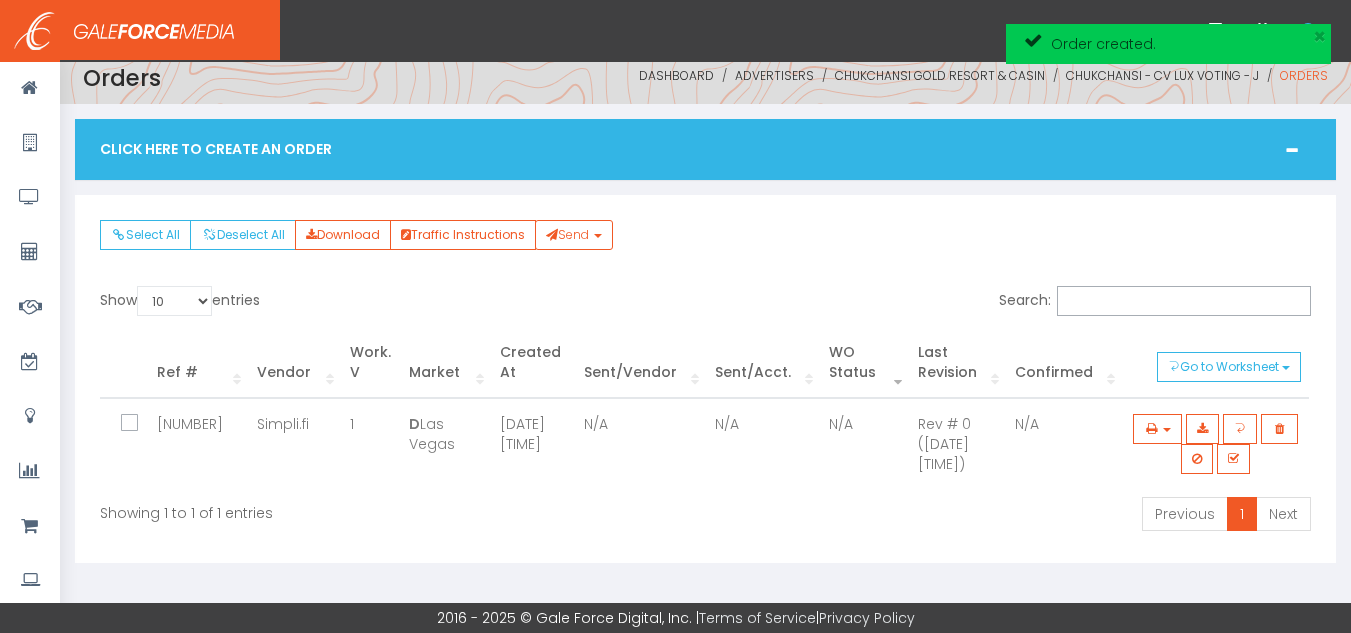 drag, startPoint x: 126, startPoint y: 416, endPoint x: 184, endPoint y: 413, distance: 58.077534 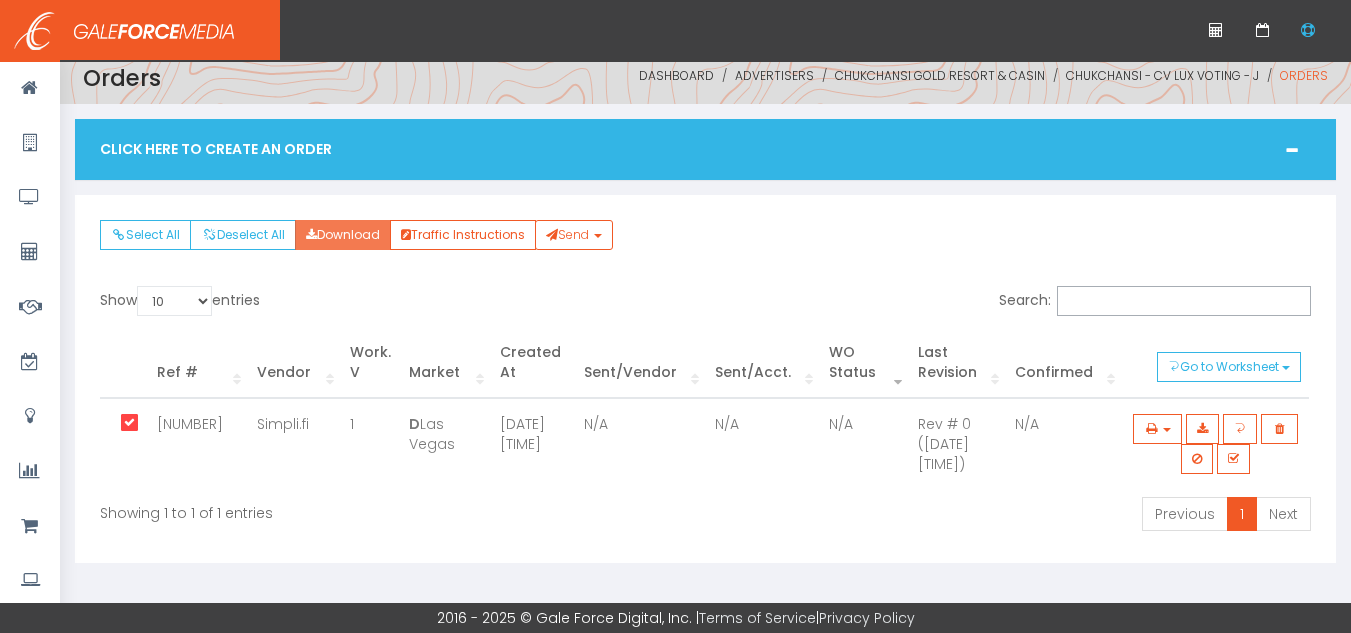 click on "Download" at bounding box center [343, 235] 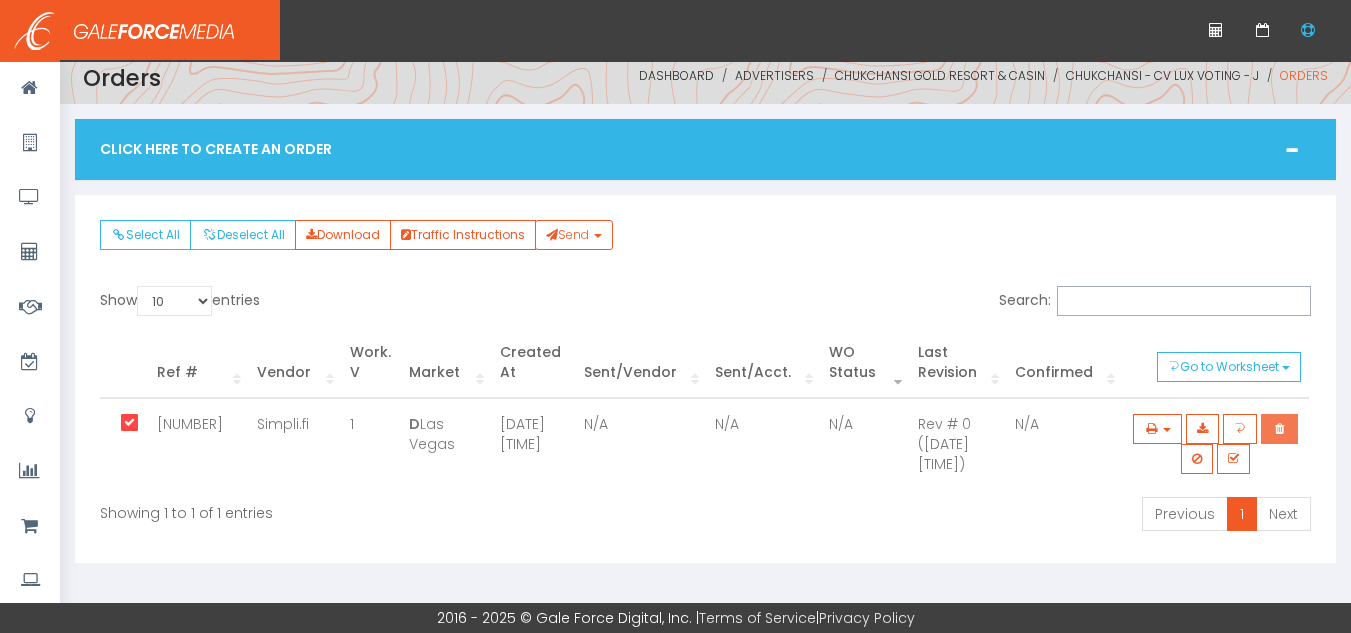 click at bounding box center (1279, 429) 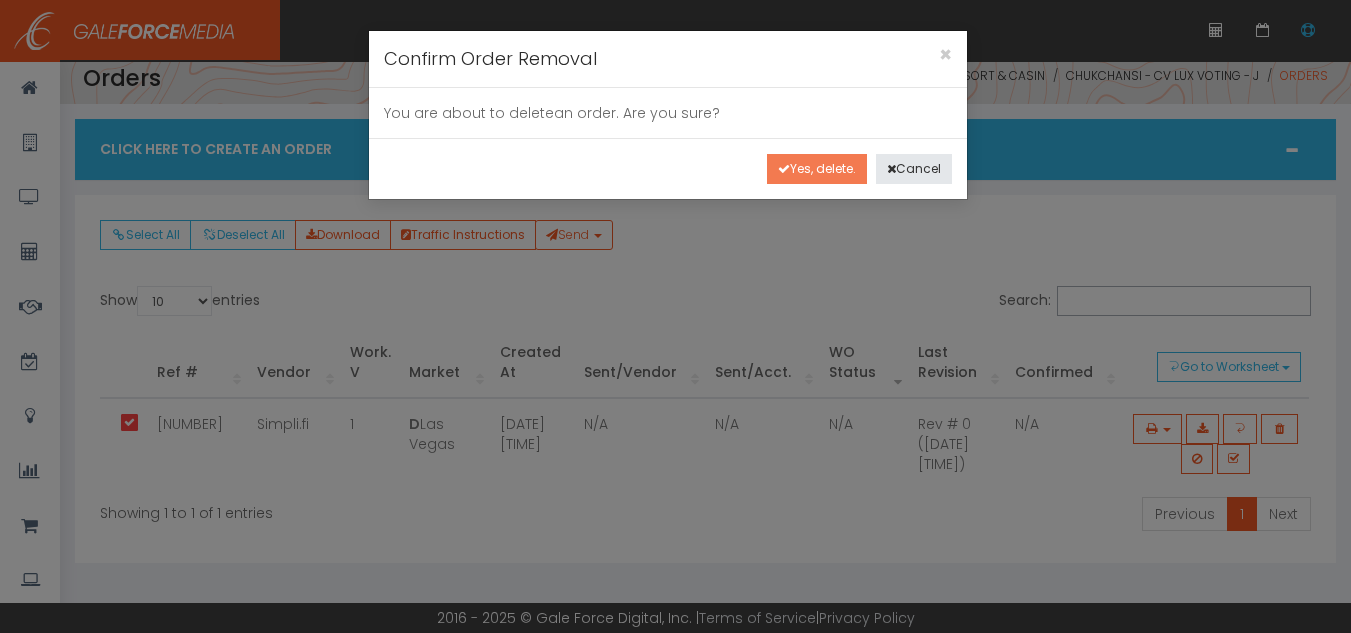 click on "Yes, delete." at bounding box center (817, 169) 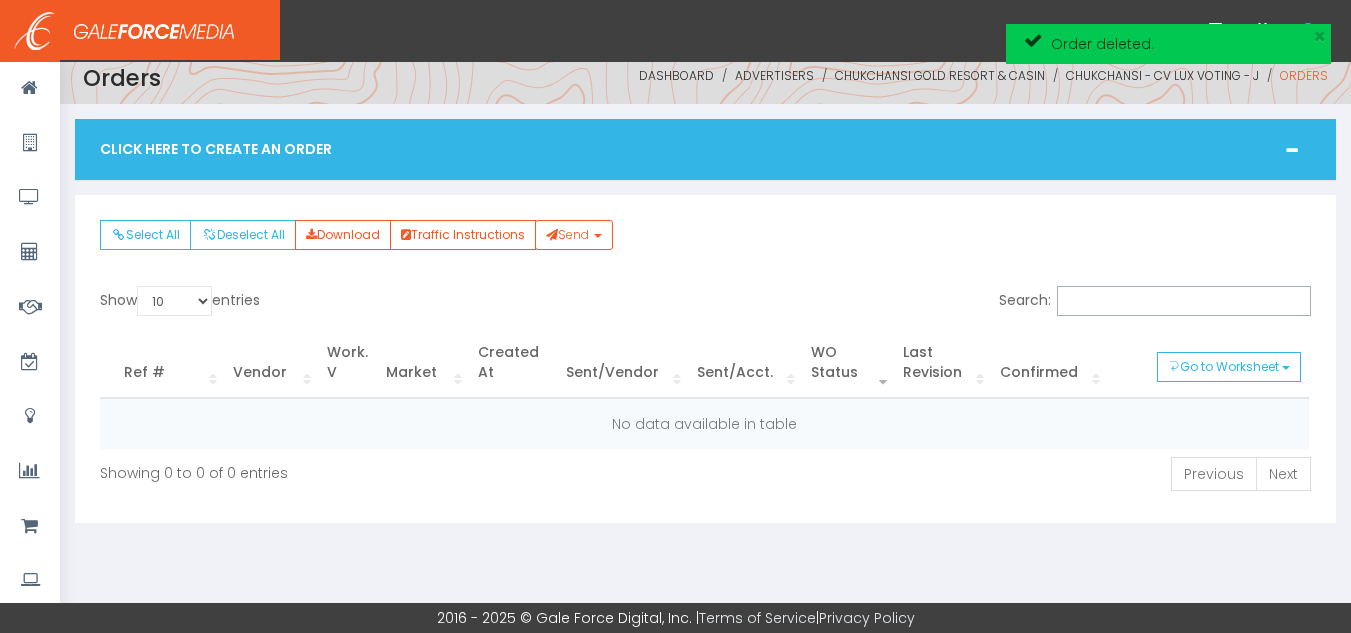 click on "Click Here To Create An Order" at bounding box center [705, 149] 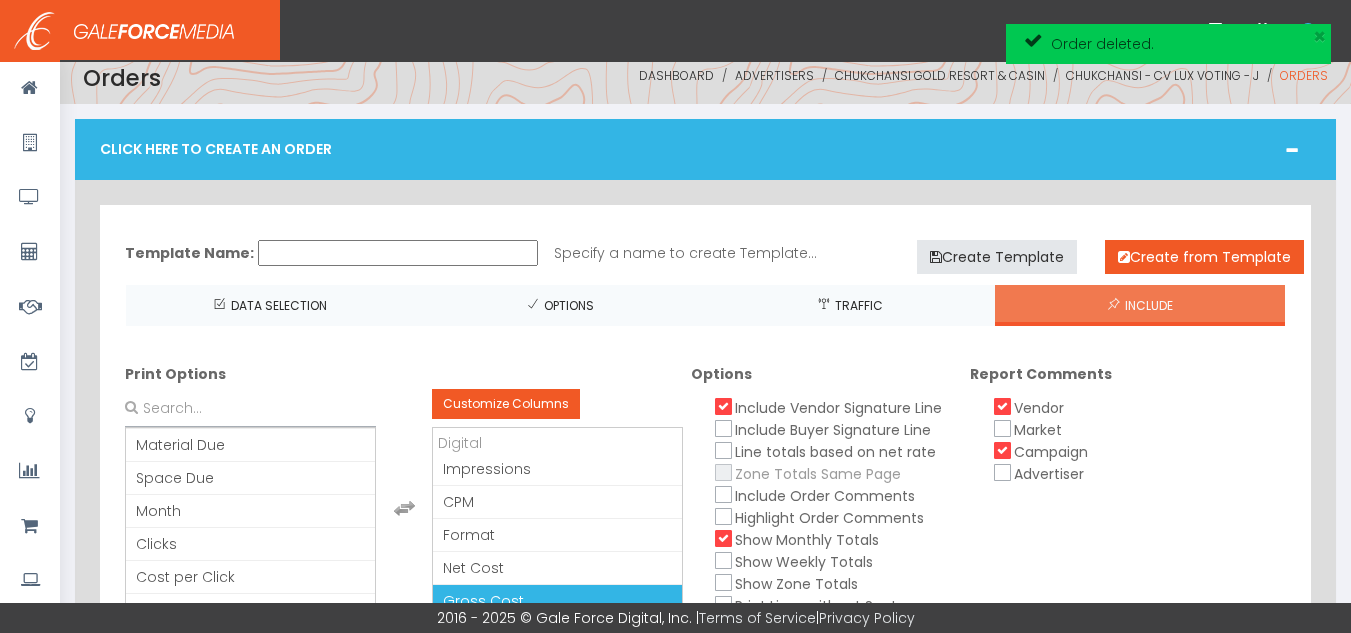 scroll, scrollTop: 100, scrollLeft: 0, axis: vertical 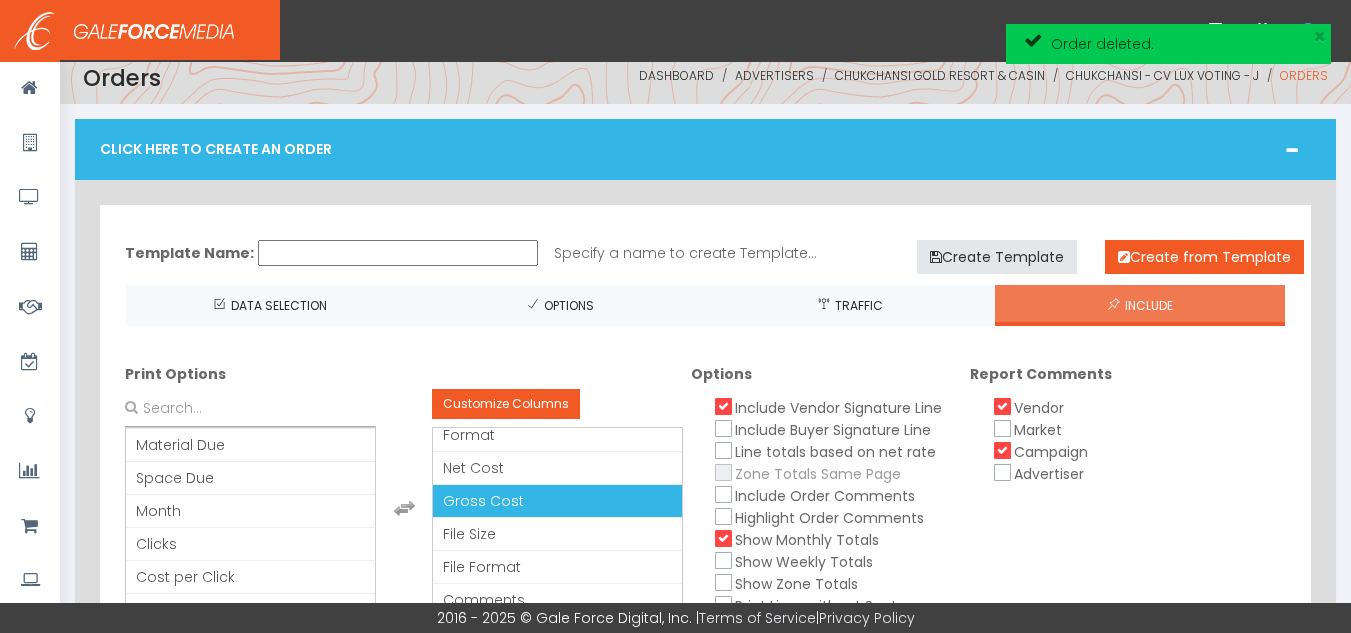 click on "Gross Cost" at bounding box center [557, 501] 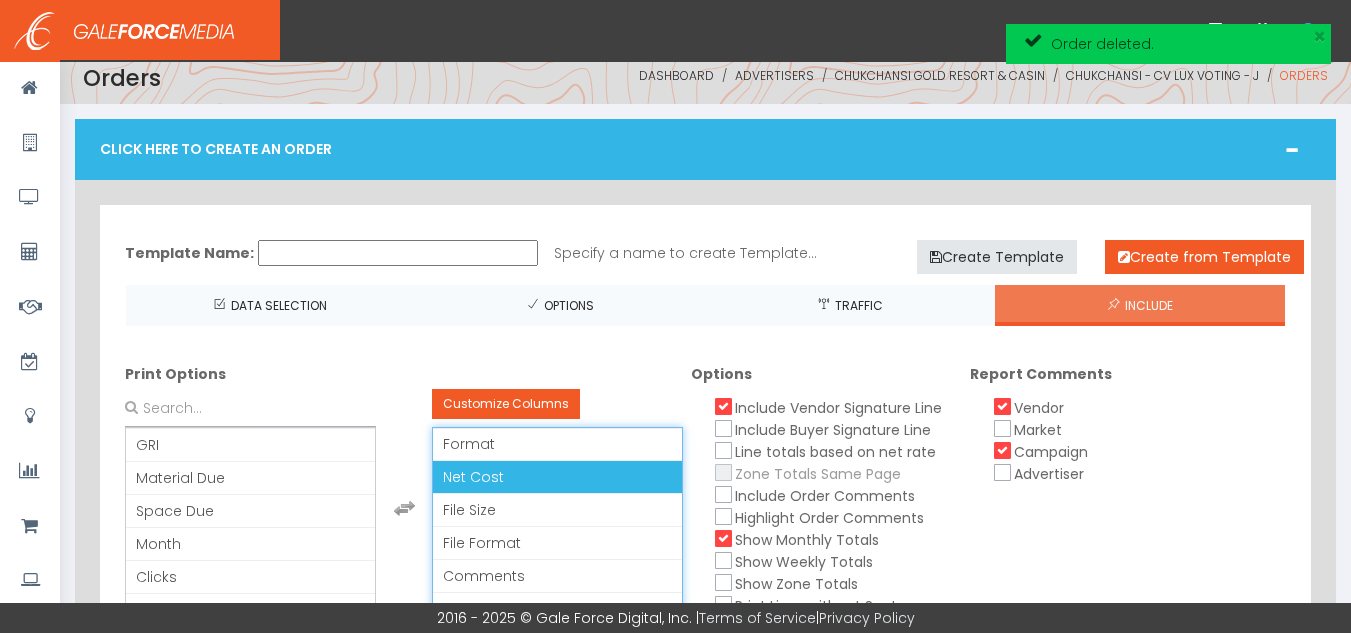 scroll, scrollTop: 91, scrollLeft: 0, axis: vertical 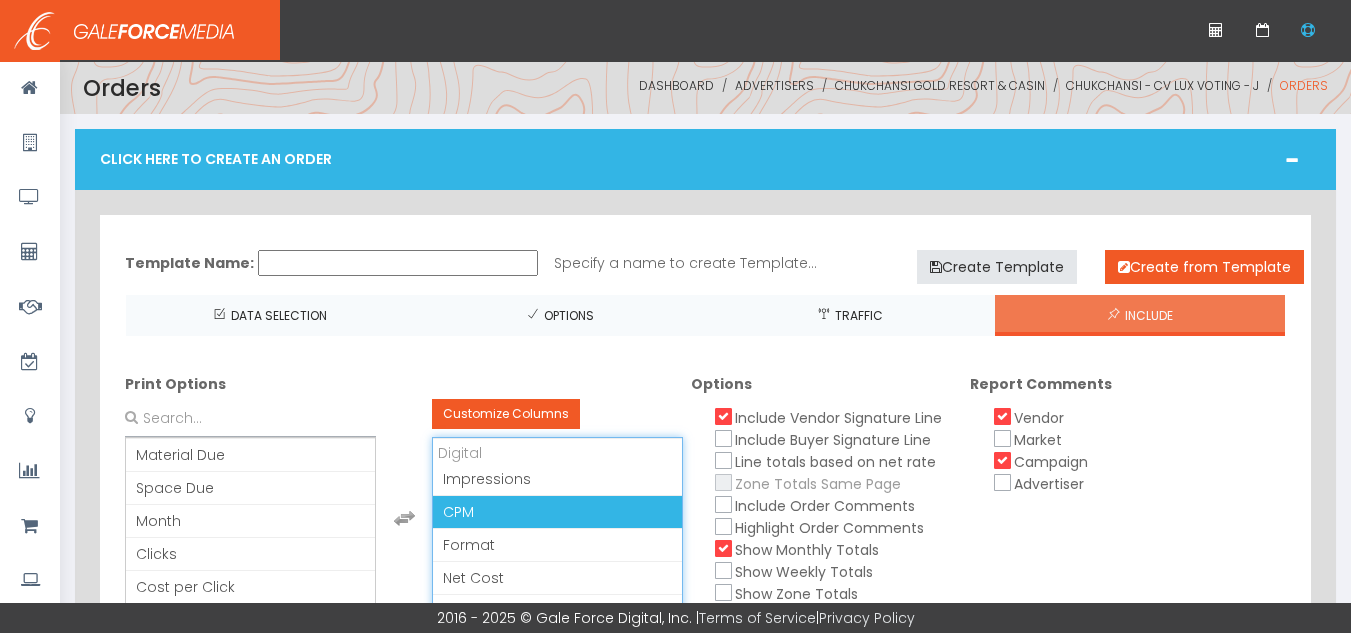 click on "CPM" at bounding box center [557, 512] 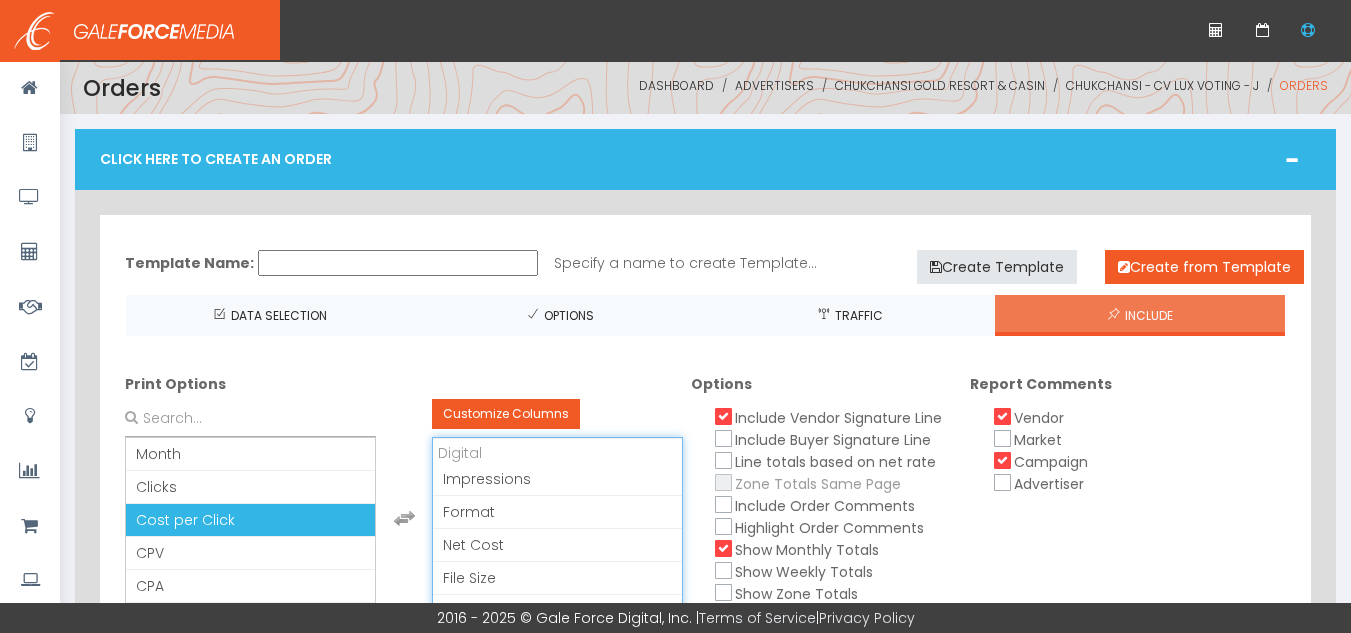 scroll, scrollTop: 189, scrollLeft: 0, axis: vertical 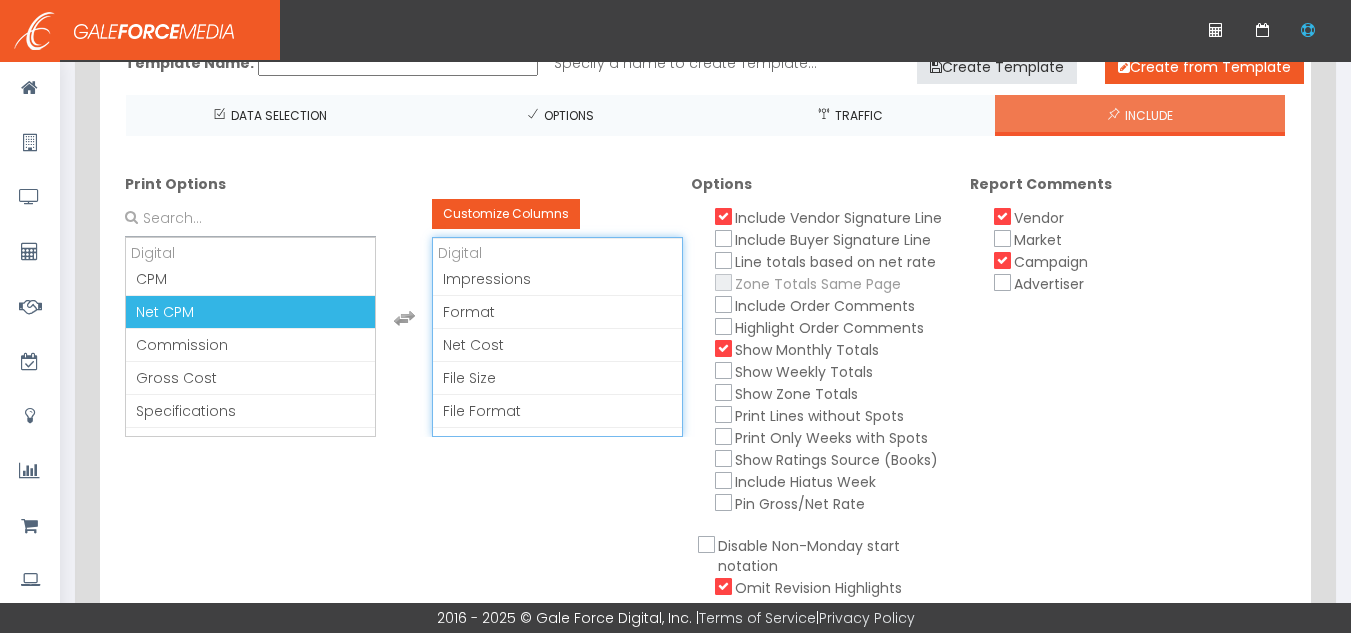 click on "Net CPM" at bounding box center (250, 312) 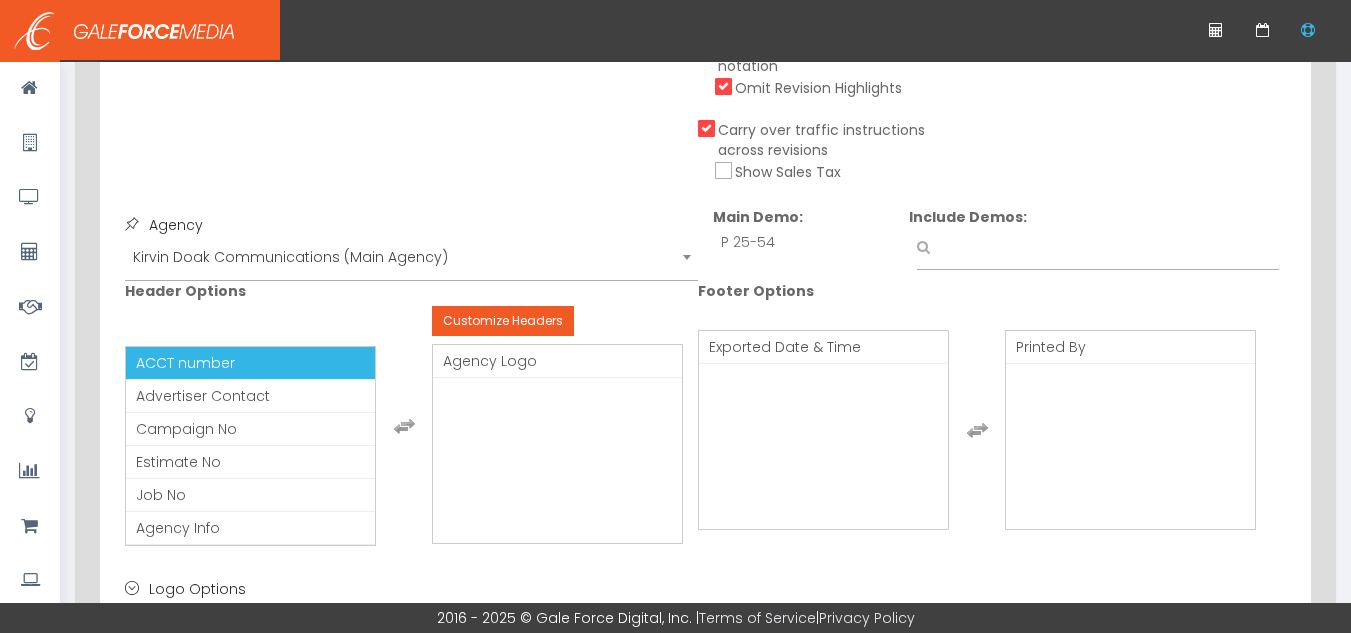 scroll, scrollTop: 1100, scrollLeft: 0, axis: vertical 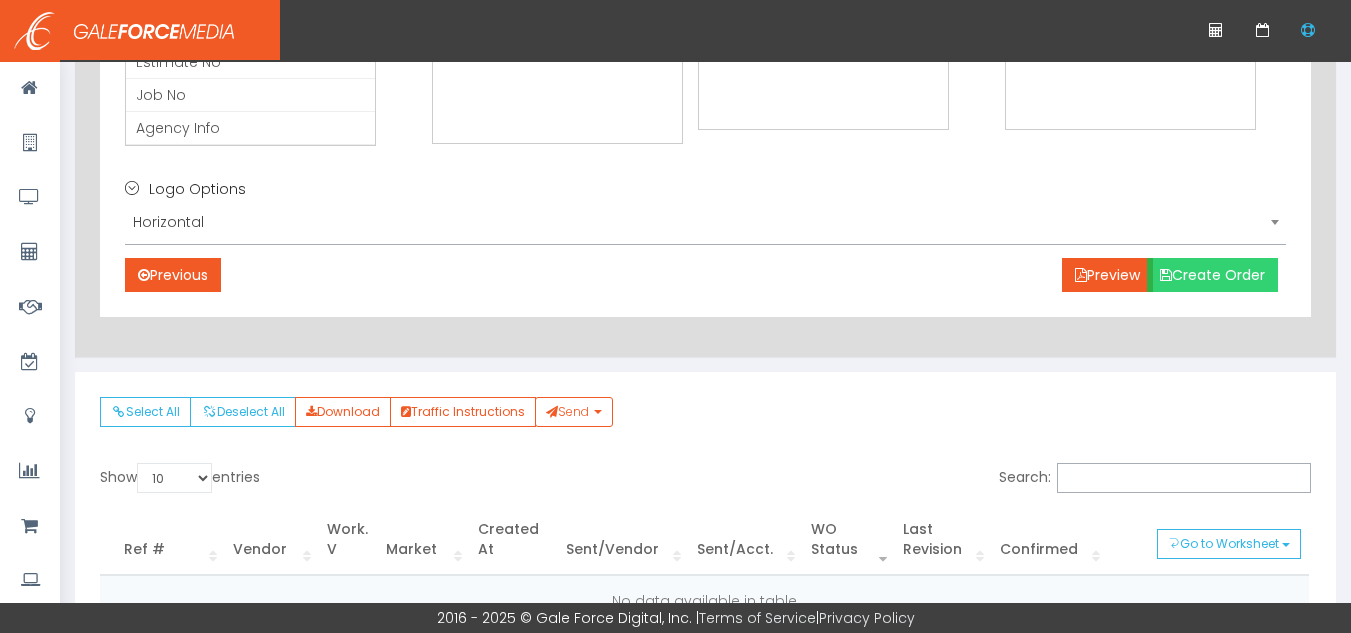 click on "Create Order" at bounding box center [1212, 275] 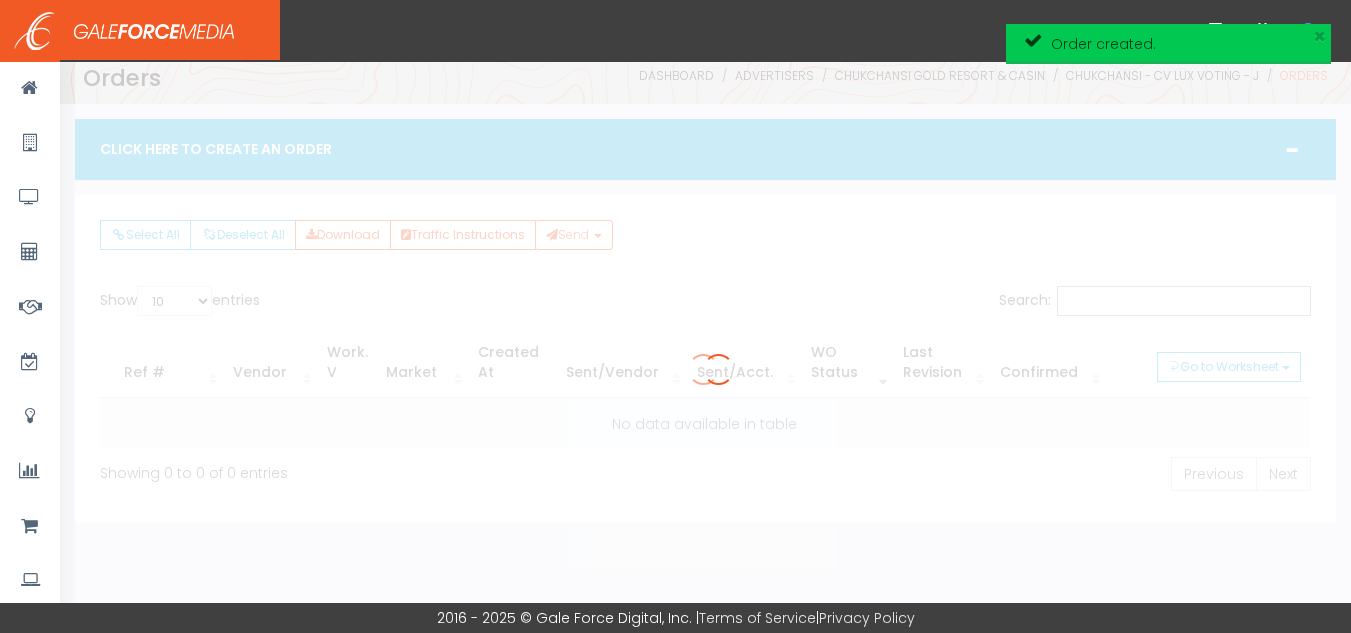 scroll, scrollTop: 10, scrollLeft: 0, axis: vertical 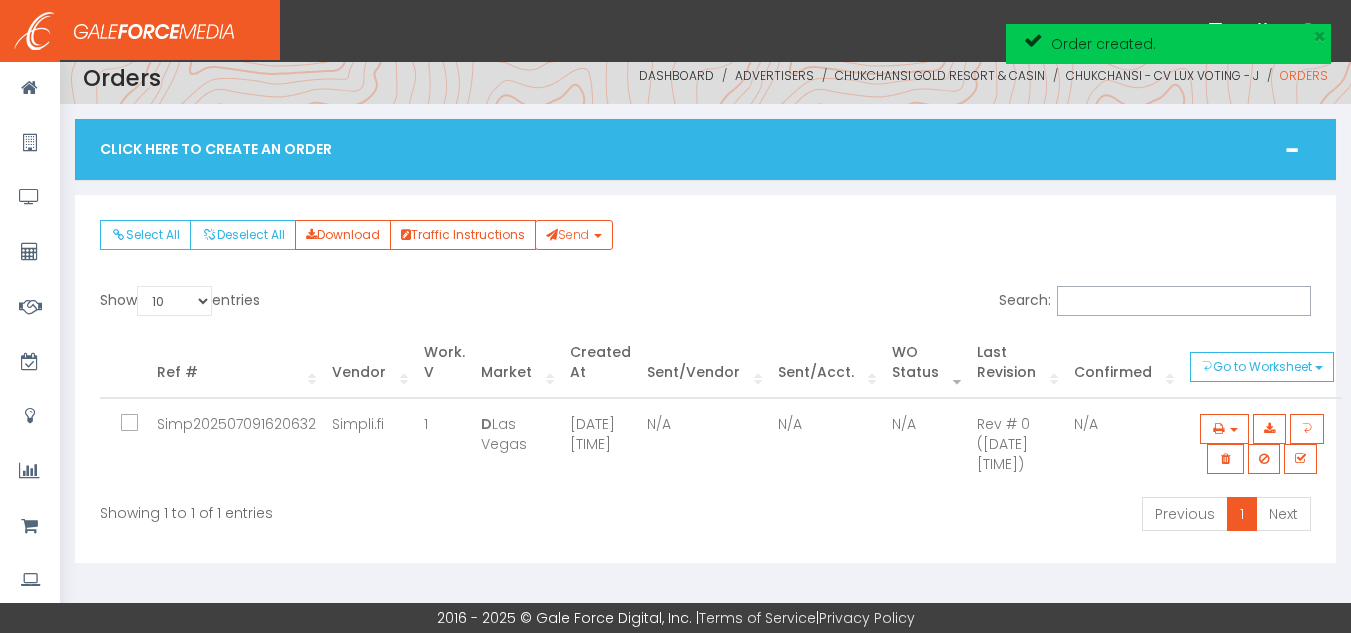 click at bounding box center [141, 424] 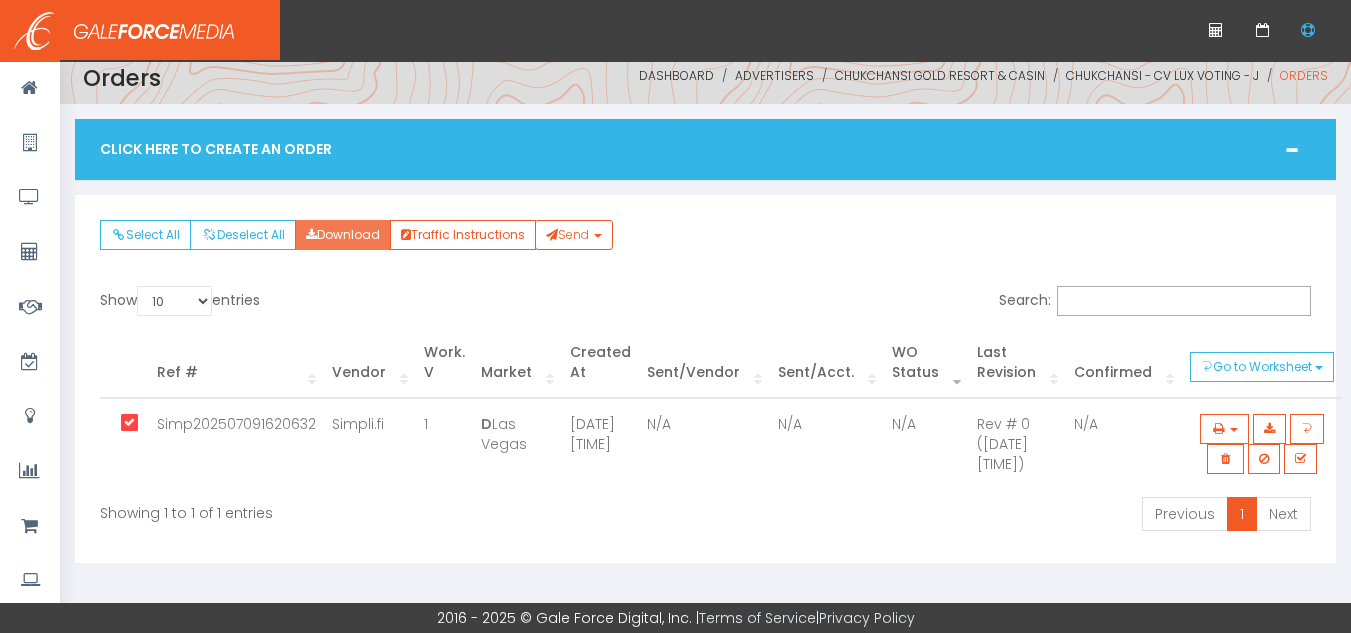 click on "Download" at bounding box center [343, 235] 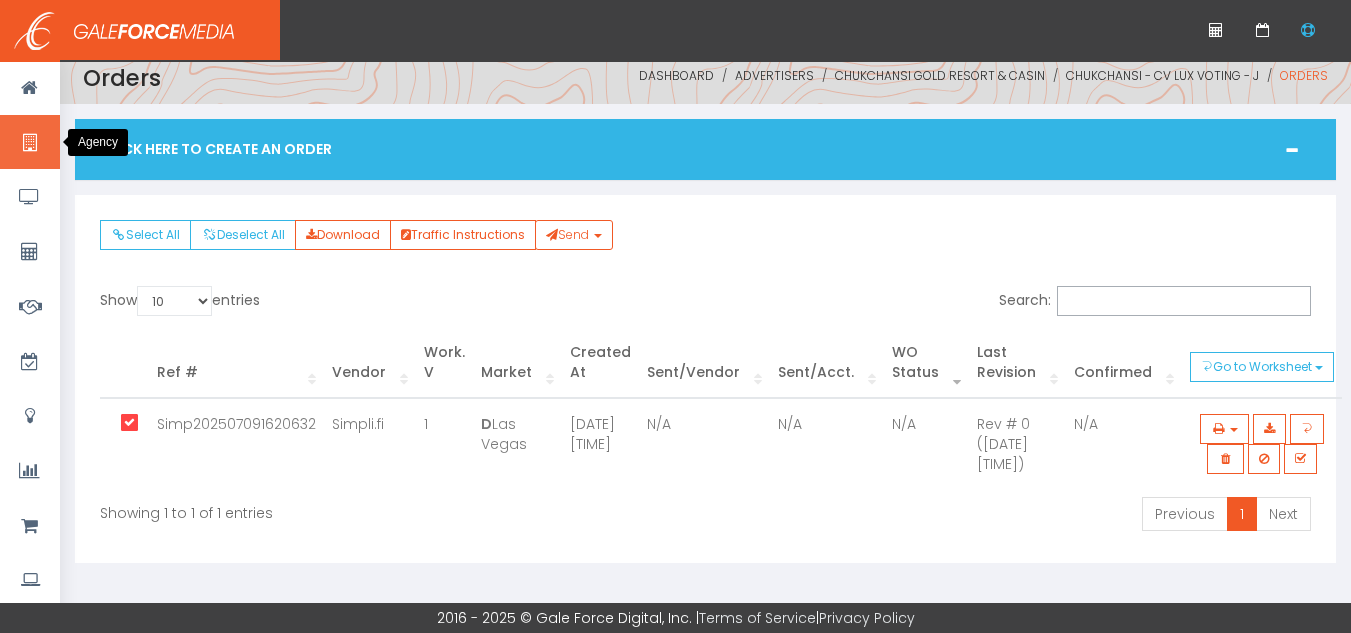 click at bounding box center [30, 142] 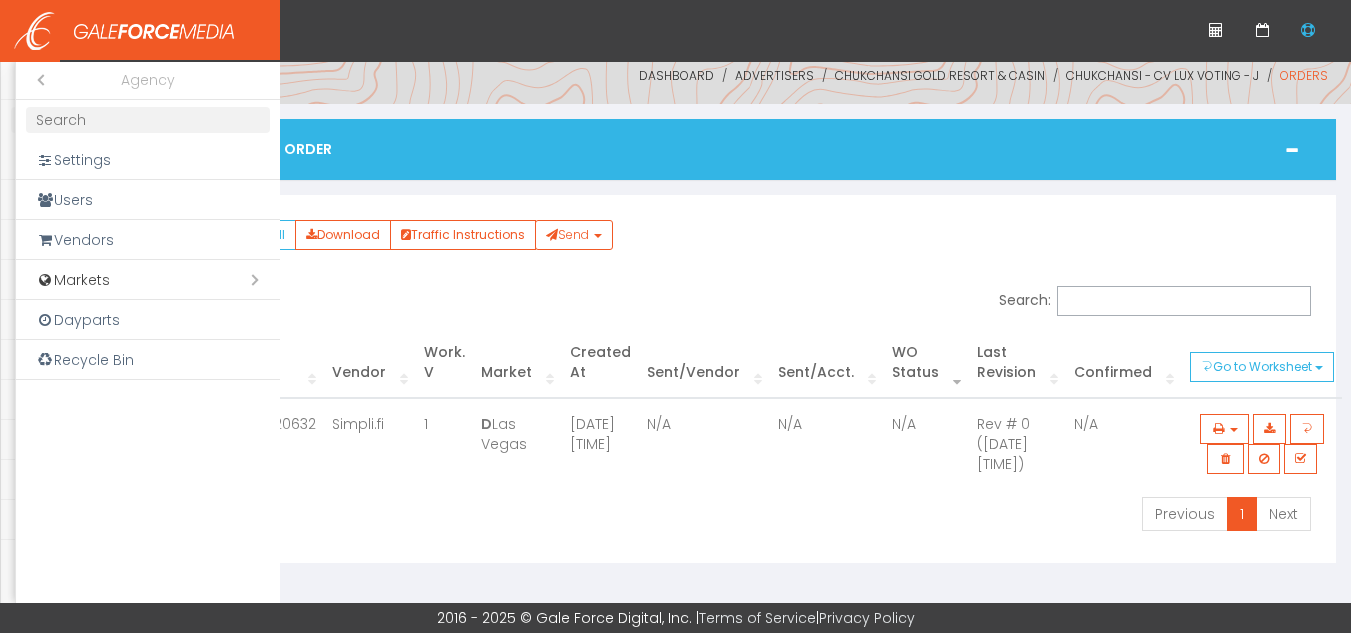 click on "Close submenu ( Agency)" at bounding box center [36, 80] 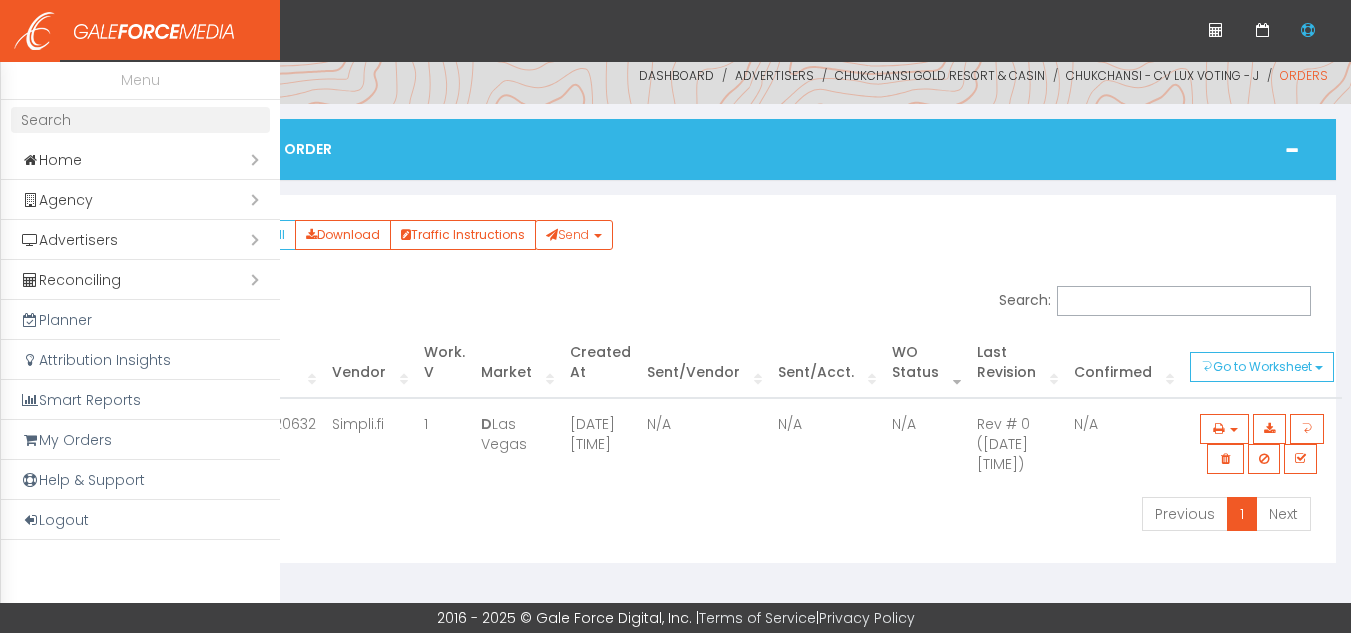 click on "Open submenu ( Advertisers)" at bounding box center (140, 240) 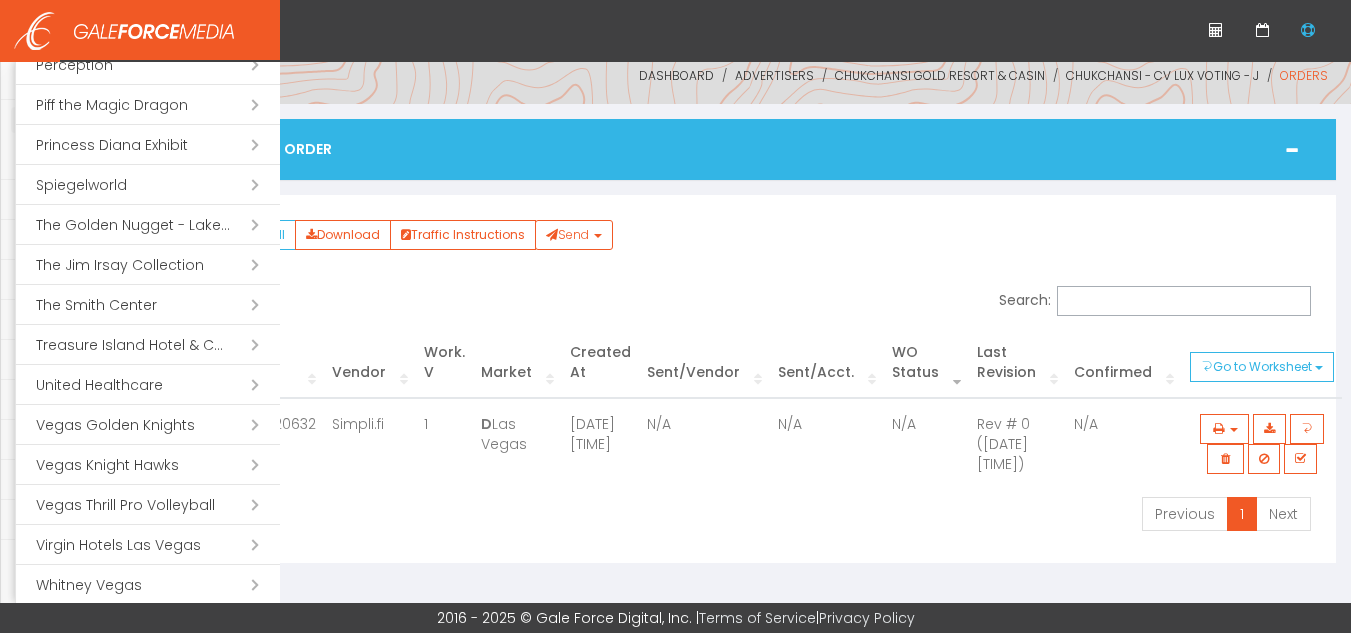 scroll, scrollTop: 1442, scrollLeft: 0, axis: vertical 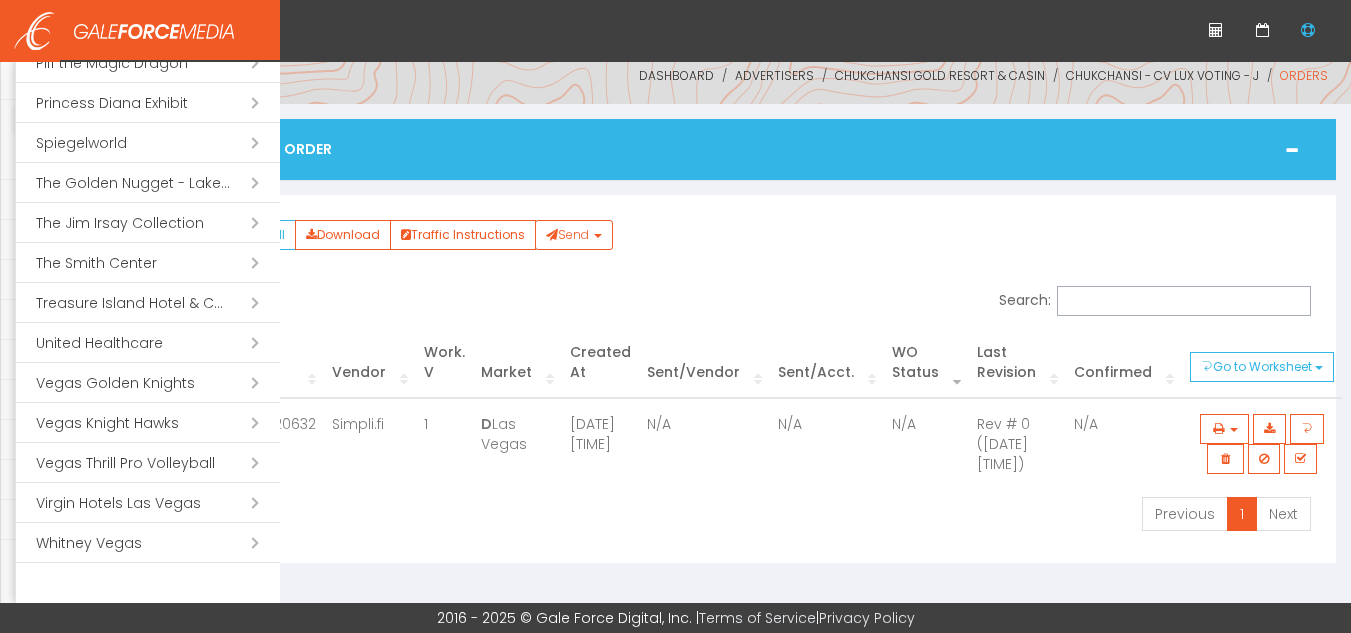 click on "Open submenu (  The Smith Center)" at bounding box center [148, 263] 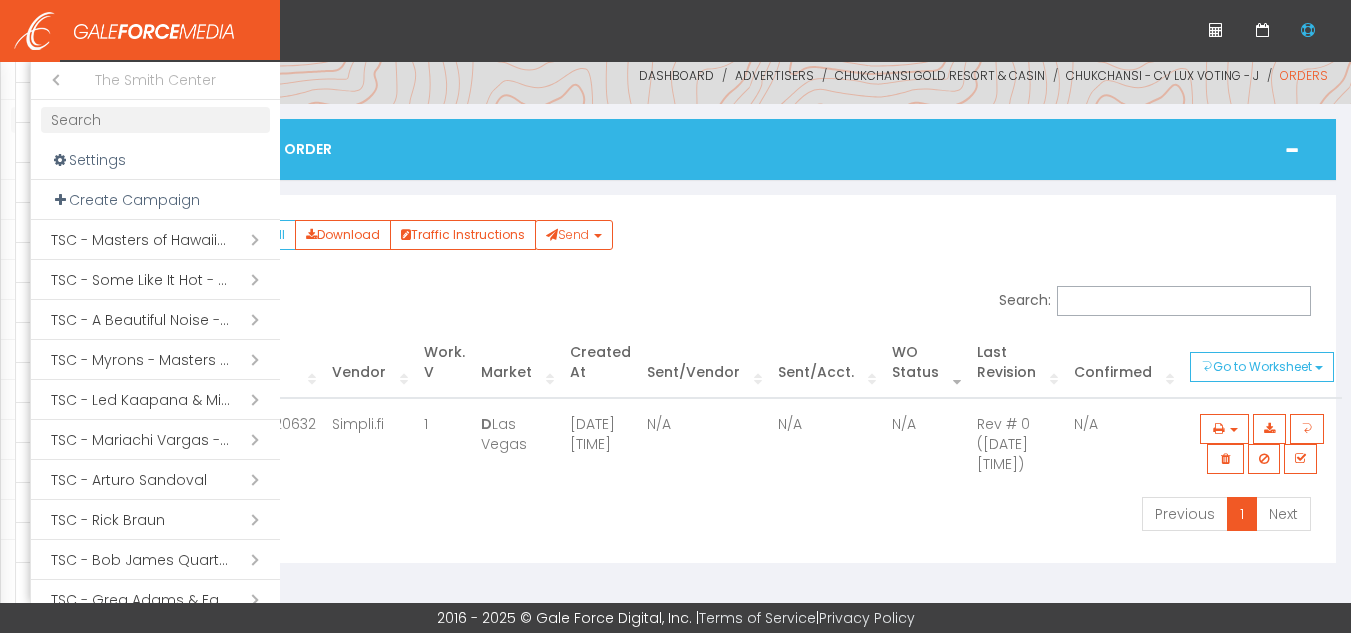 click on "Open submenu (   TSC - Some Like It Hot - 2025)" at bounding box center [155, 280] 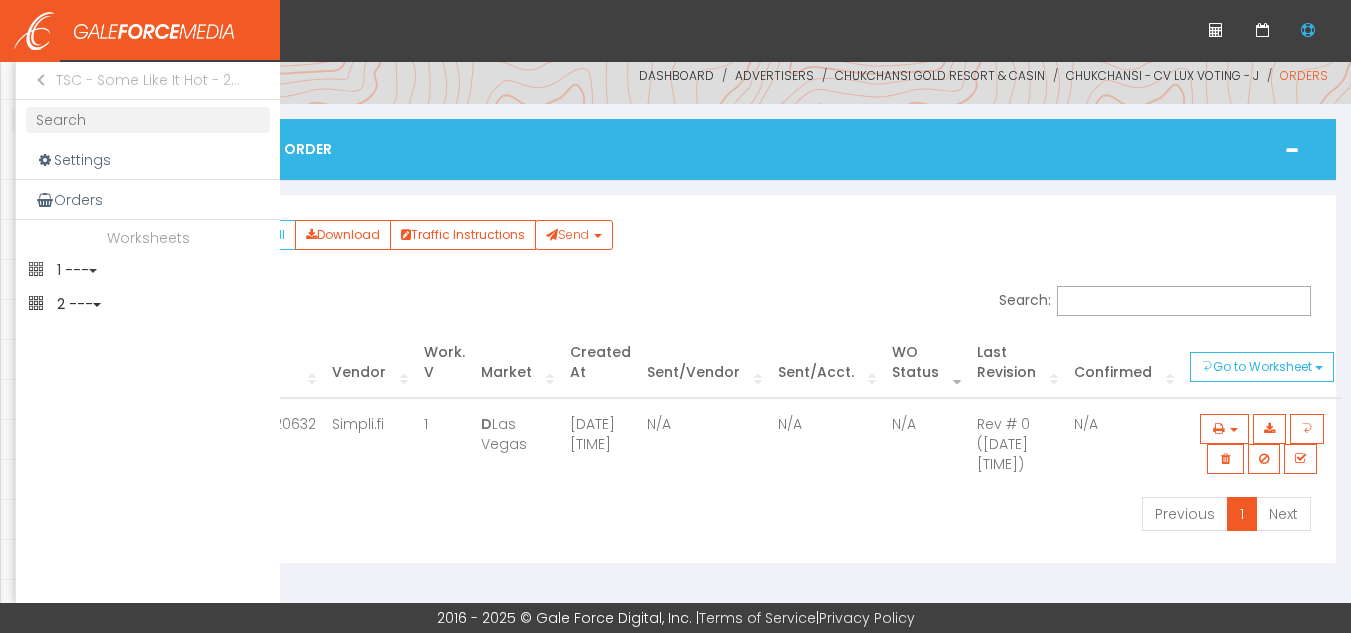 click on "2    ---" at bounding box center (148, 270) 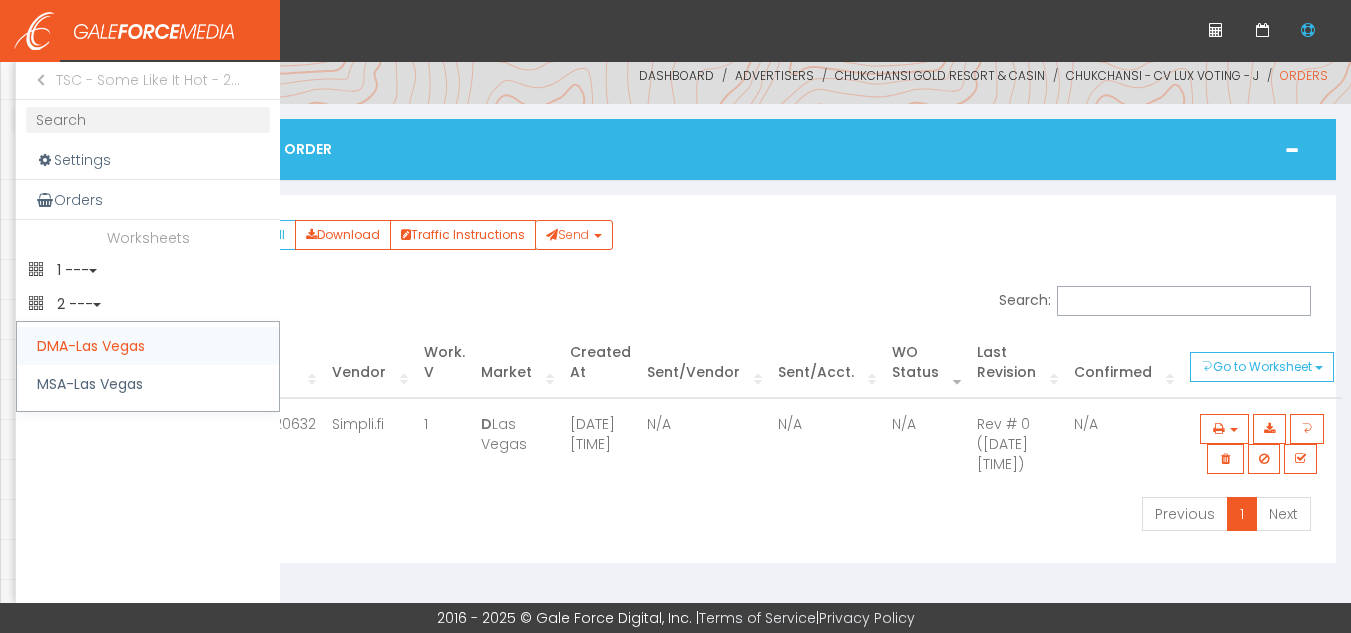 click on "DMA-Las Vegas" at bounding box center [148, 346] 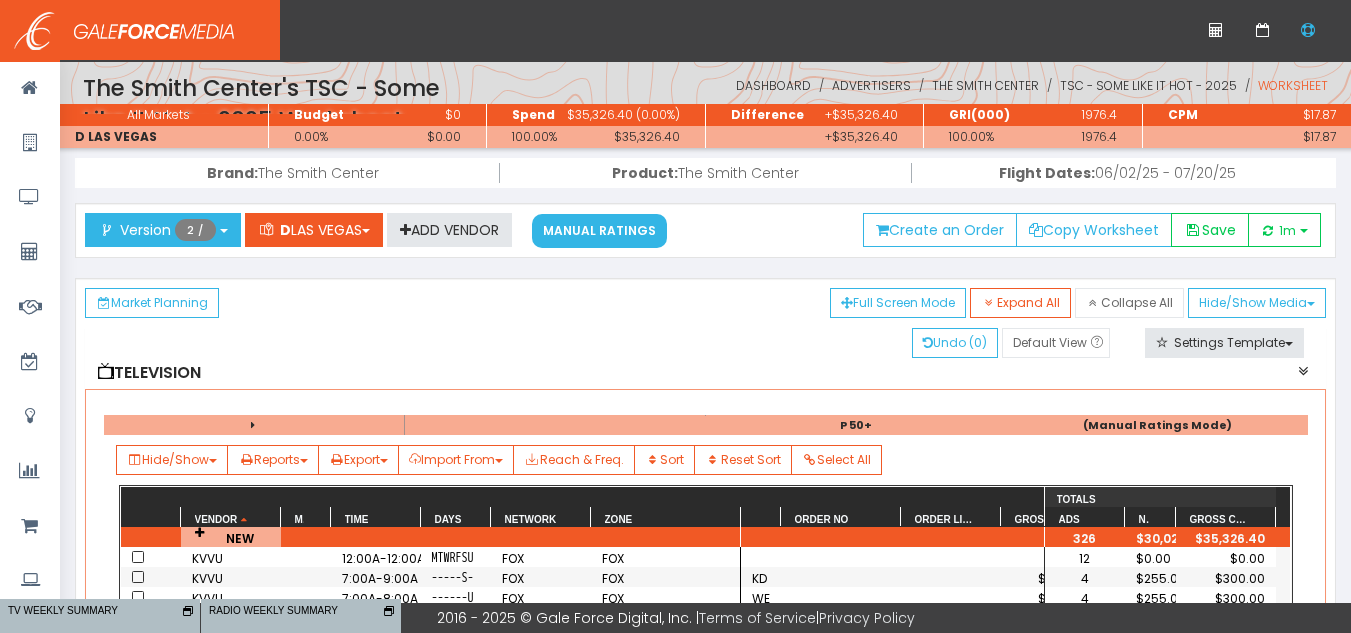 scroll, scrollTop: 200, scrollLeft: 0, axis: vertical 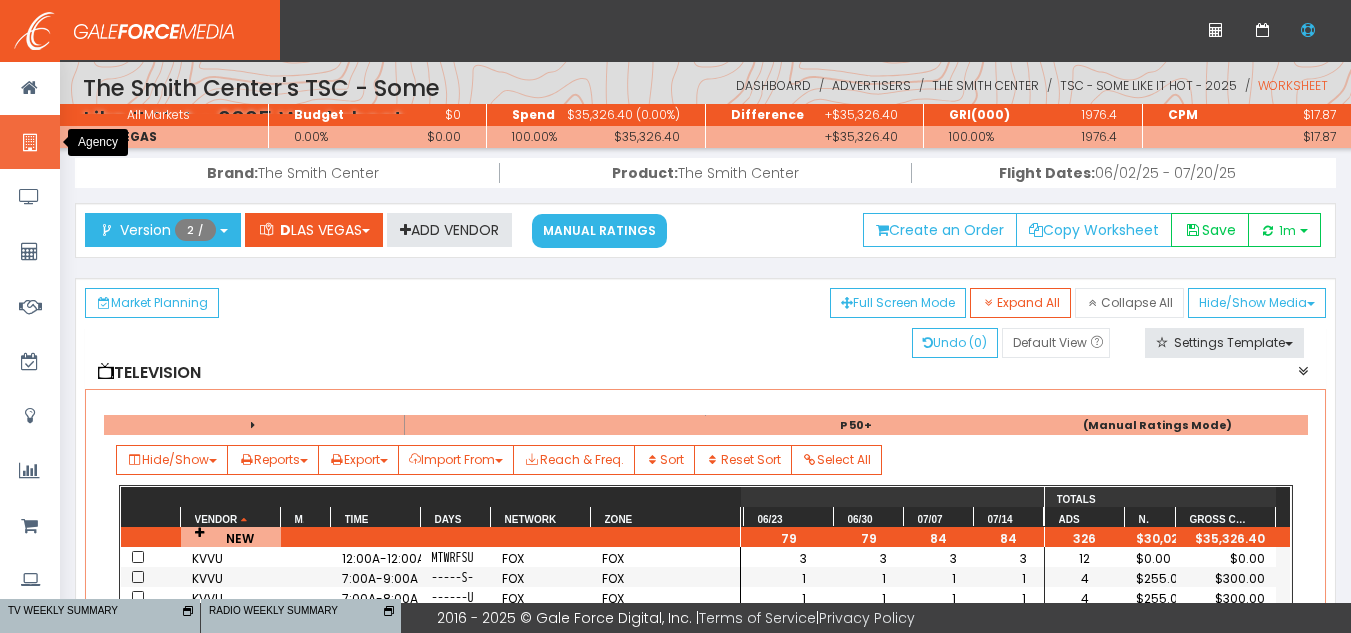 click at bounding box center (29, 143) 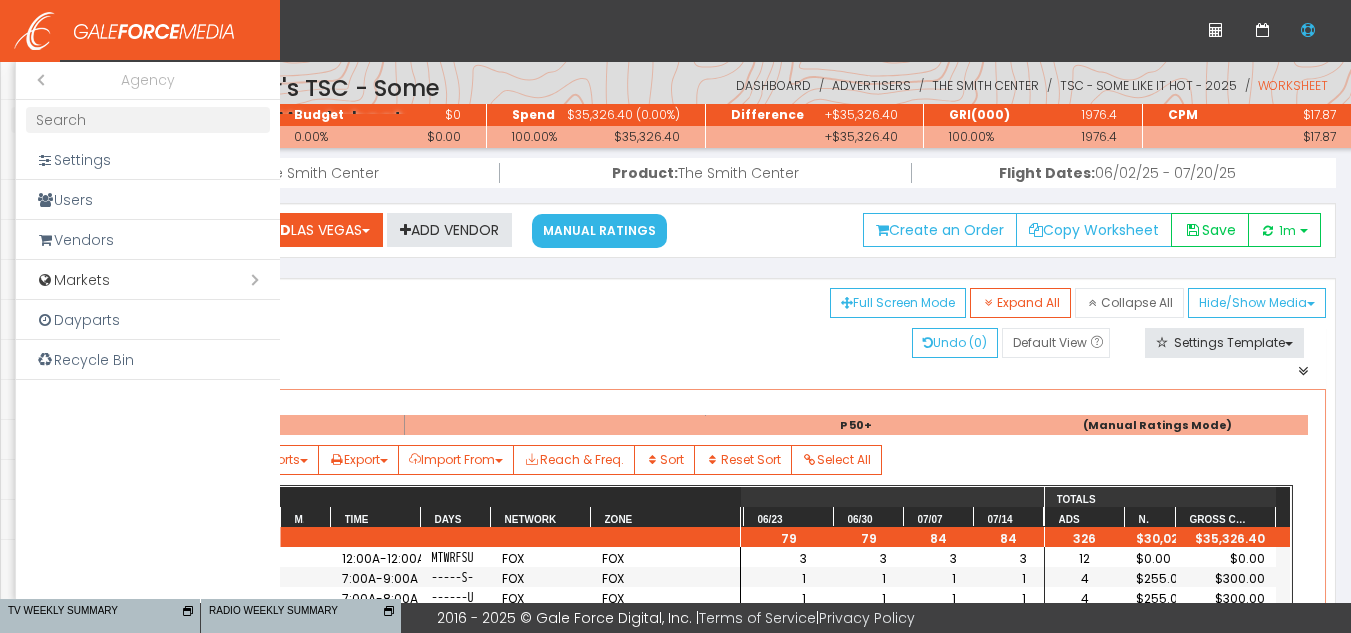 click on "Close submenu ( Agency)" at bounding box center [36, 80] 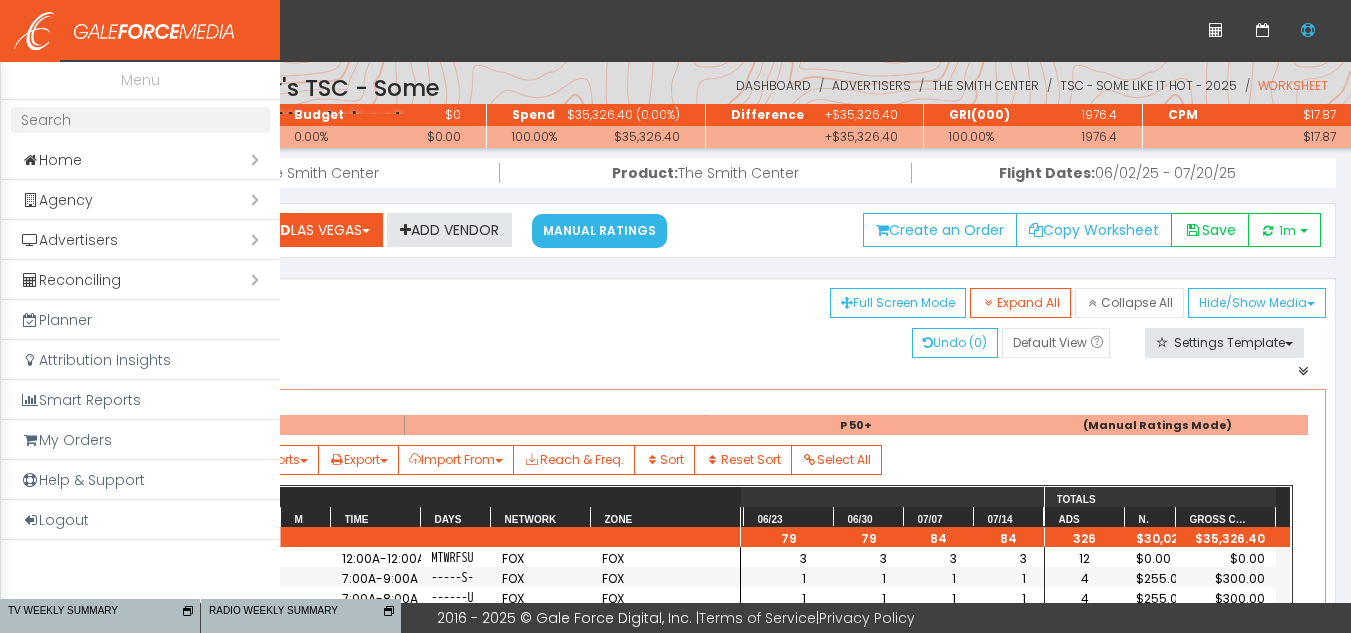 click on "Open submenu ( Advertisers)" at bounding box center [140, 240] 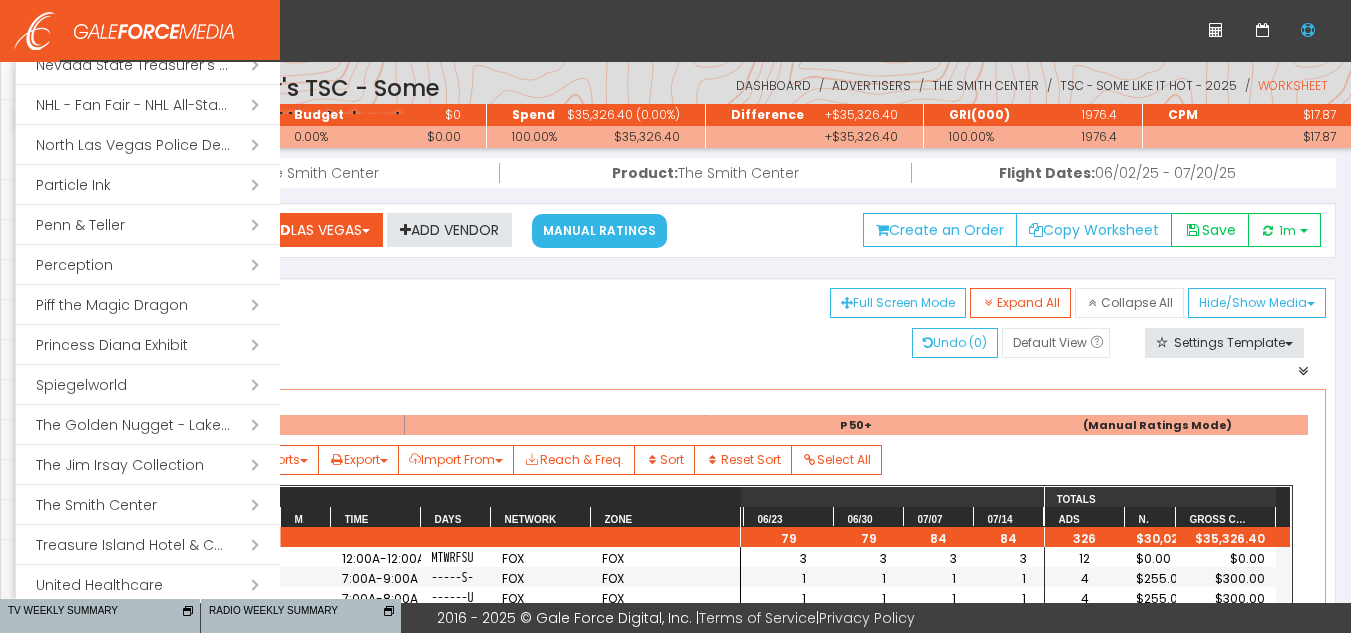 scroll, scrollTop: 1300, scrollLeft: 0, axis: vertical 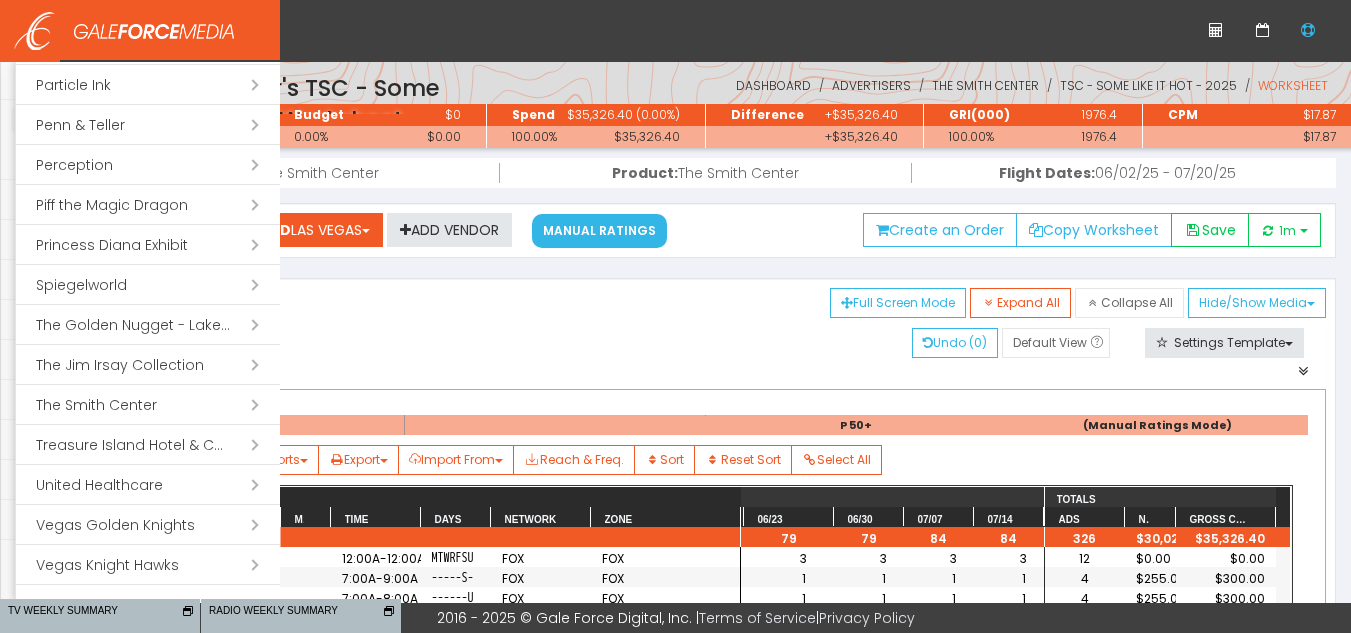 click on "Open submenu (  The Smith Center)" at bounding box center (148, 405) 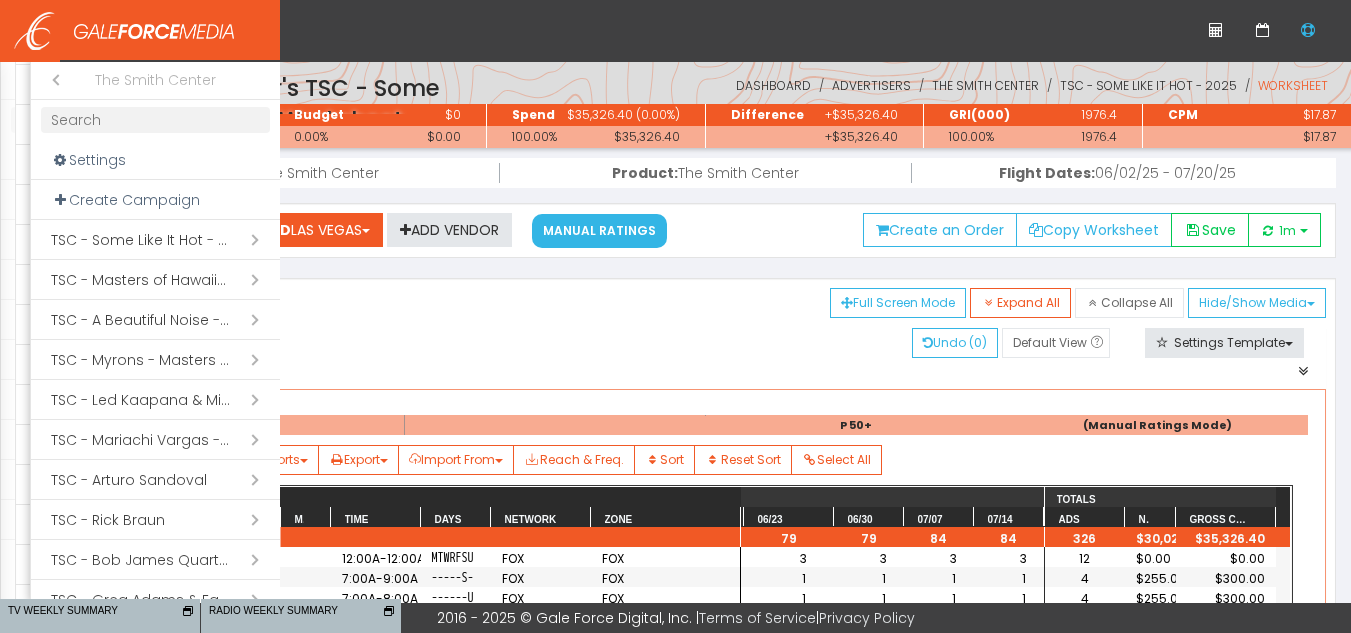 click on "Open submenu (   TSC - Masters of Hawaiian Music)" at bounding box center [155, 280] 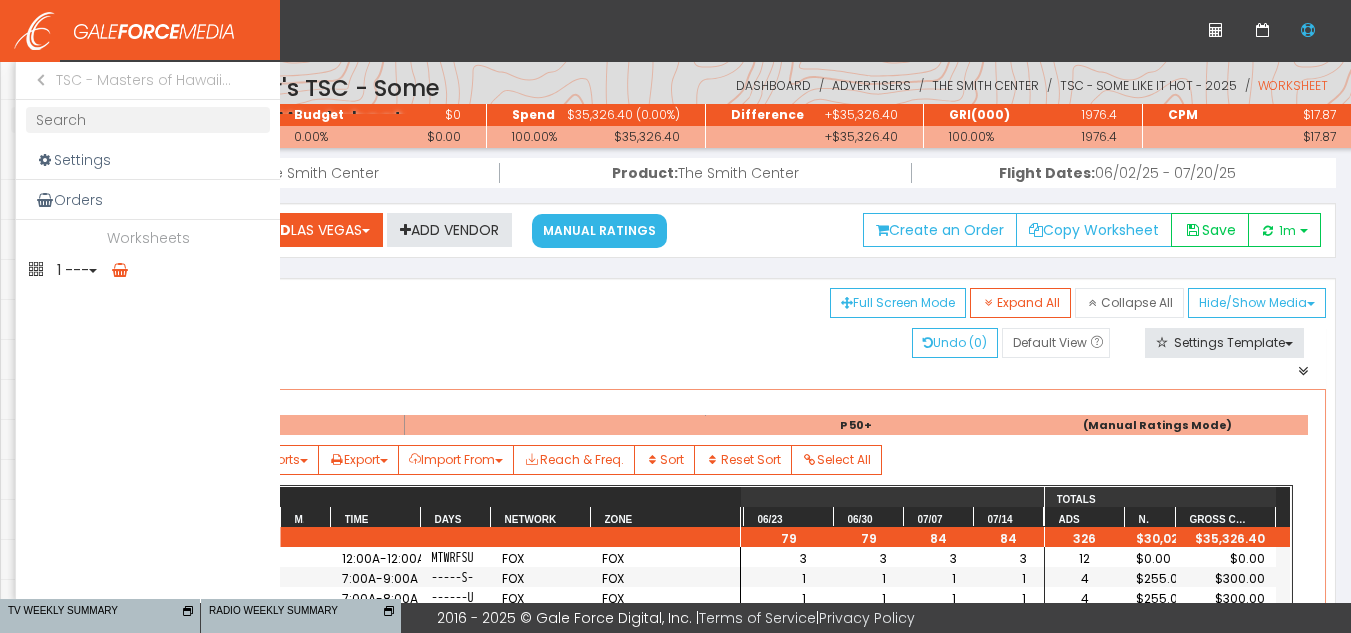 click on "1    ---" at bounding box center (148, 270) 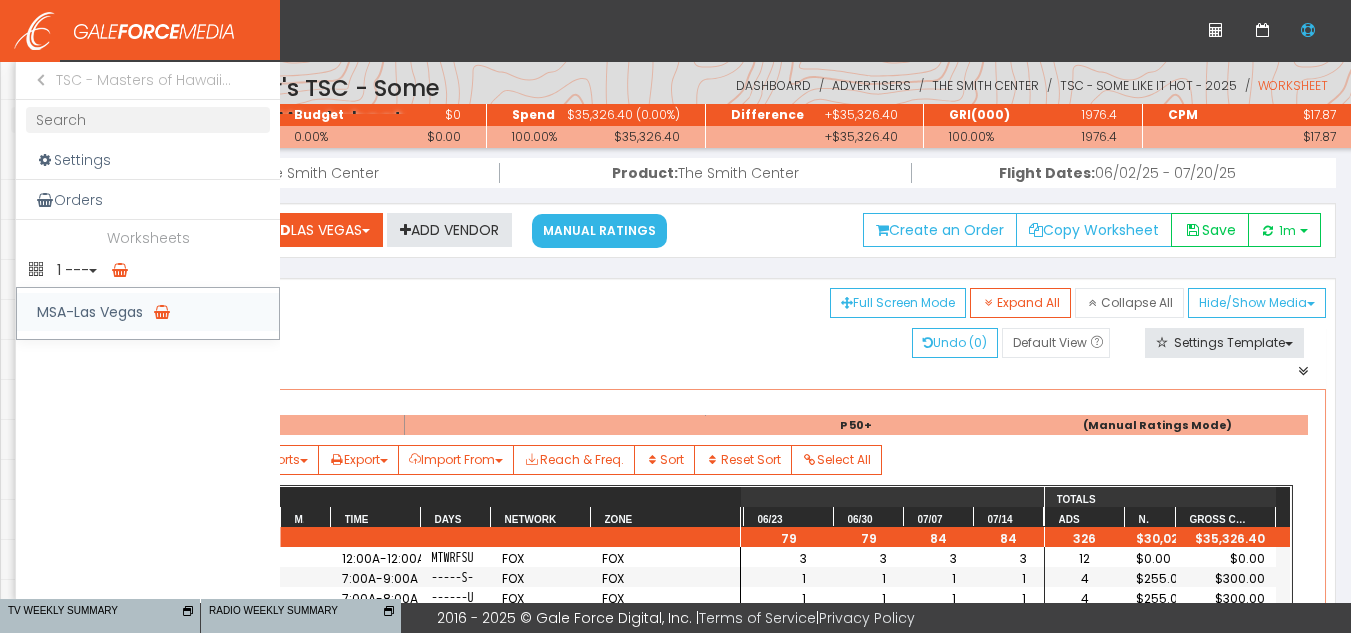 click on "MSA-Las Vegas" at bounding box center (148, 312) 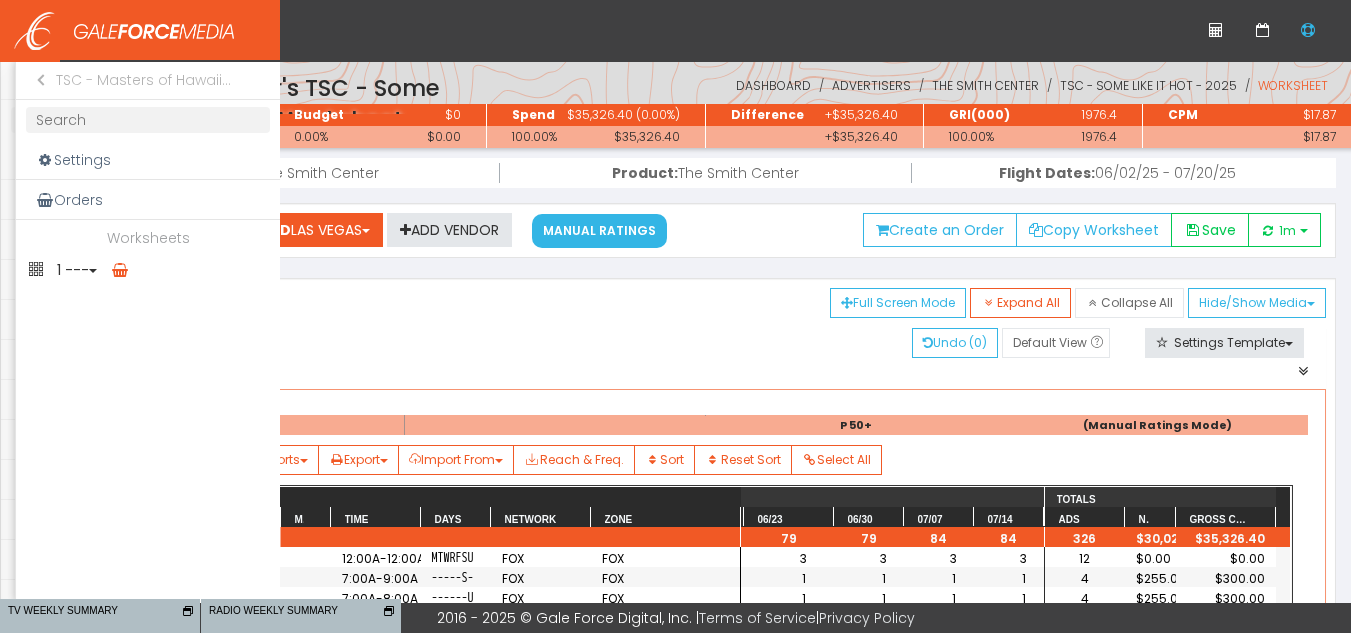 click on "1    ---" at bounding box center [148, 270] 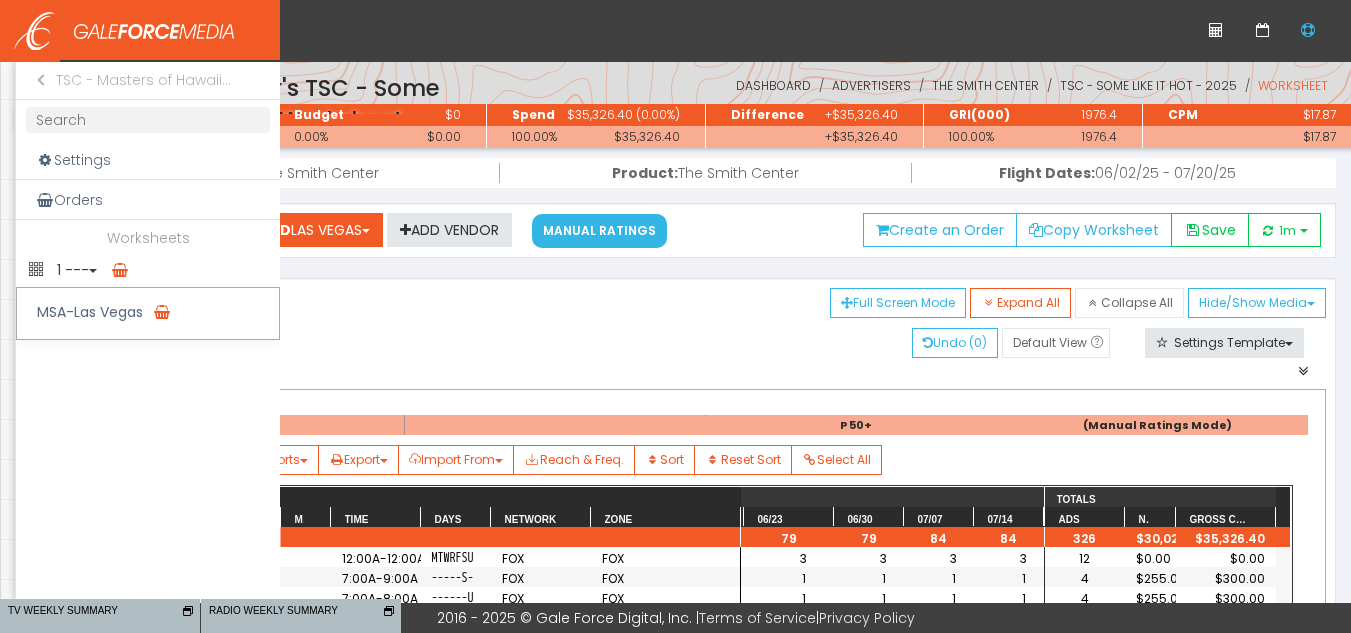 click on "Close submenu (   TSC - Masters of Hawaiian Music)" at bounding box center [36, 80] 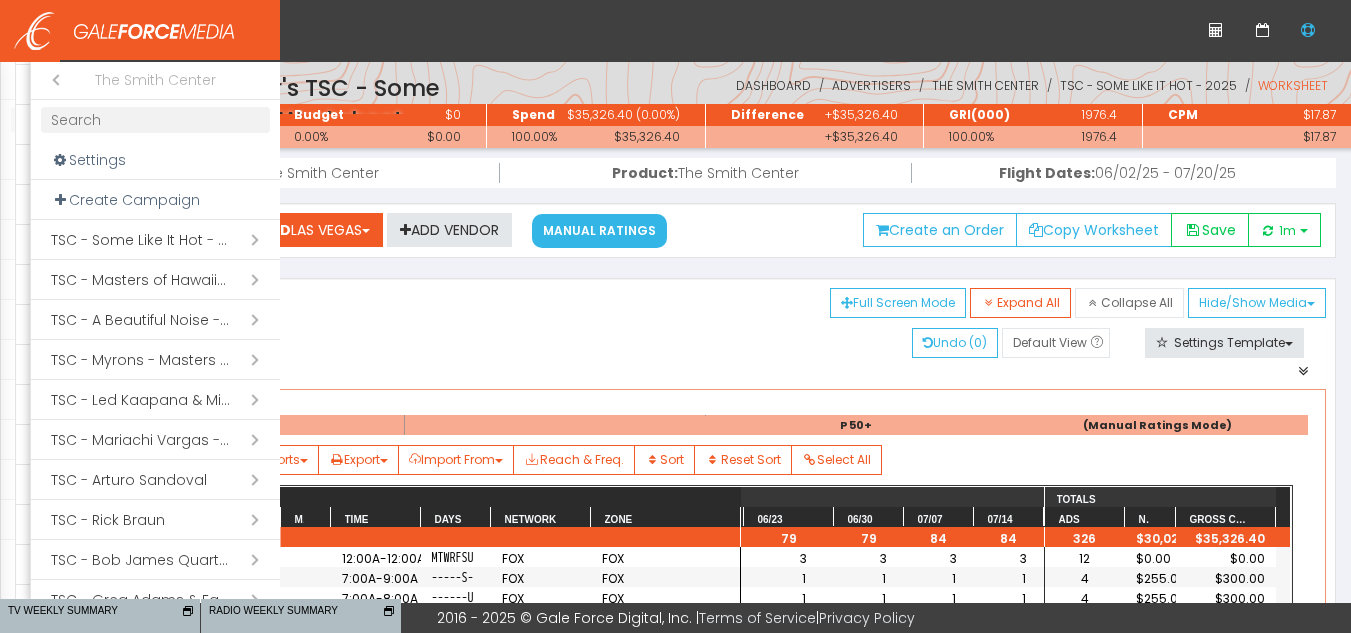 click on "Open submenu (   TSC - Masters of Hawaiian Music)" at bounding box center (155, 280) 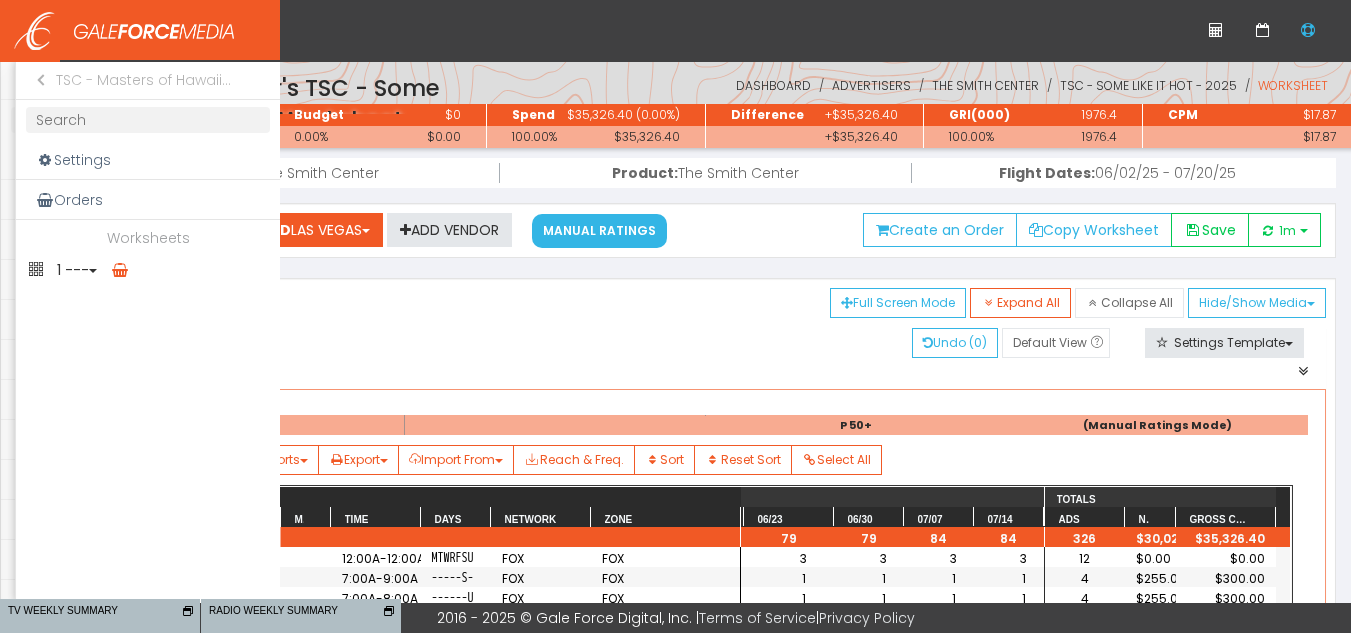 click on "1    ---" at bounding box center [148, 270] 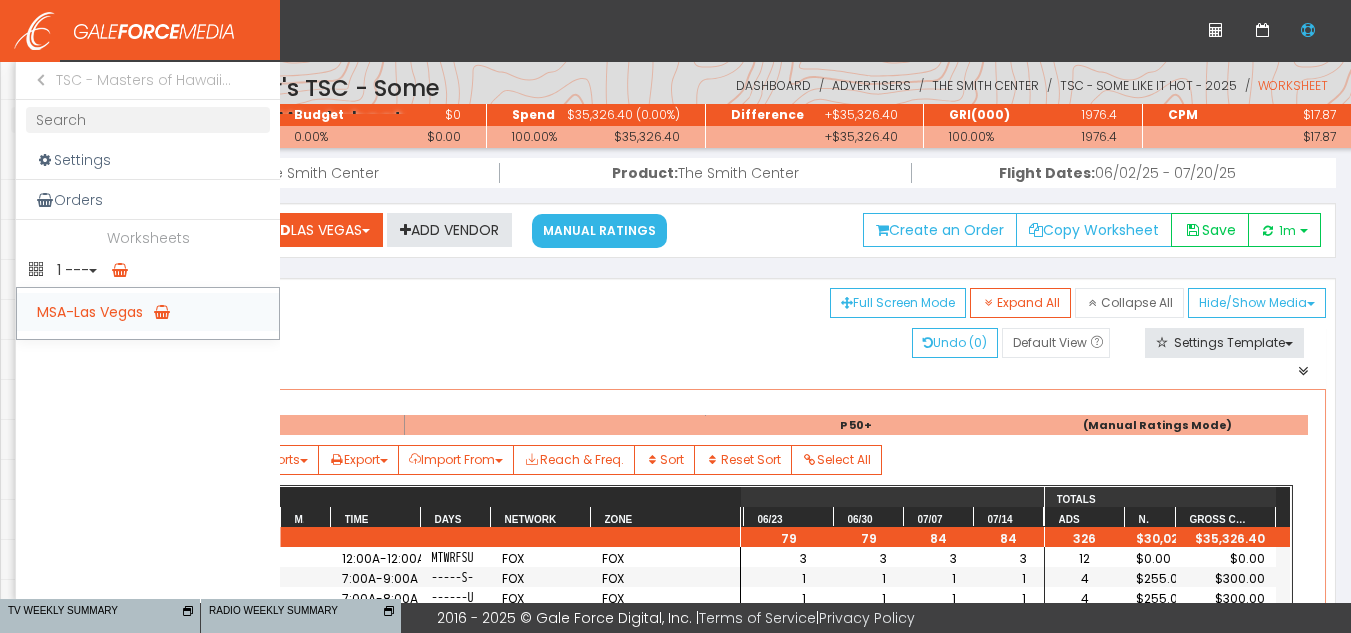 click on "MSA-Las Vegas" at bounding box center (148, 312) 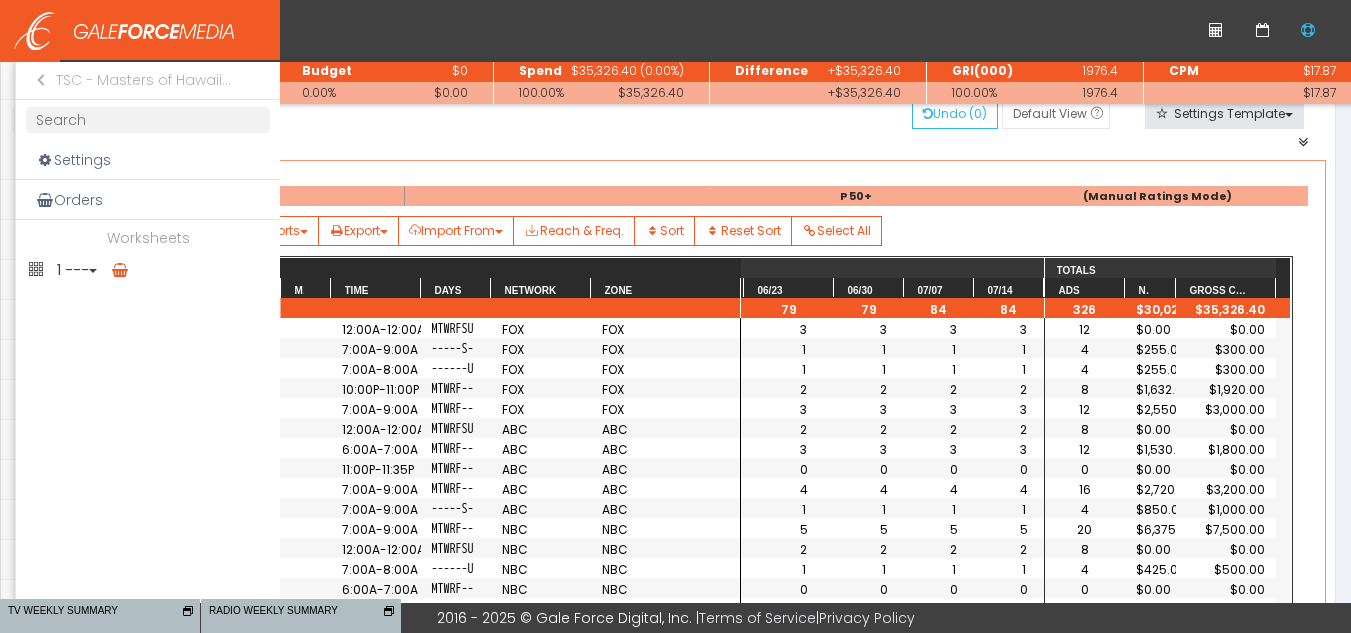 scroll, scrollTop: 300, scrollLeft: 0, axis: vertical 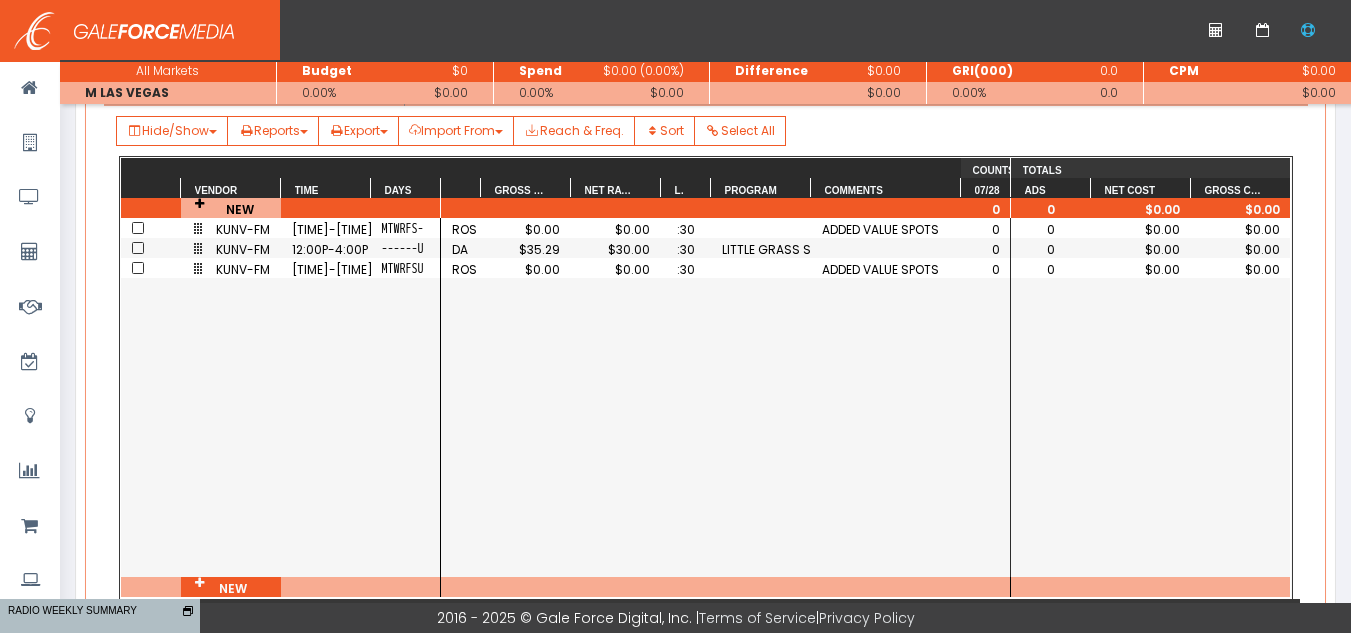 drag, startPoint x: 549, startPoint y: 560, endPoint x: 634, endPoint y: 569, distance: 85.47514 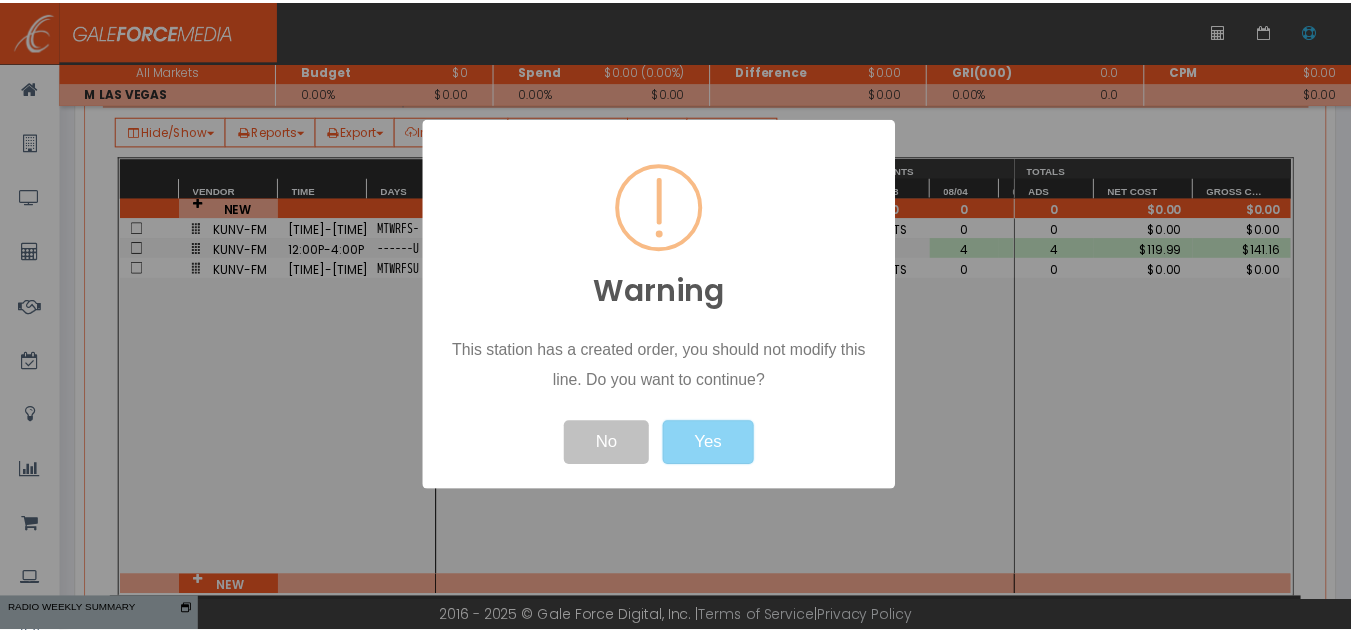 scroll, scrollTop: 0, scrollLeft: 91, axis: horizontal 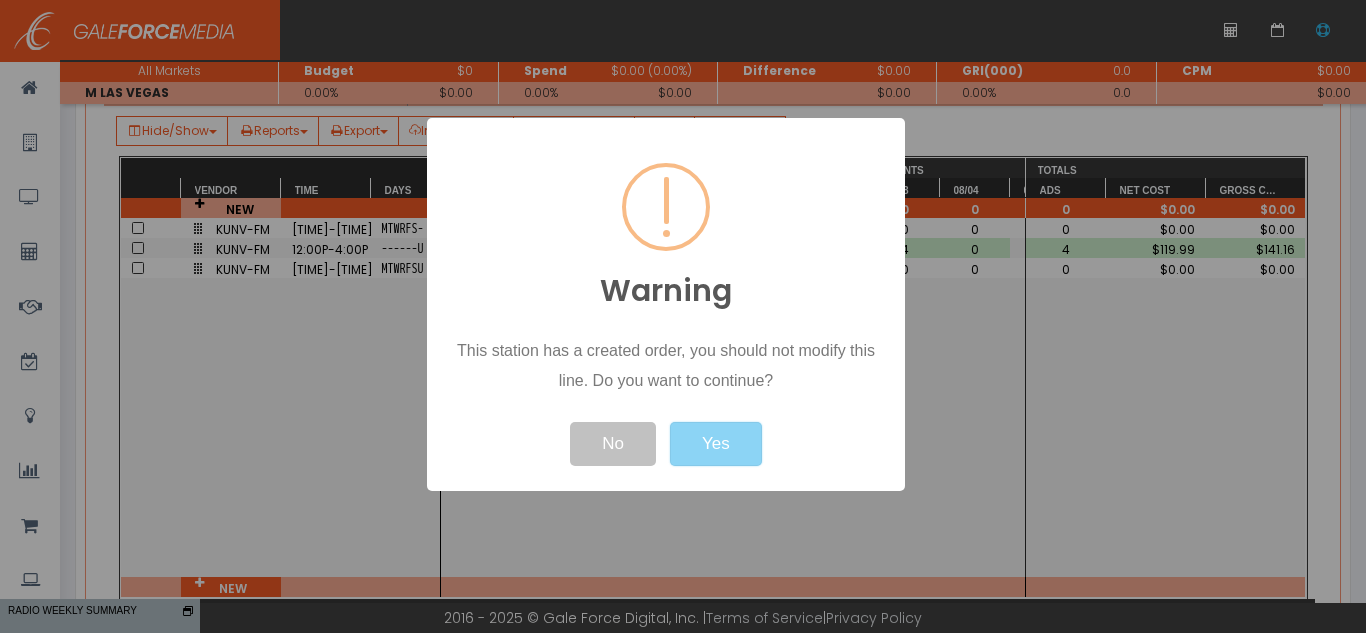 type 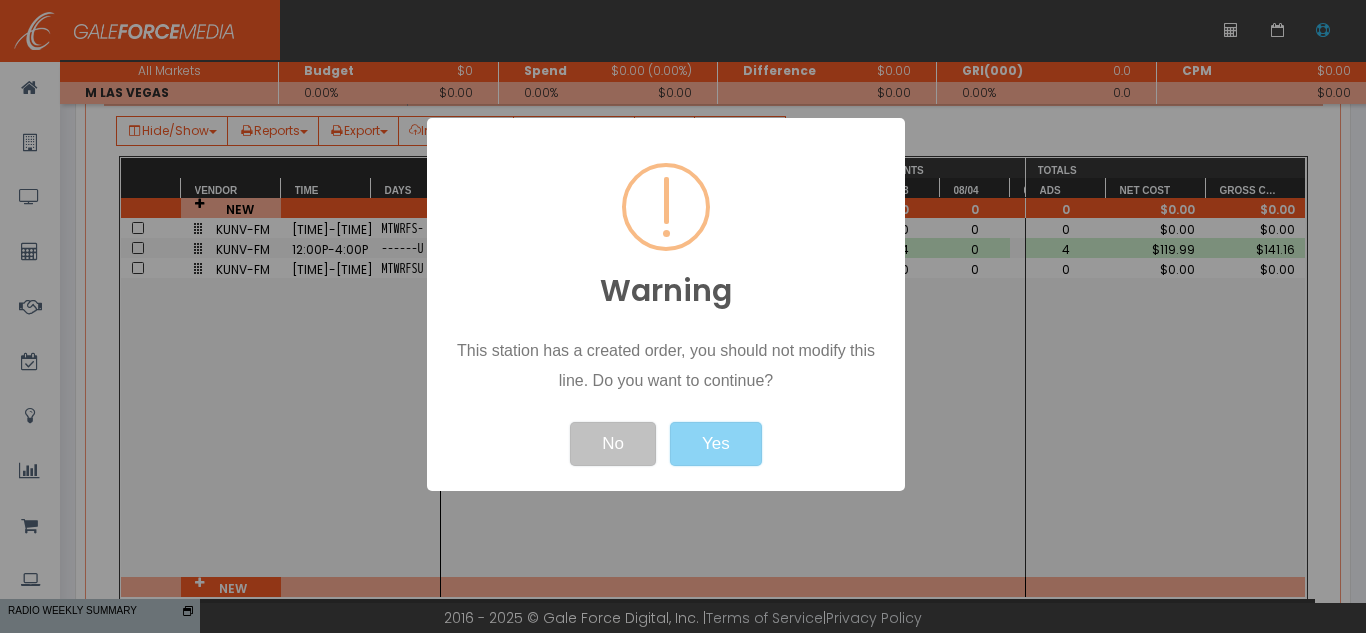 type 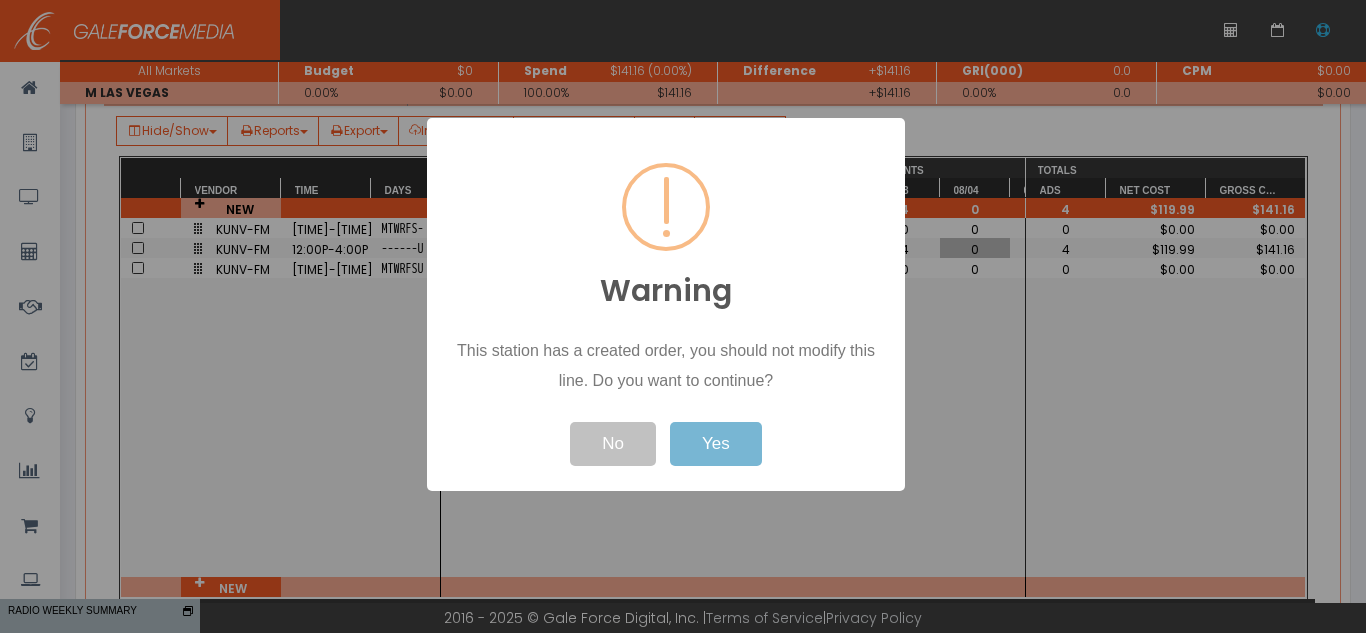 click on "Yes" at bounding box center [716, 444] 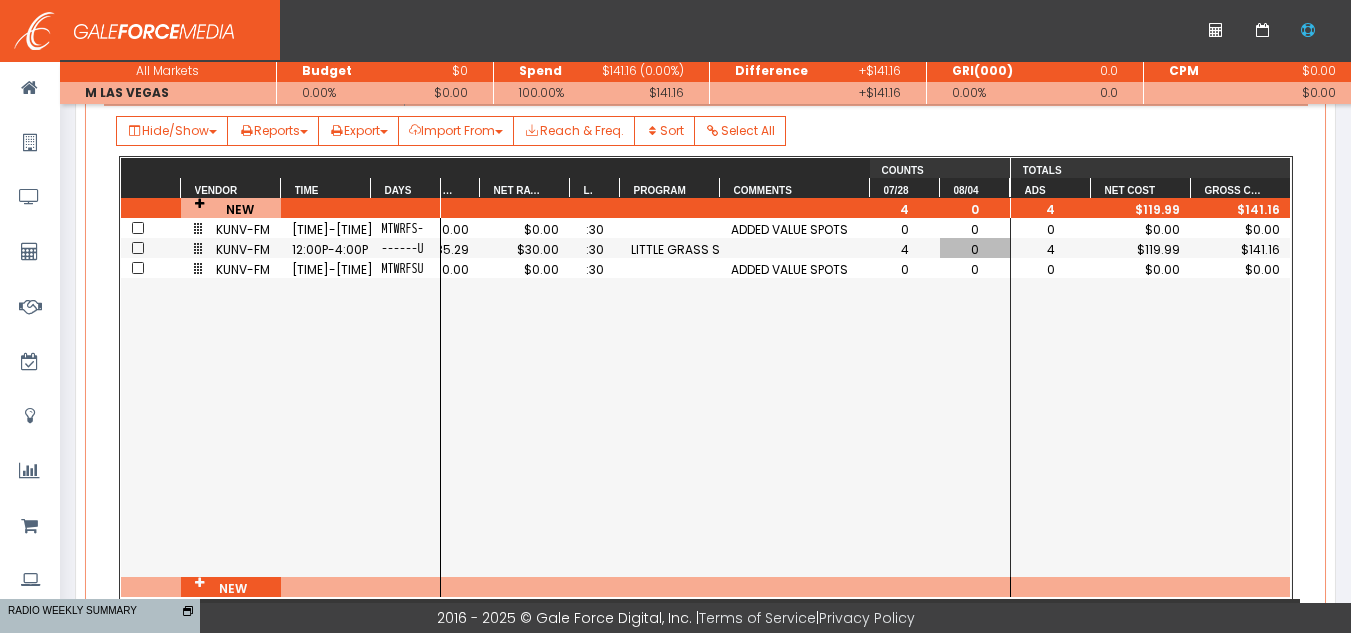 click on "0" at bounding box center [975, 249] 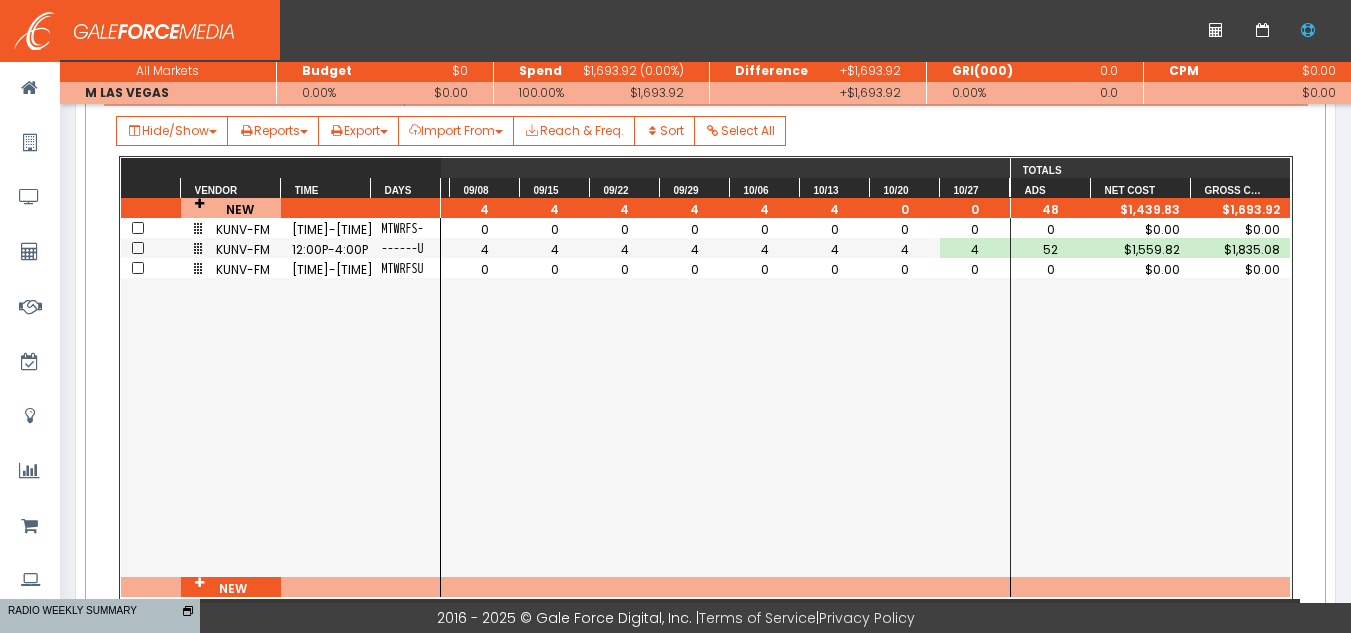 scroll, scrollTop: 0, scrollLeft: 931, axis: horizontal 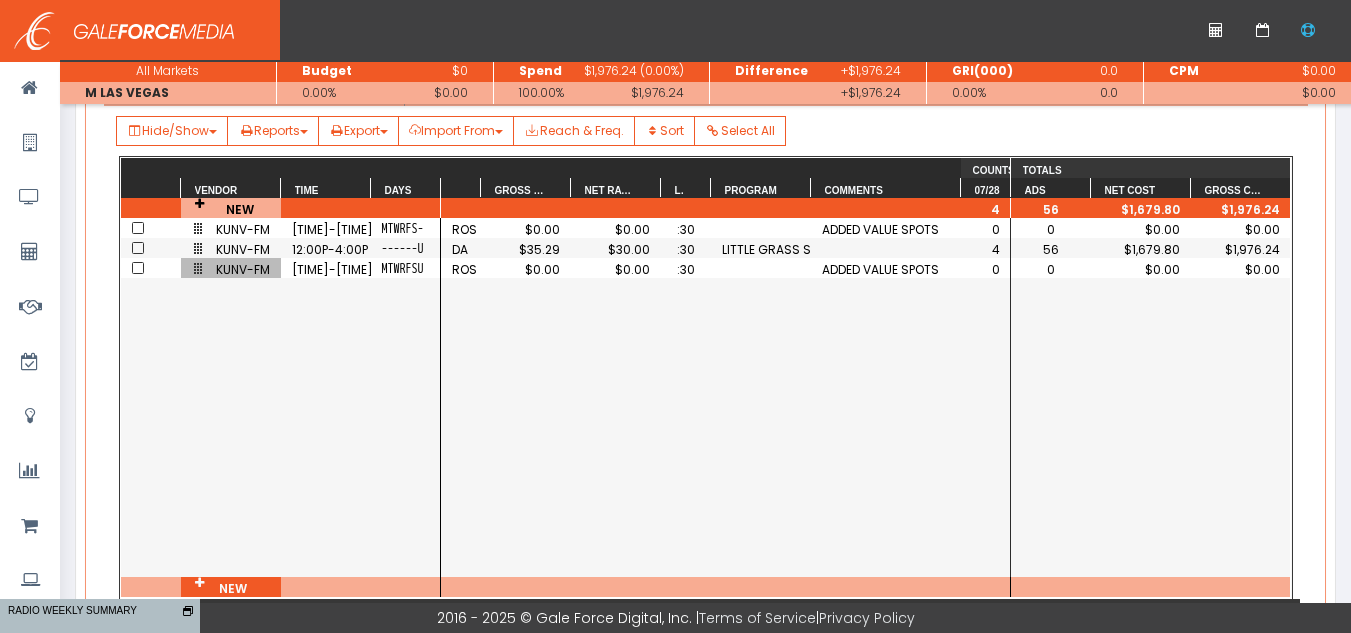 click at bounding box center (138, 268) 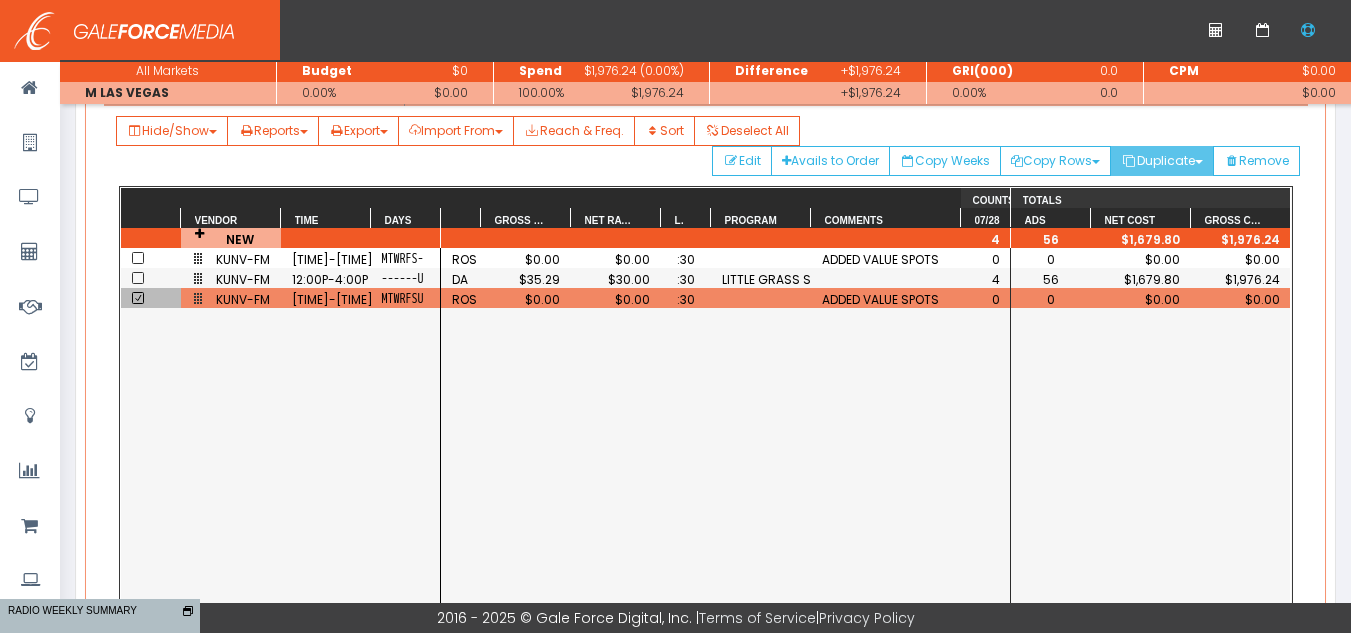click on "Duplicate" at bounding box center (1055, 161) 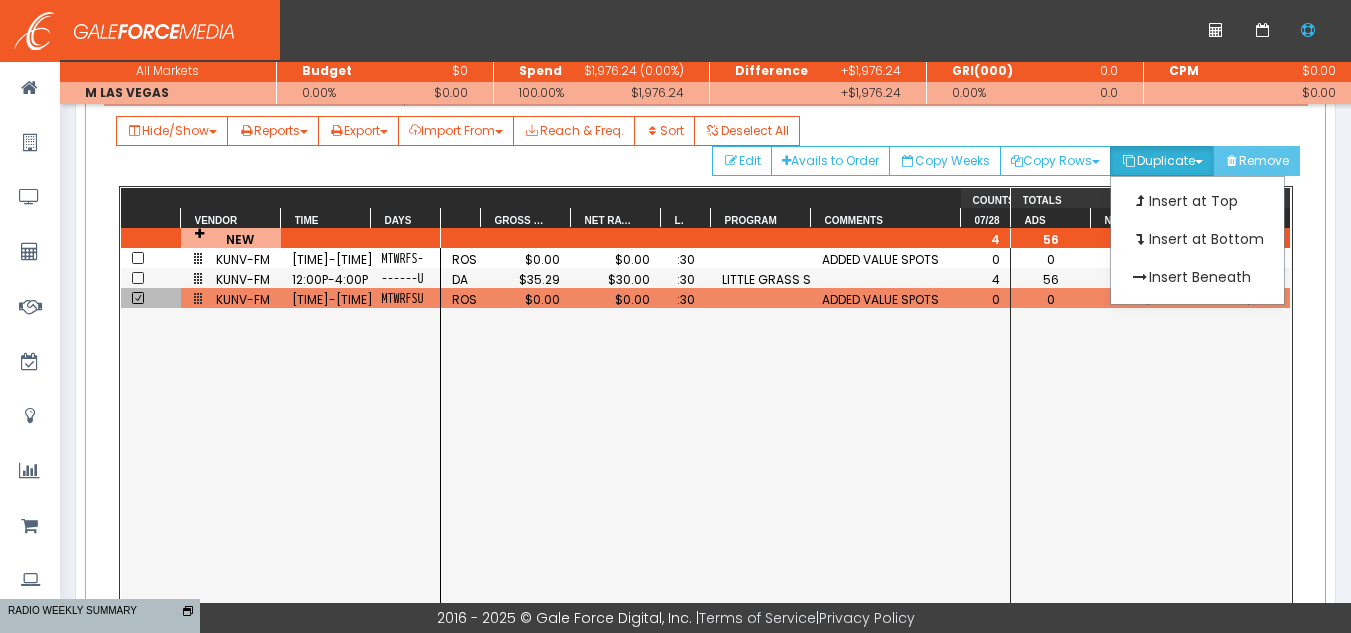 click on "Remove" at bounding box center (1256, 161) 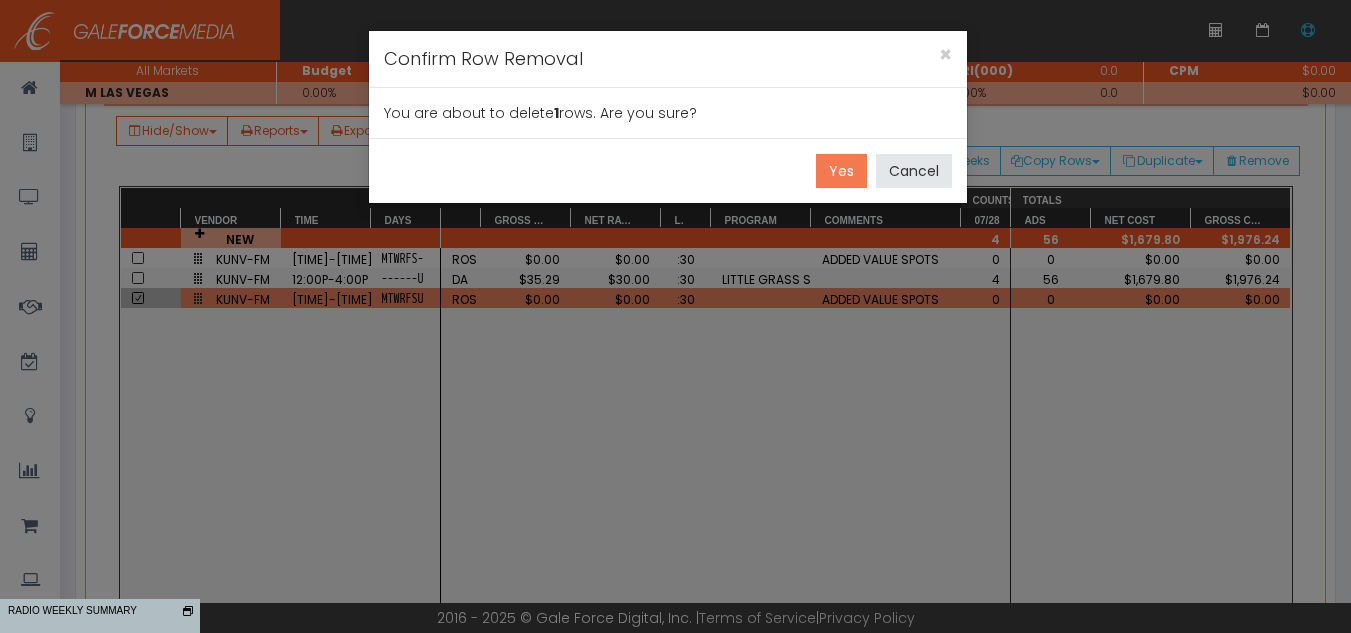 click on "Yes" at bounding box center [841, 171] 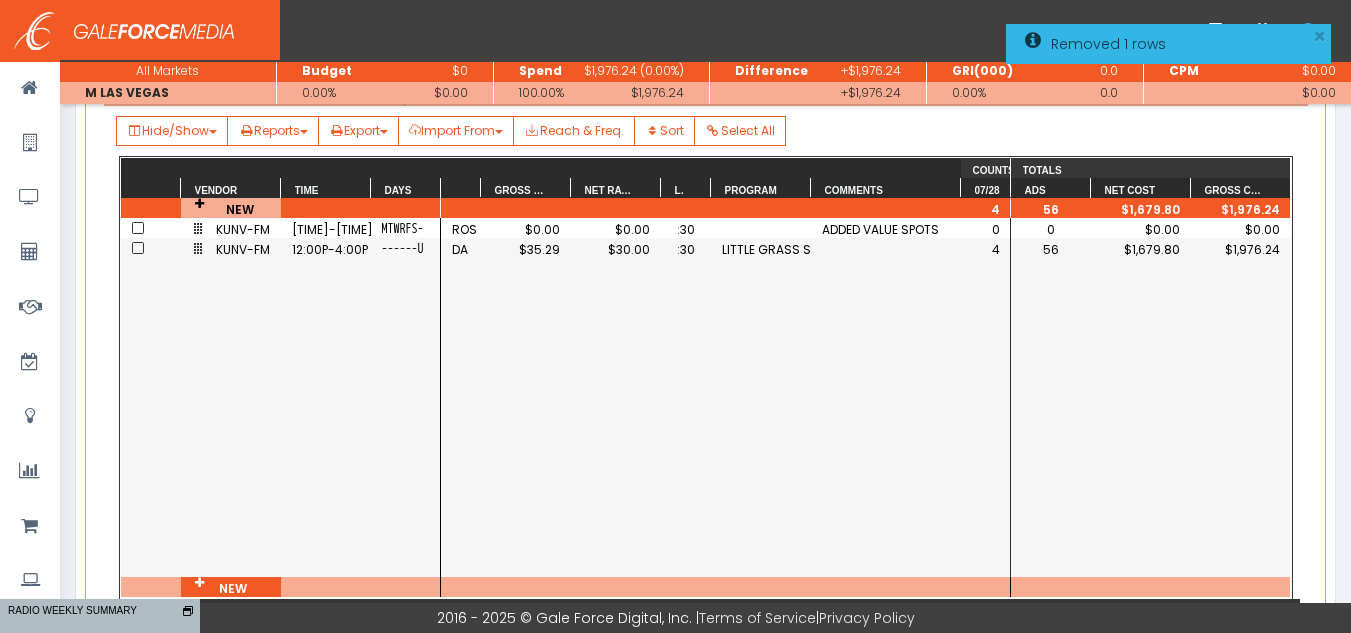 drag, startPoint x: 599, startPoint y: 561, endPoint x: 727, endPoint y: 557, distance: 128.06248 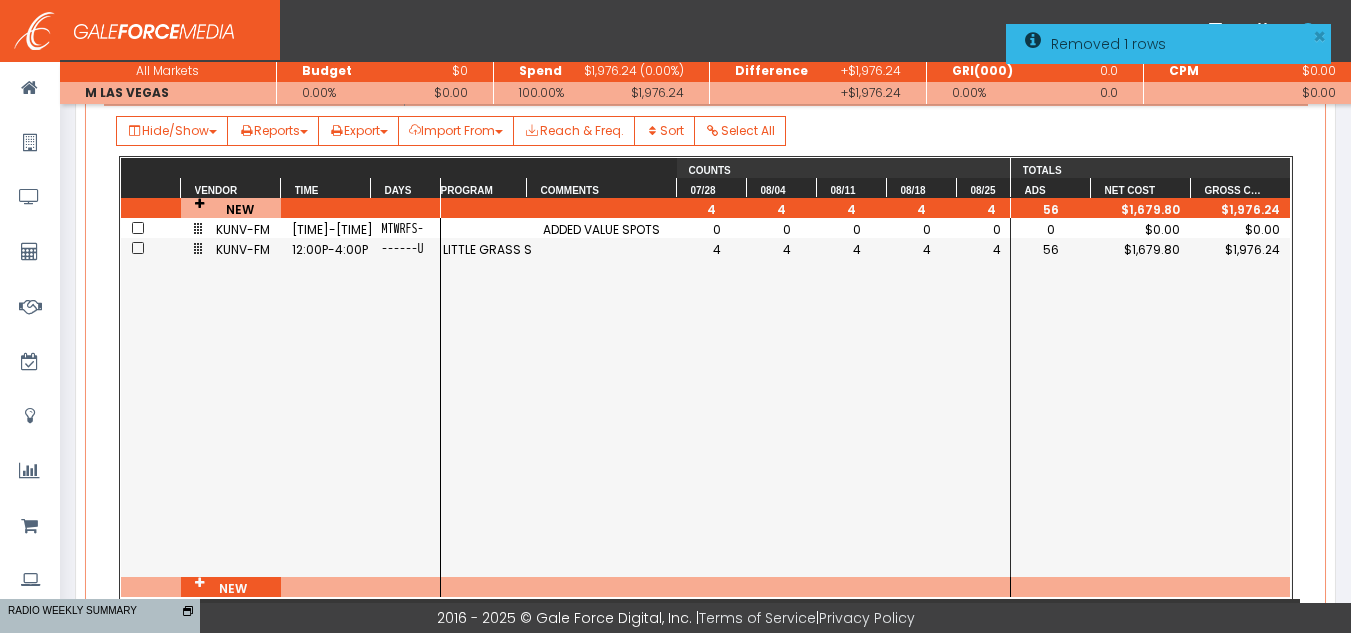 scroll, scrollTop: 0, scrollLeft: 296, axis: horizontal 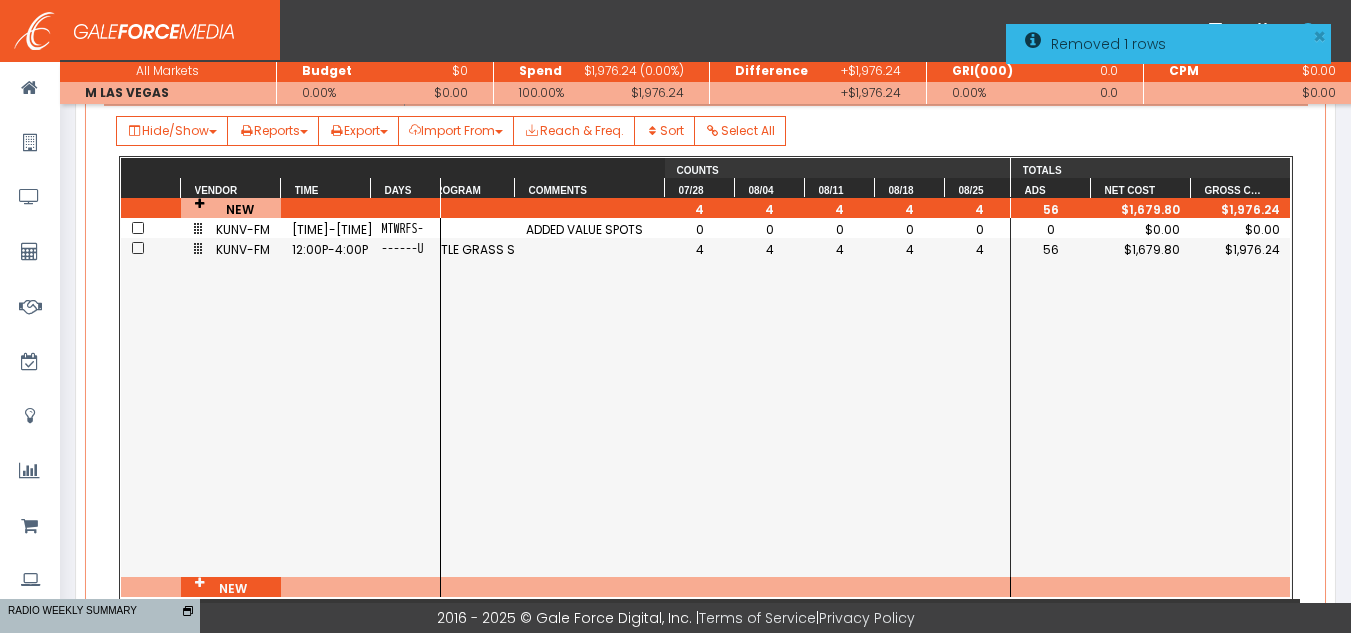 click on "0" at bounding box center (700, 229) 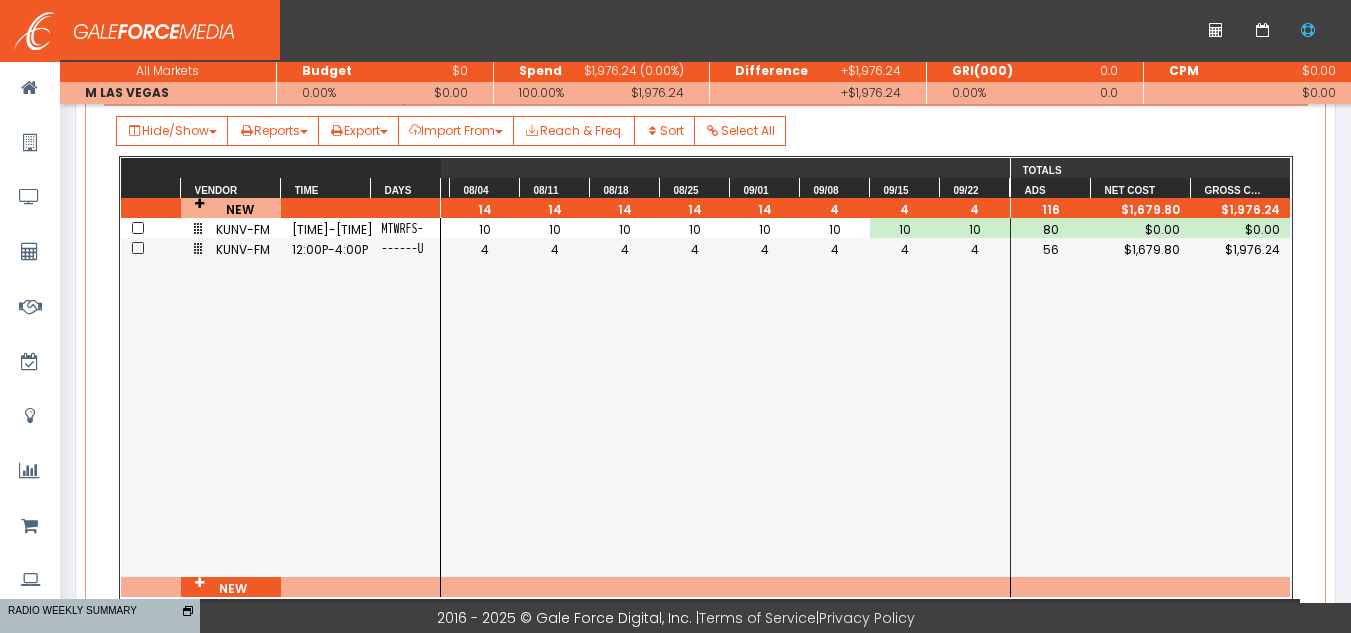 type on "1" 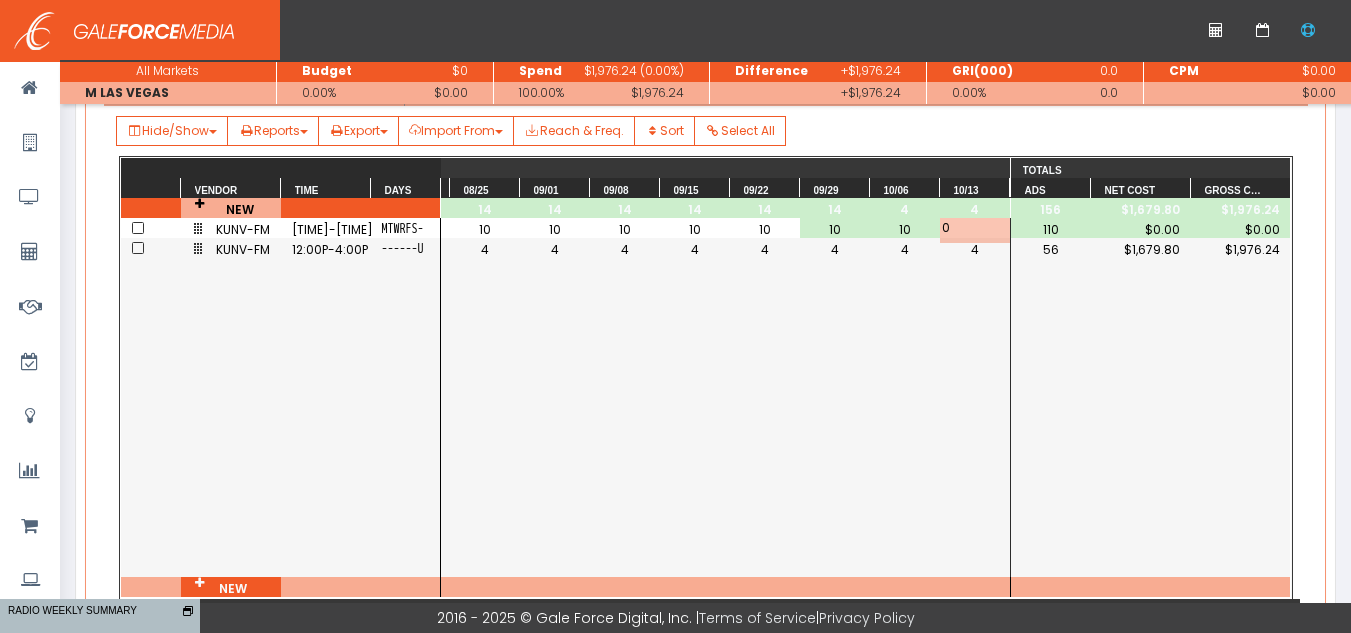 type on "1" 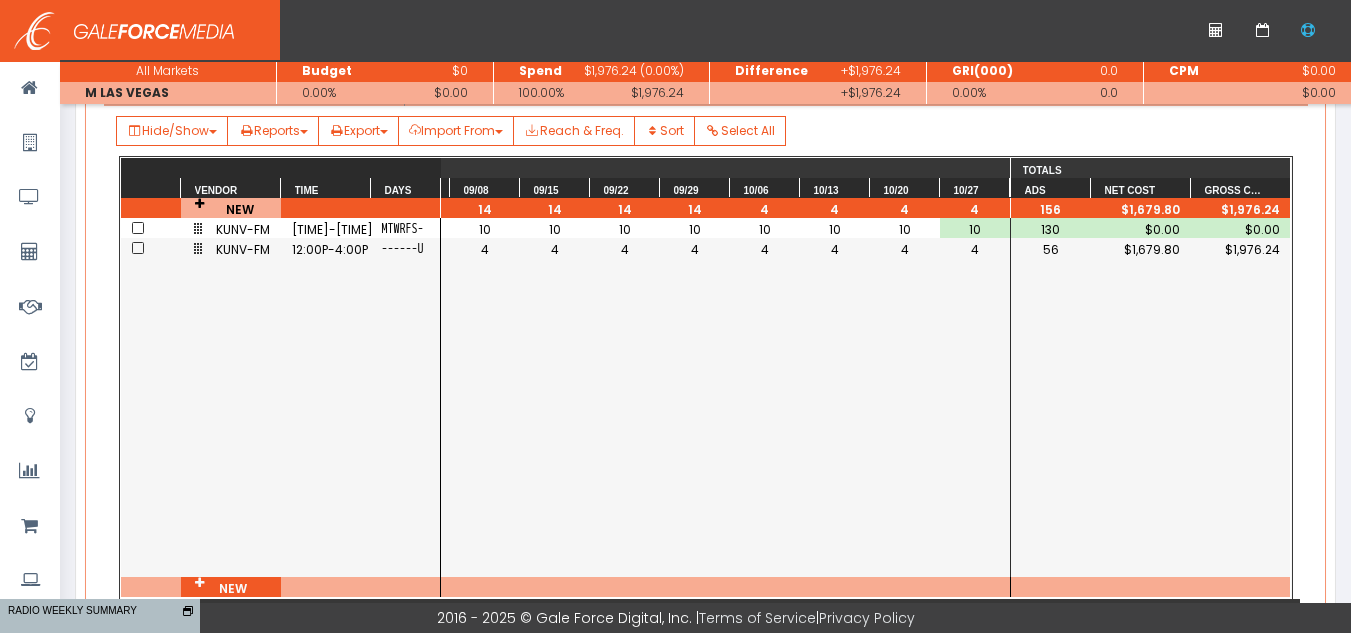 scroll, scrollTop: 0, scrollLeft: 931, axis: horizontal 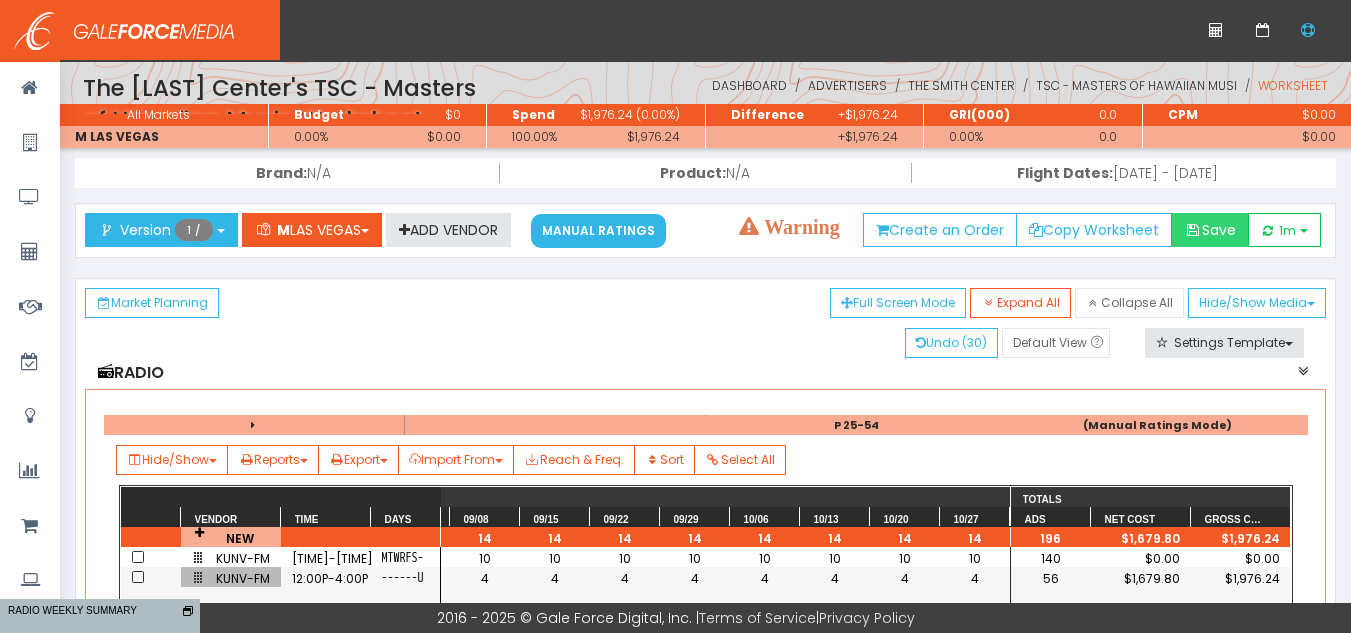 click on "Save" at bounding box center (1210, 230) 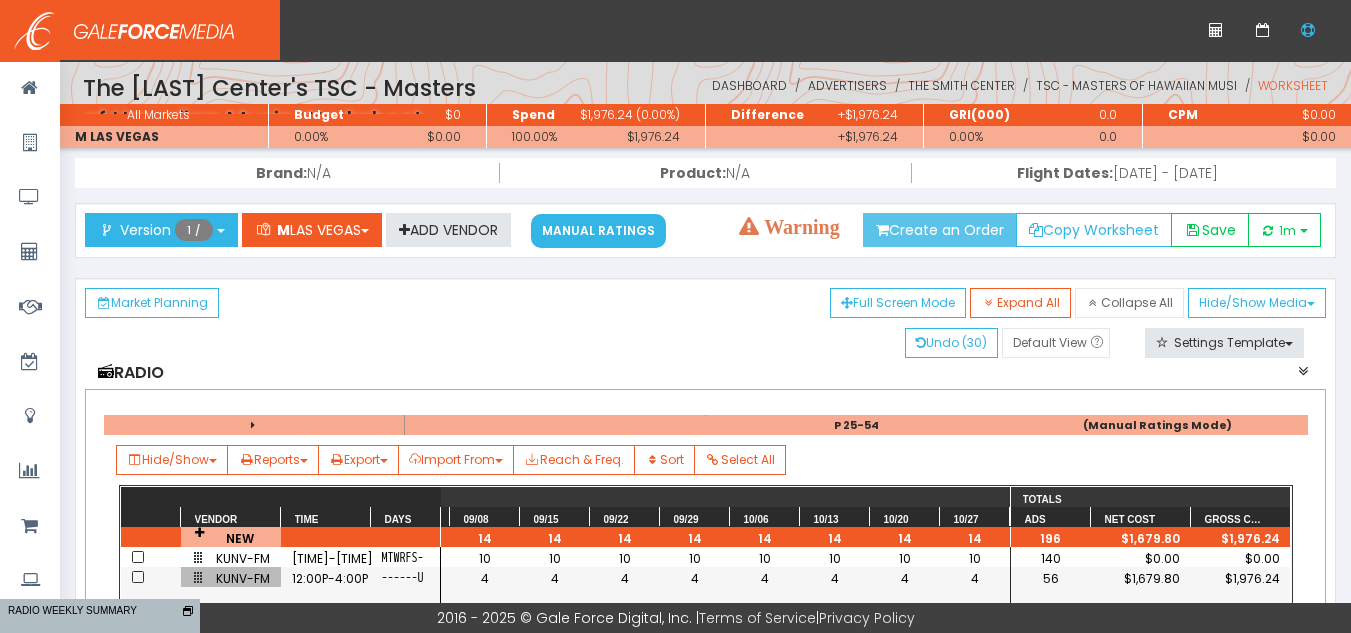 click on "Create an Order" at bounding box center (940, 230) 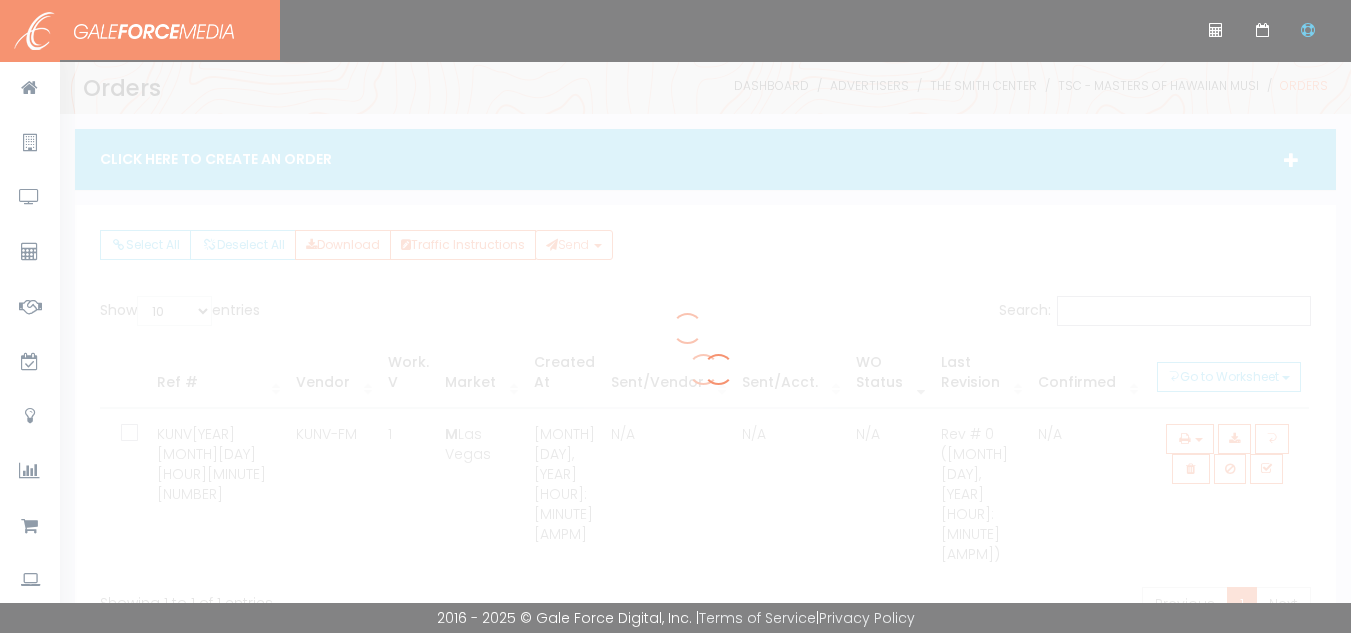 scroll, scrollTop: 0, scrollLeft: 0, axis: both 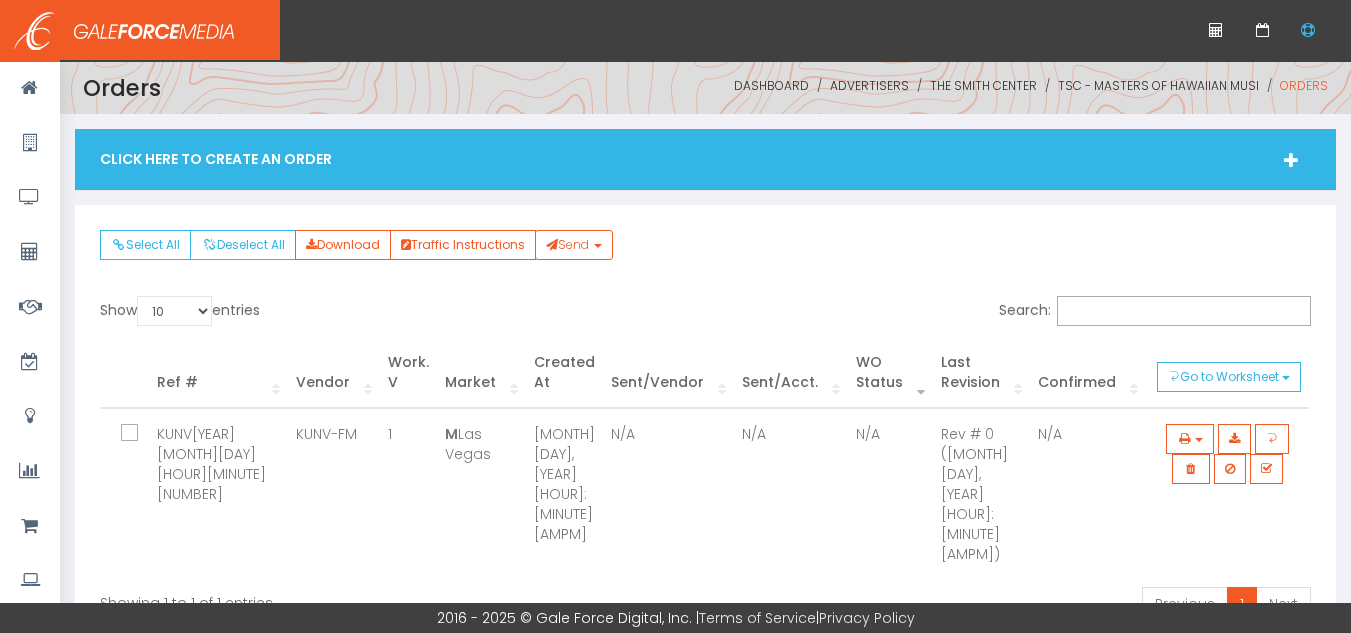 click at bounding box center [134, 440] 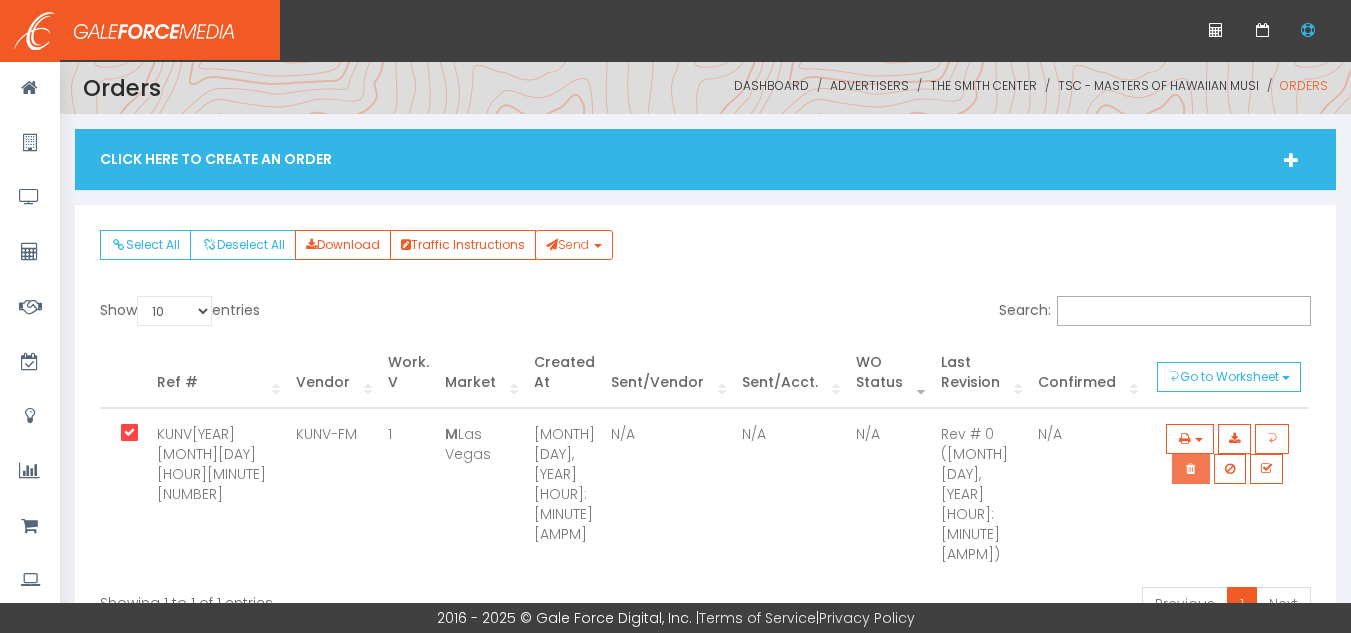 click at bounding box center (1190, 469) 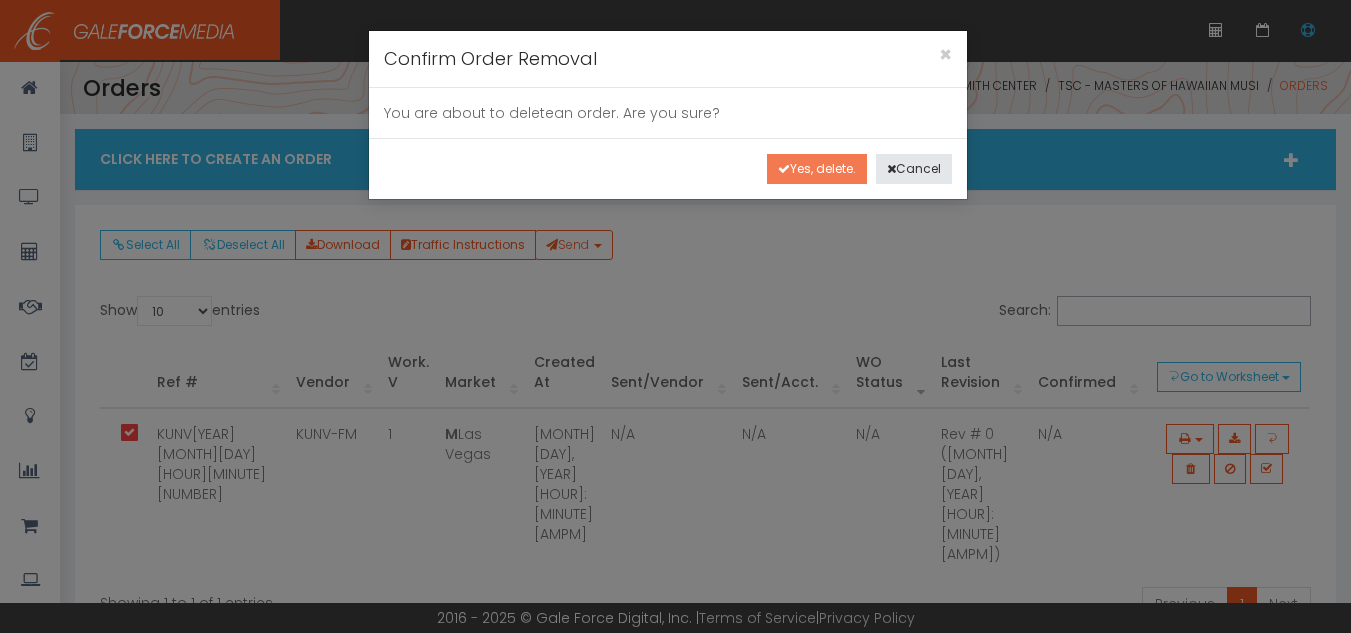 click on "Yes, delete." at bounding box center [817, 169] 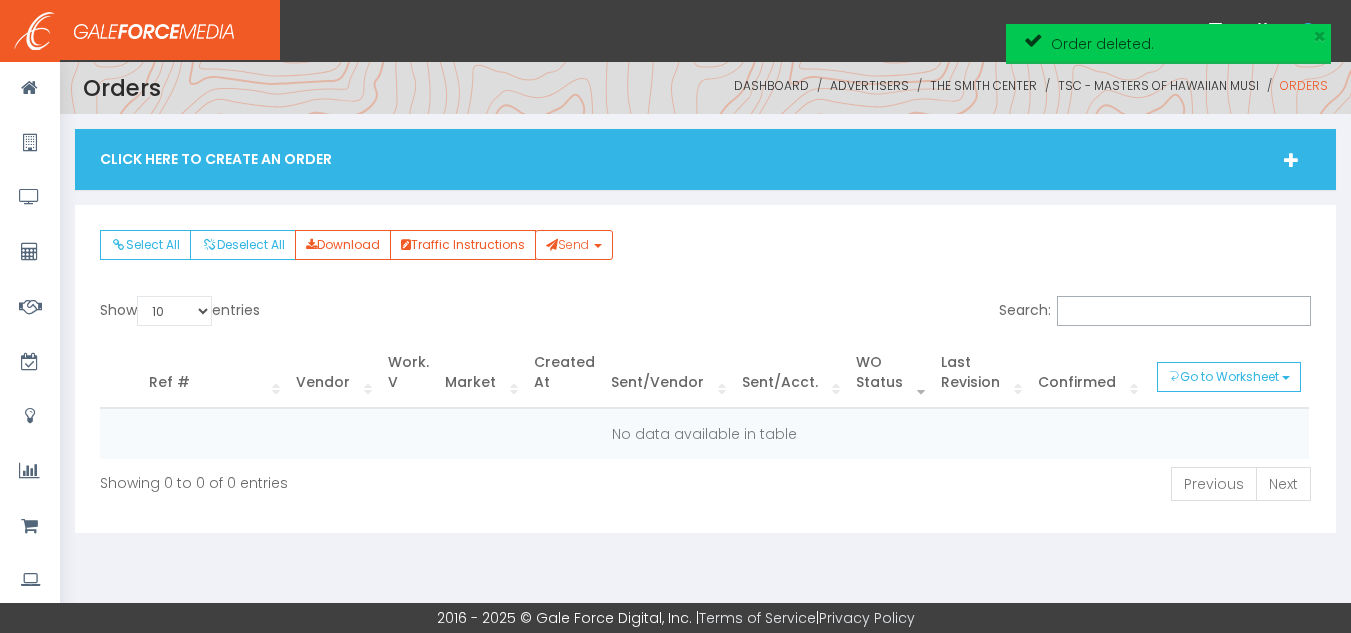 click on "Click Here To Create An Order" at bounding box center [705, 159] 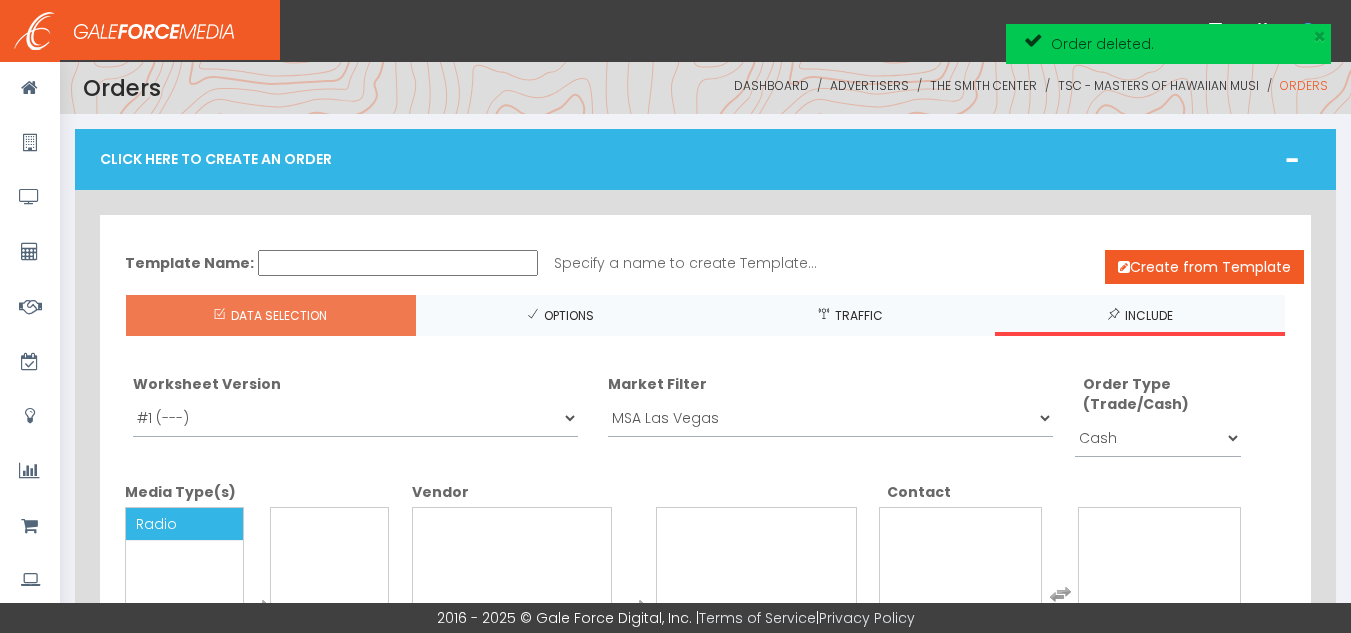 click on "Radio" at bounding box center [156, 524] 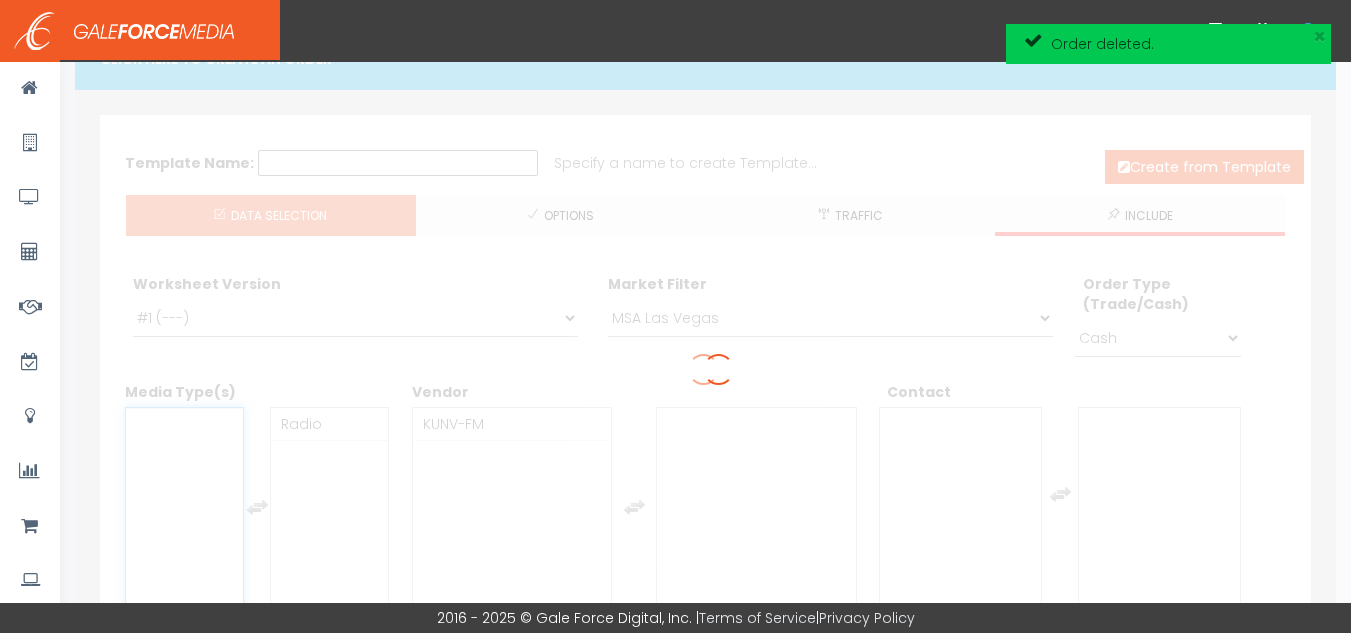 scroll, scrollTop: 200, scrollLeft: 0, axis: vertical 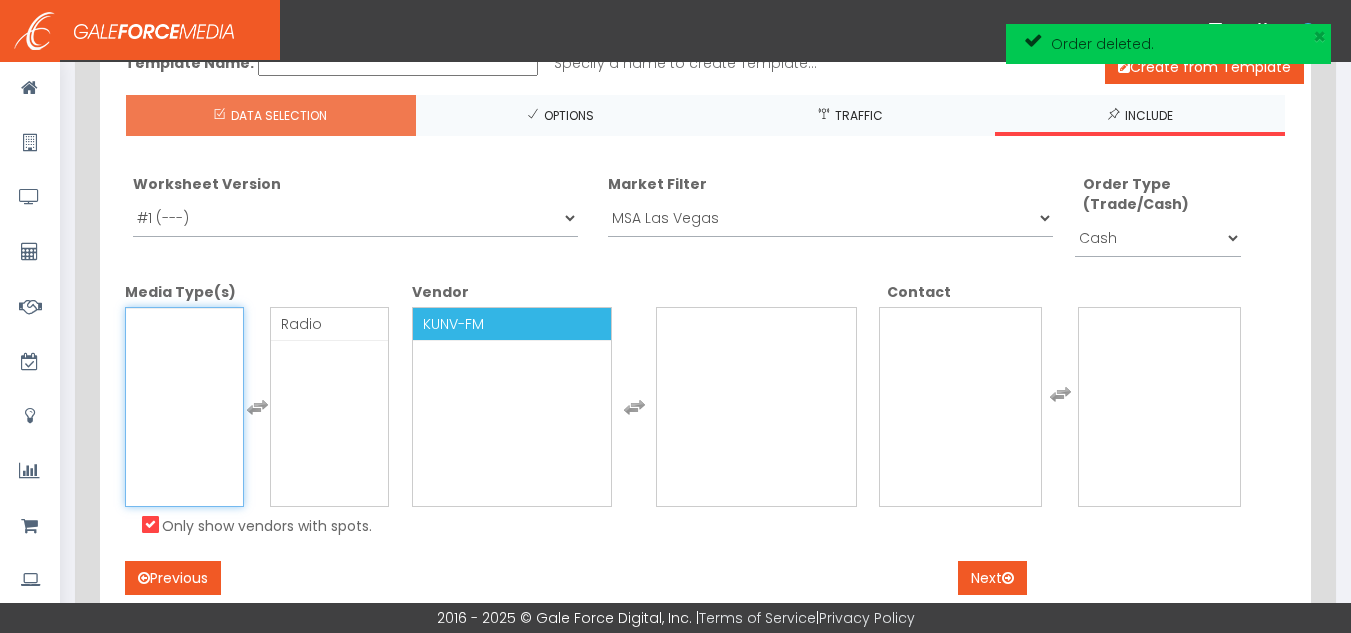 click on "KUNV-FM" at bounding box center (453, 324) 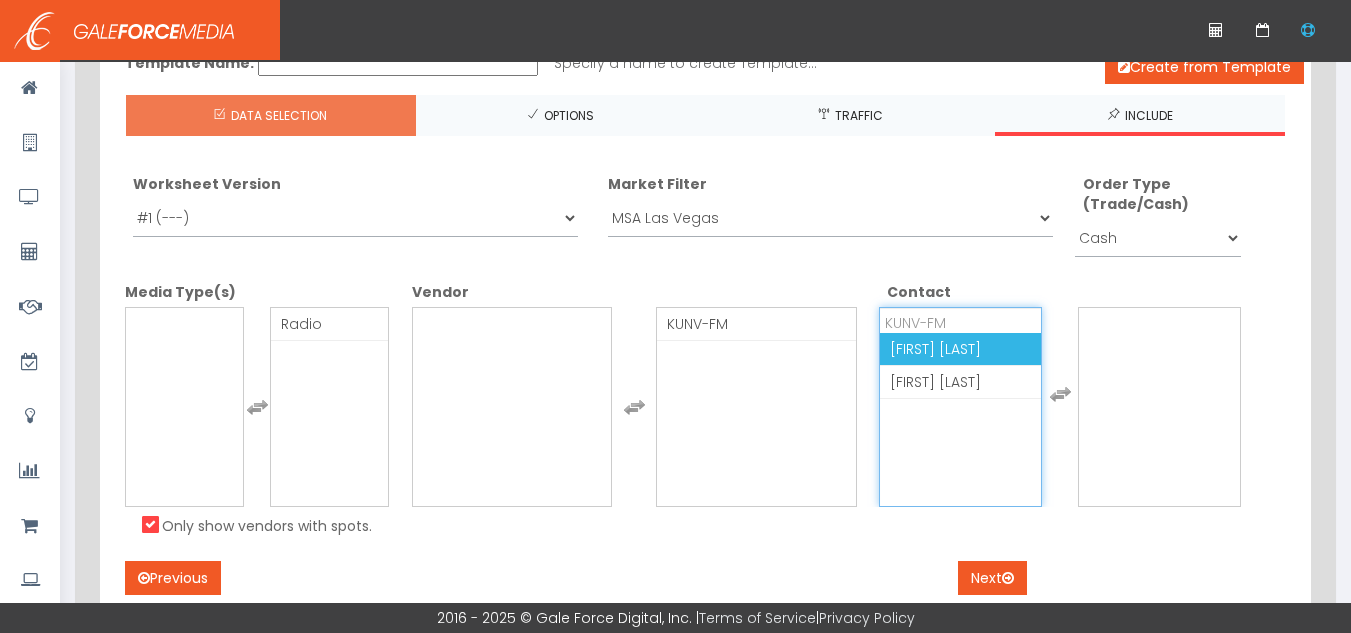 click on "[FIRST] [LAST]" at bounding box center (935, 349) 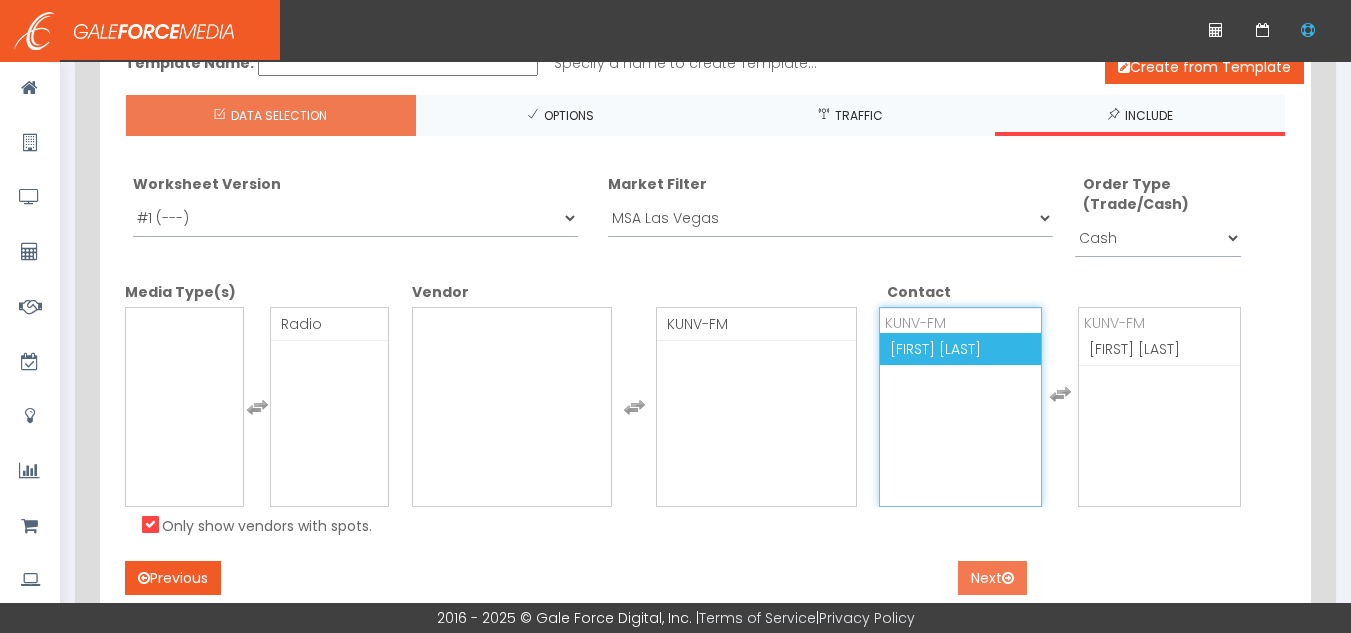 click on "Next" at bounding box center [992, 578] 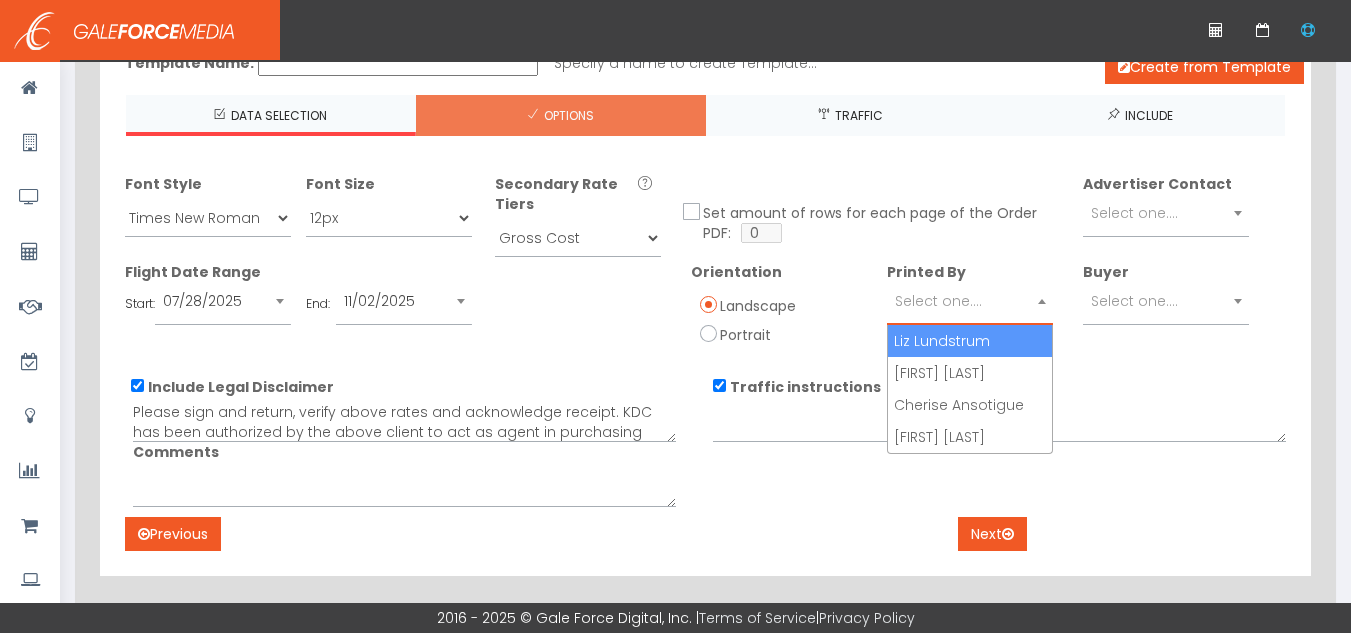 click on "Select one...." at bounding box center [970, 301] 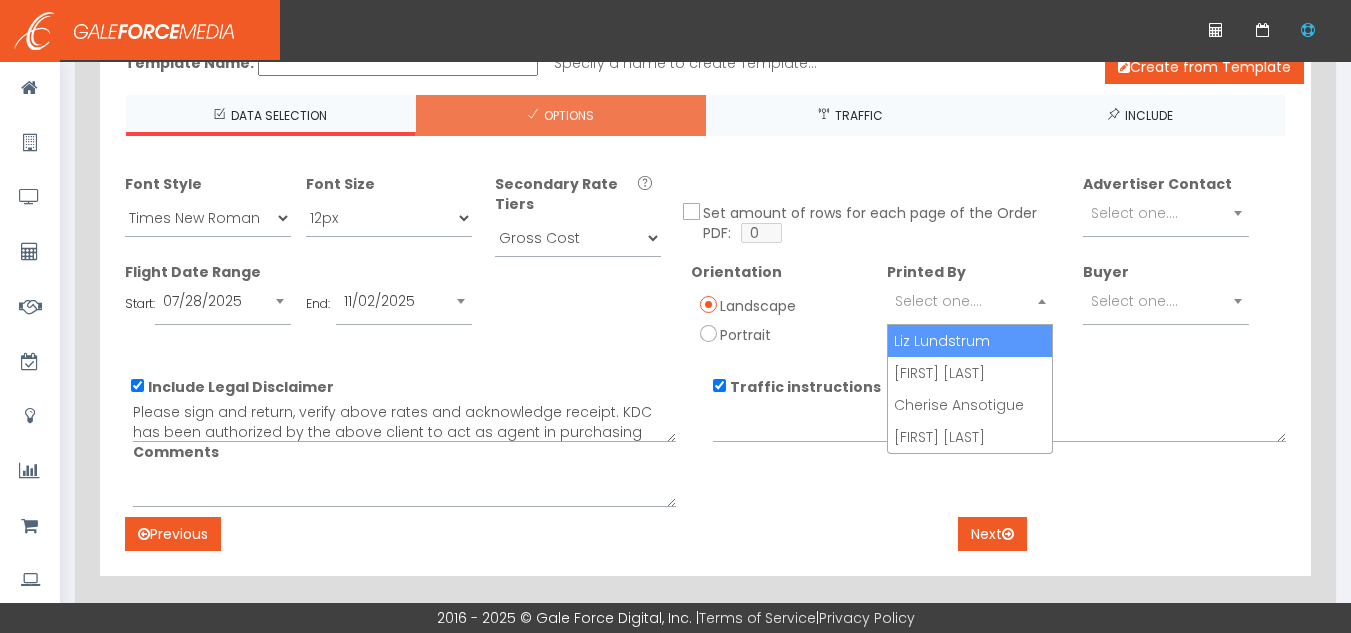 drag, startPoint x: 991, startPoint y: 342, endPoint x: 1009, endPoint y: 330, distance: 21.633308 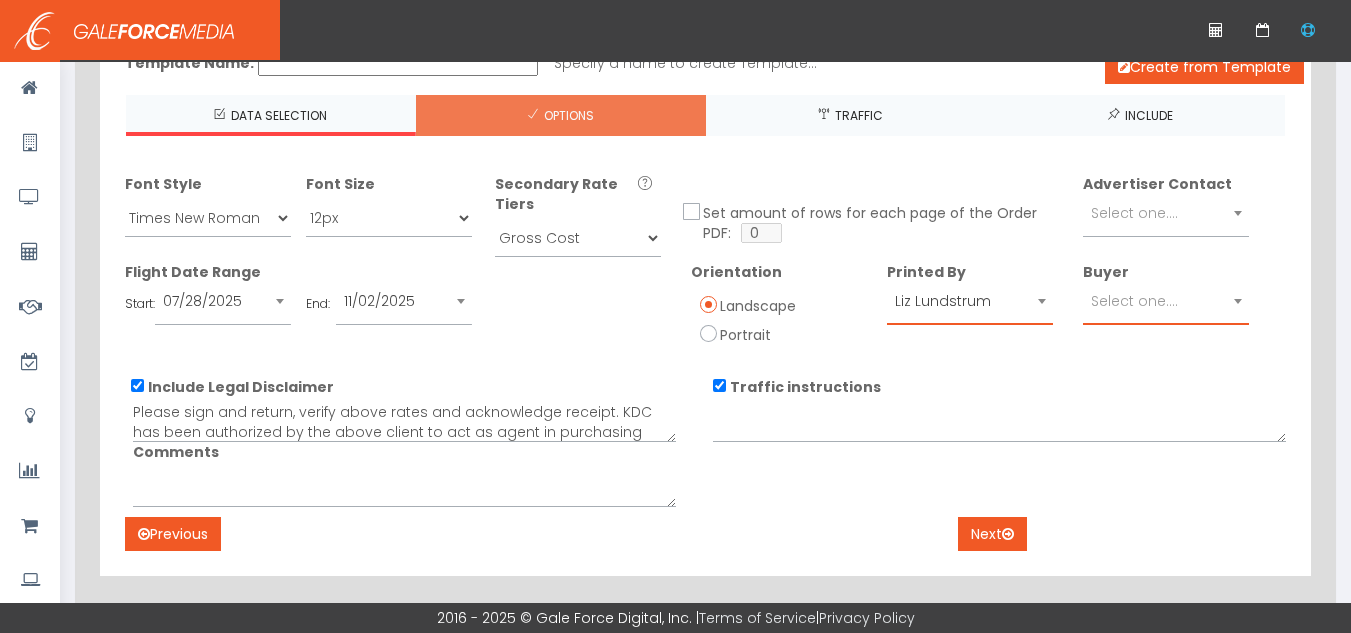 click on "Select one...." at bounding box center [1134, 301] 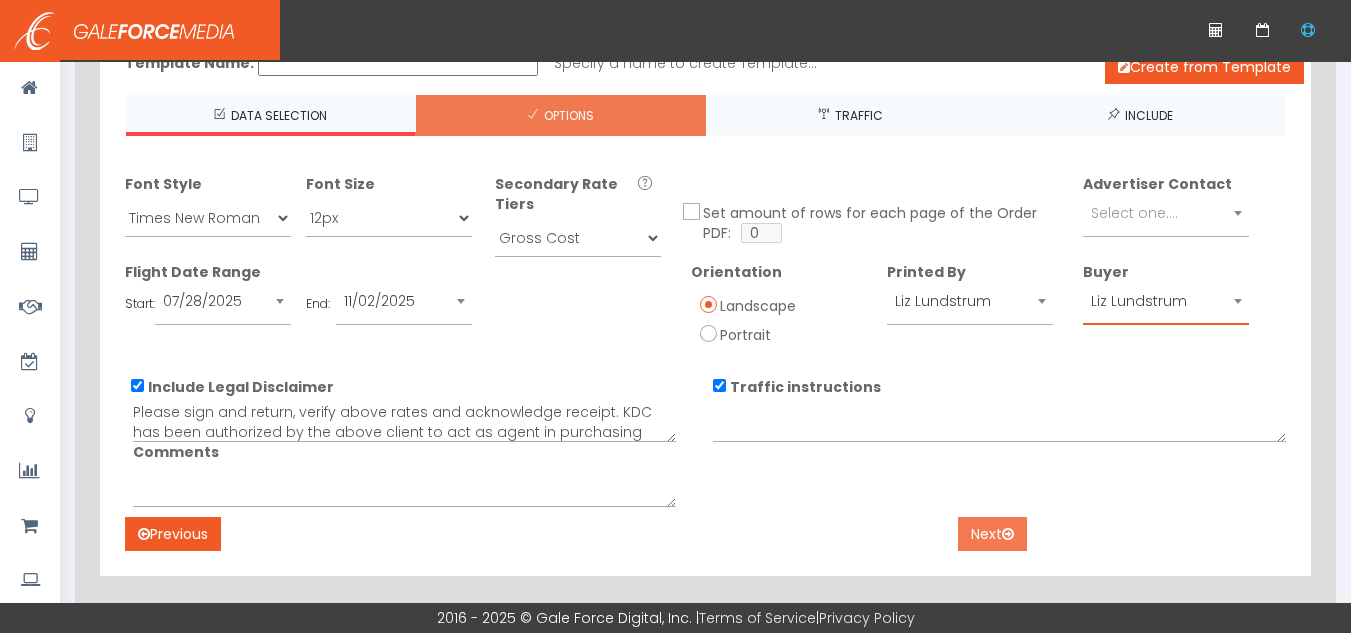 click on "Next" at bounding box center [992, 534] 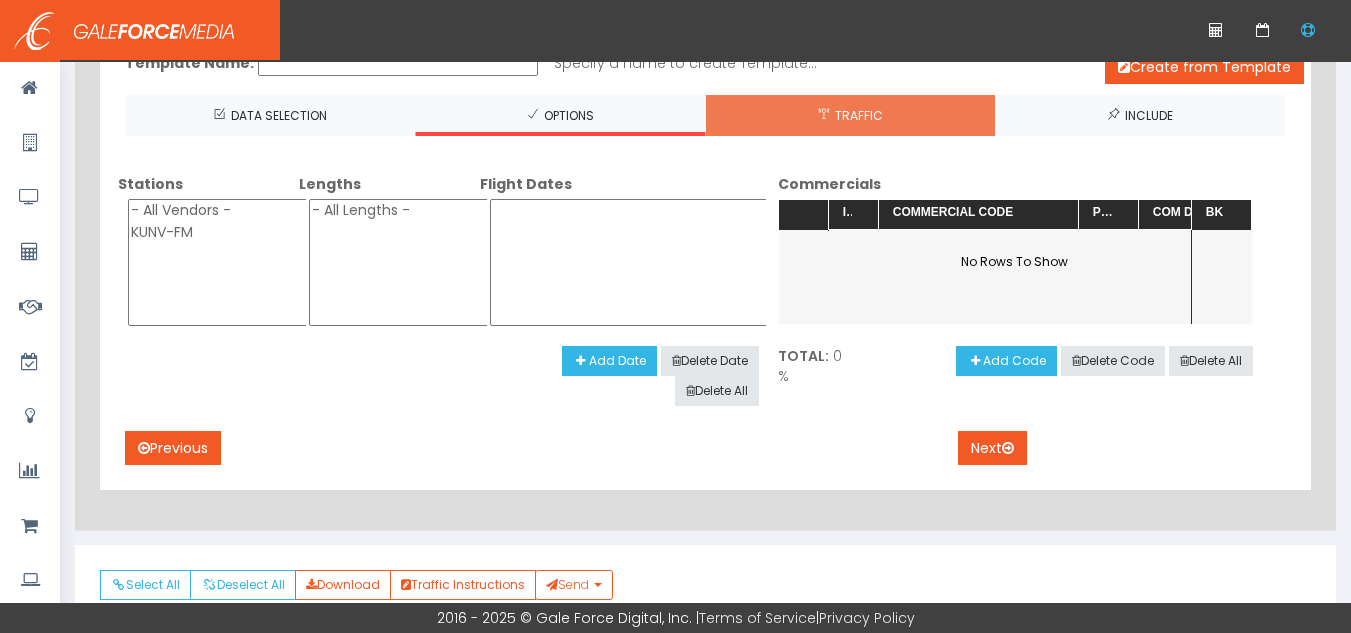 select on "kunv-fm" 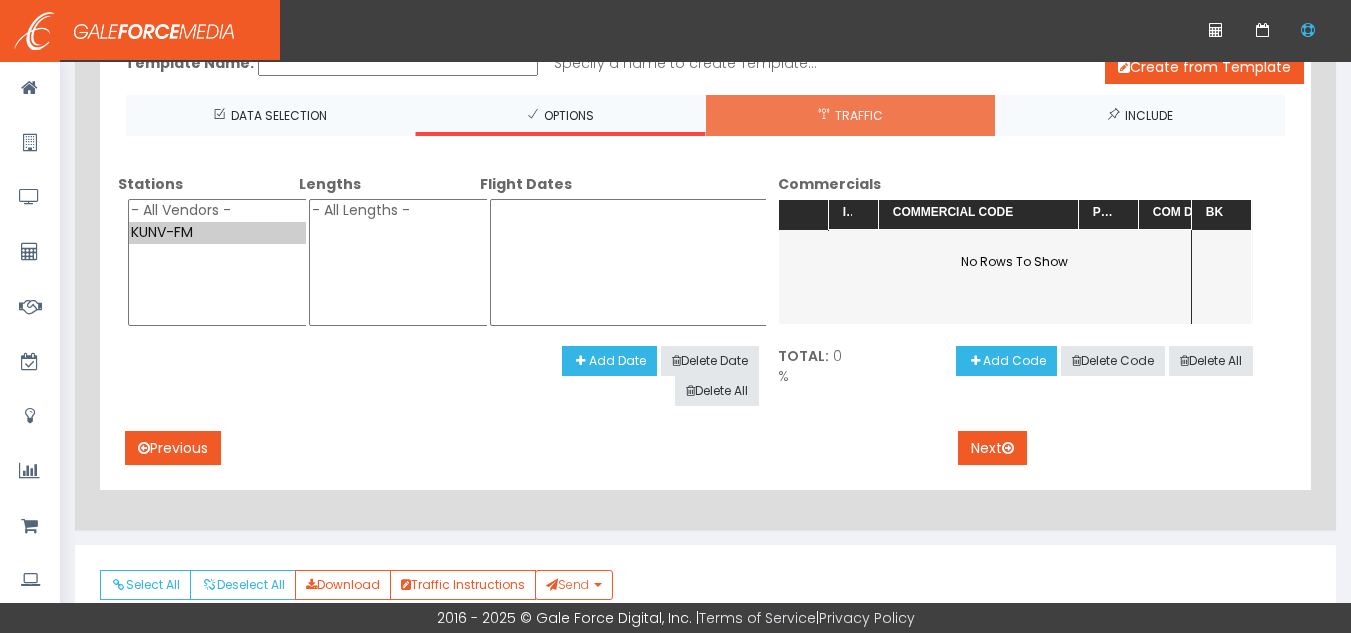 click on "KUNV-FM" at bounding box center [218, 233] 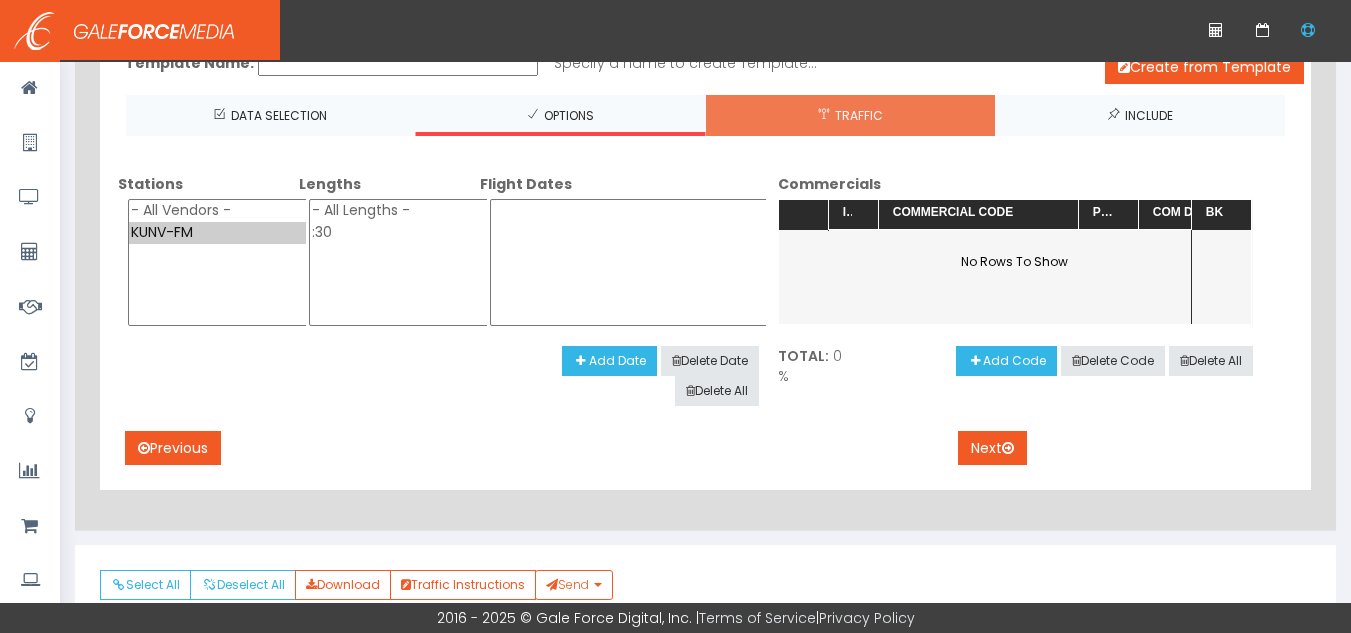 click on "KUNV-FM" at bounding box center [218, 233] 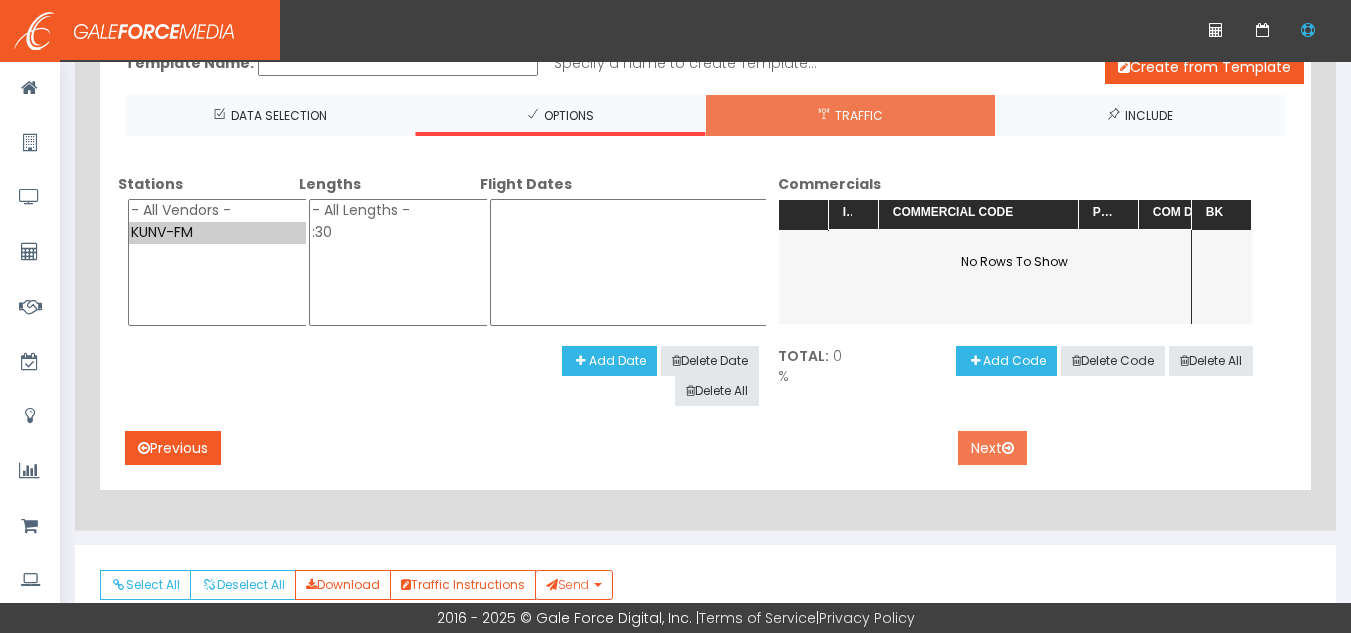 click on "Next" at bounding box center (992, 448) 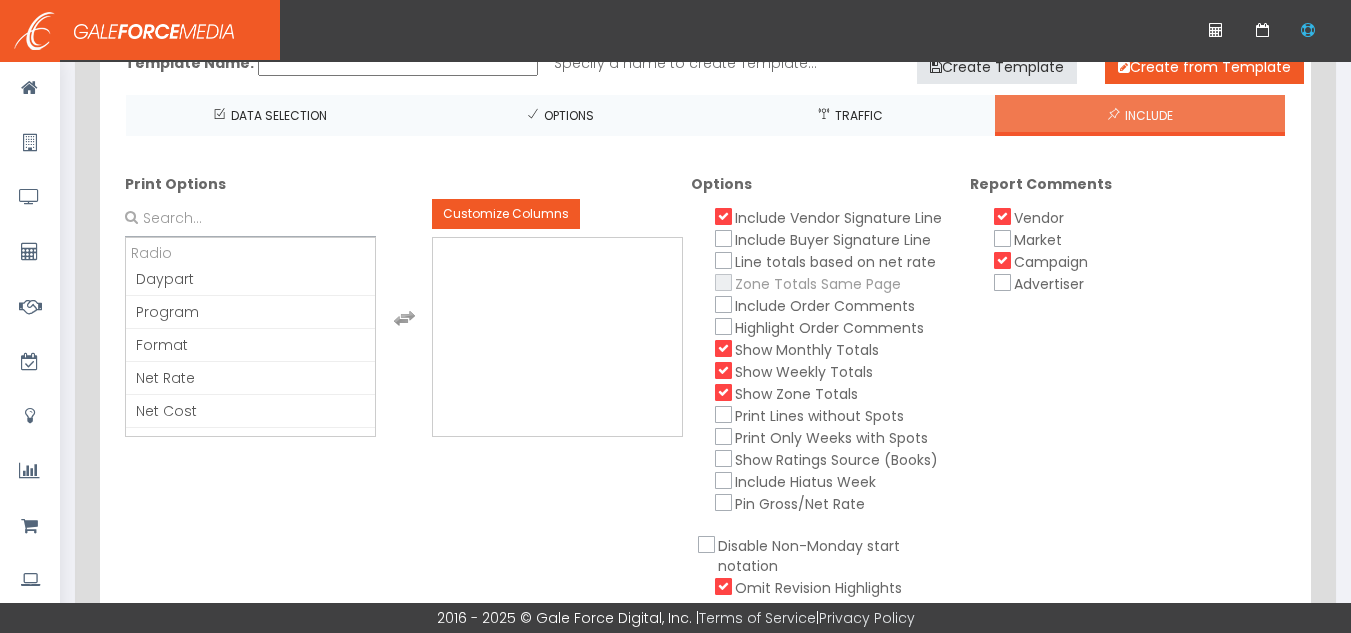 click on "Show Weekly Totals" at bounding box center [724, 370] 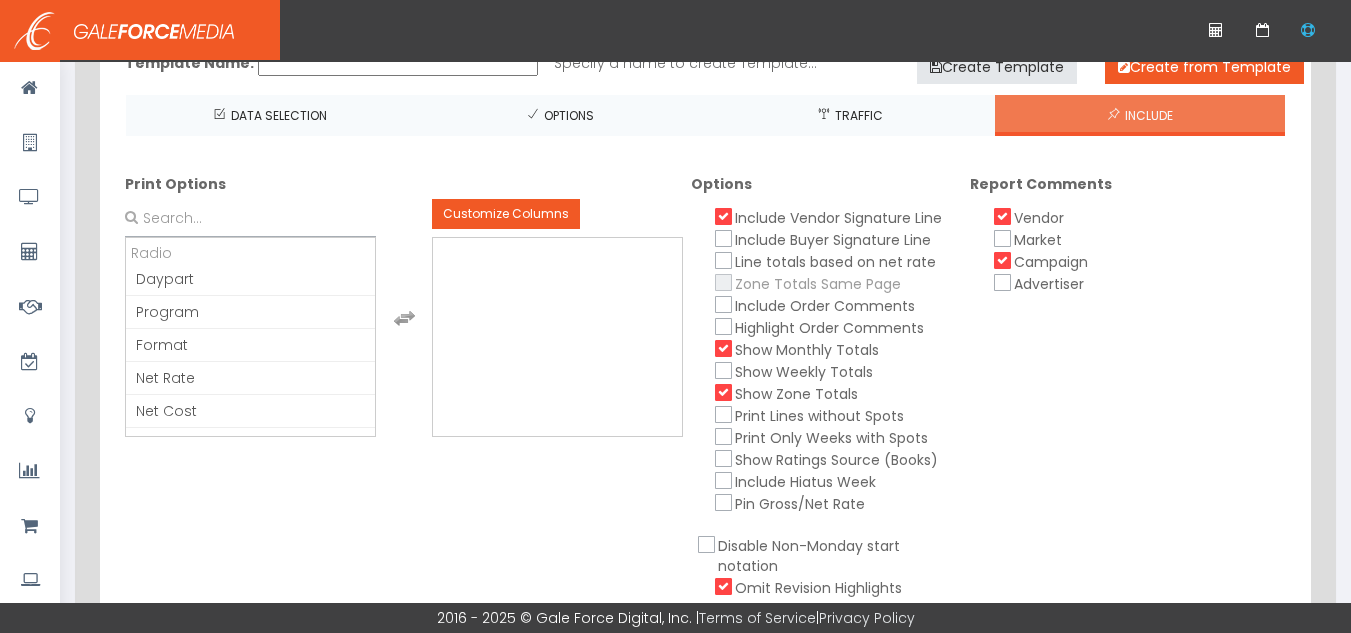click on "Show Zone Totals" at bounding box center [724, 392] 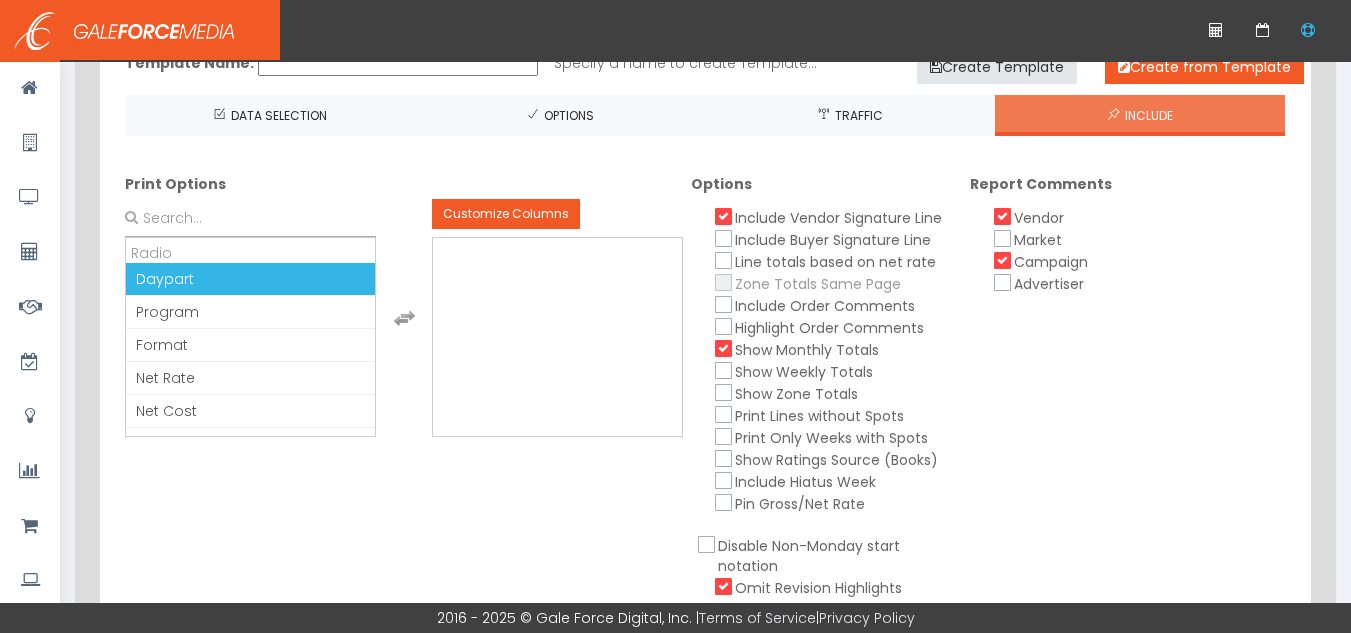 click on "Daypart" at bounding box center [250, 279] 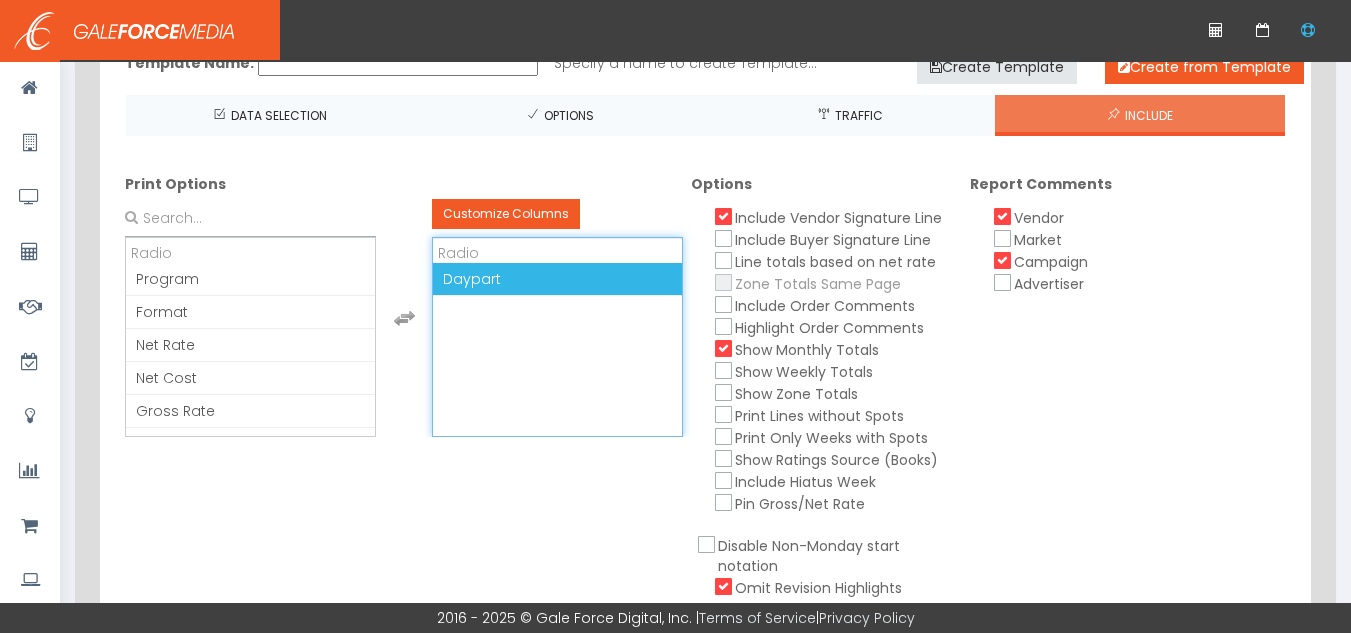 click on "Daypart" at bounding box center (557, 279) 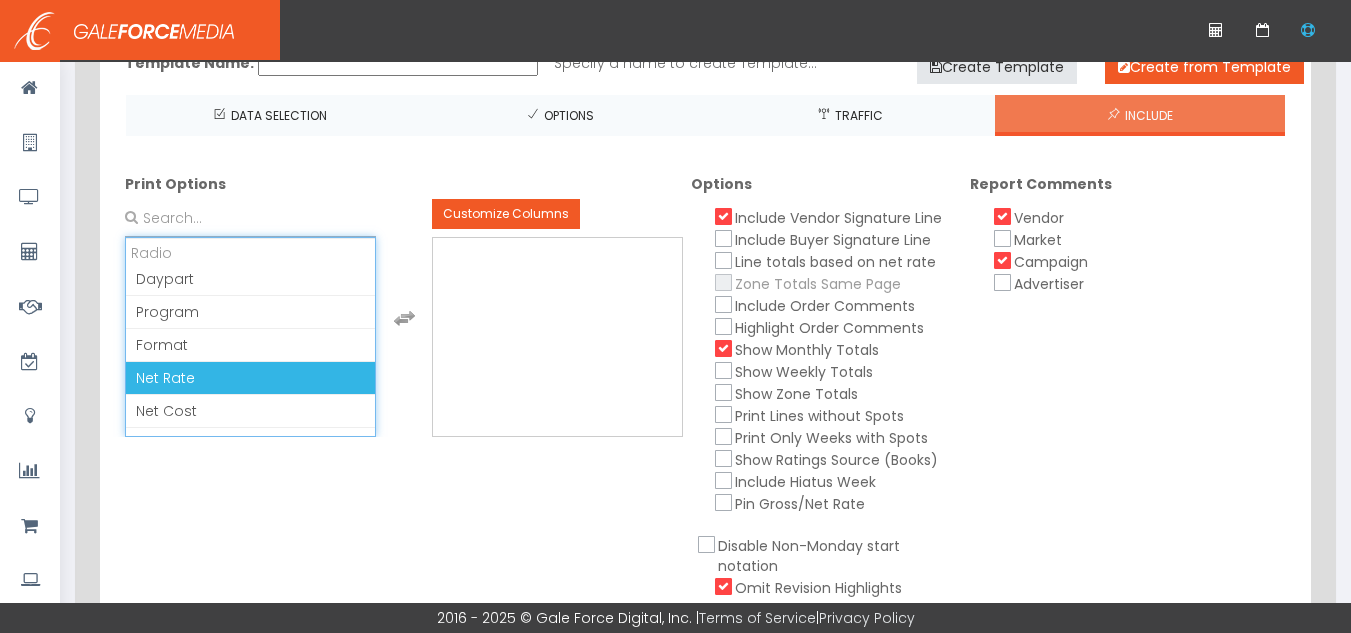 click on "Net Rate" at bounding box center (250, 378) 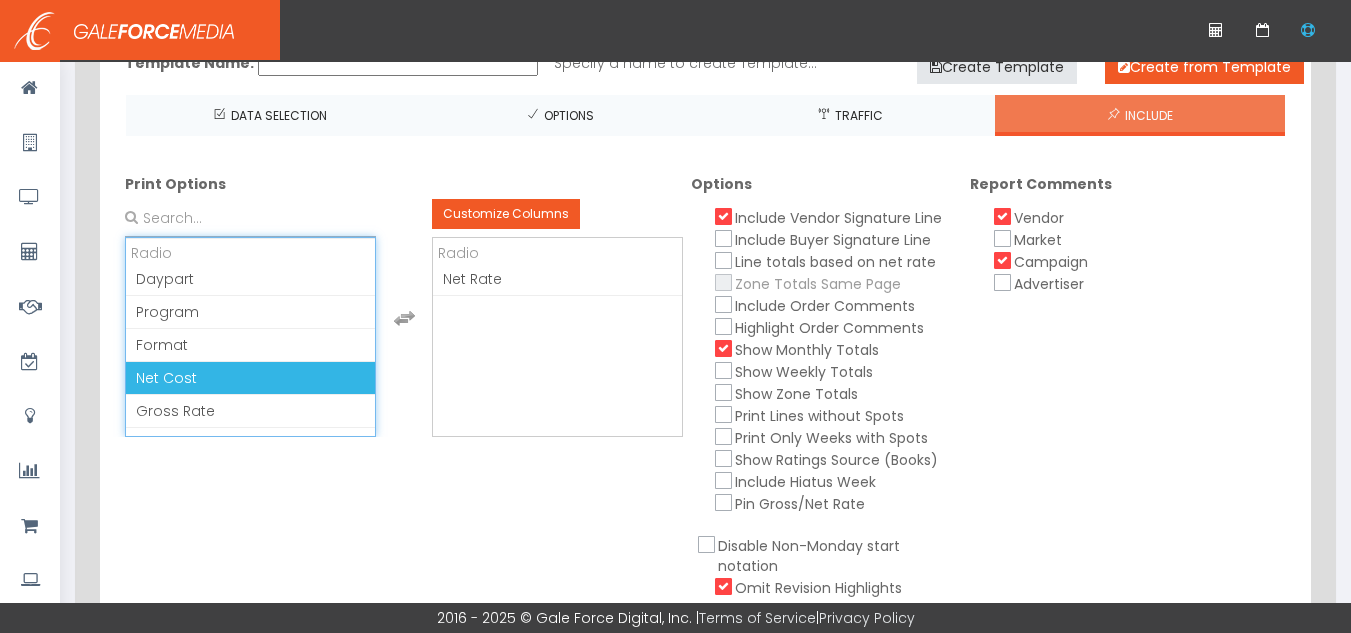click on "Net Cost" at bounding box center (250, 378) 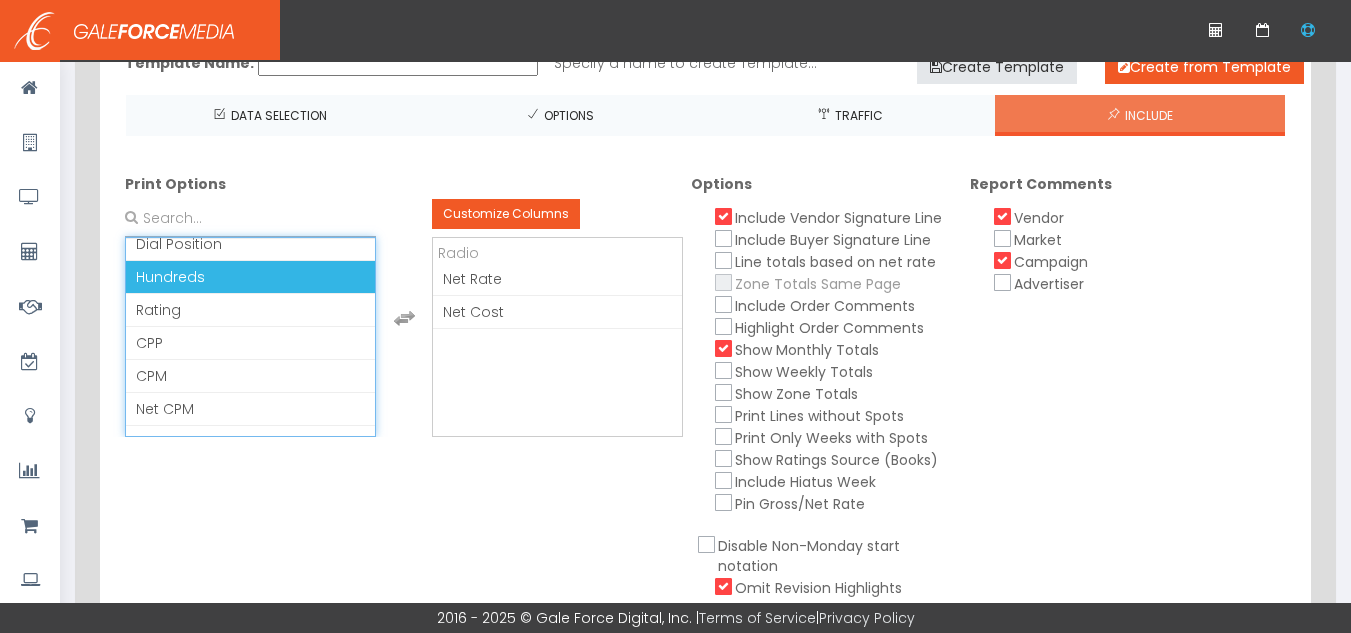 scroll, scrollTop: 100, scrollLeft: 0, axis: vertical 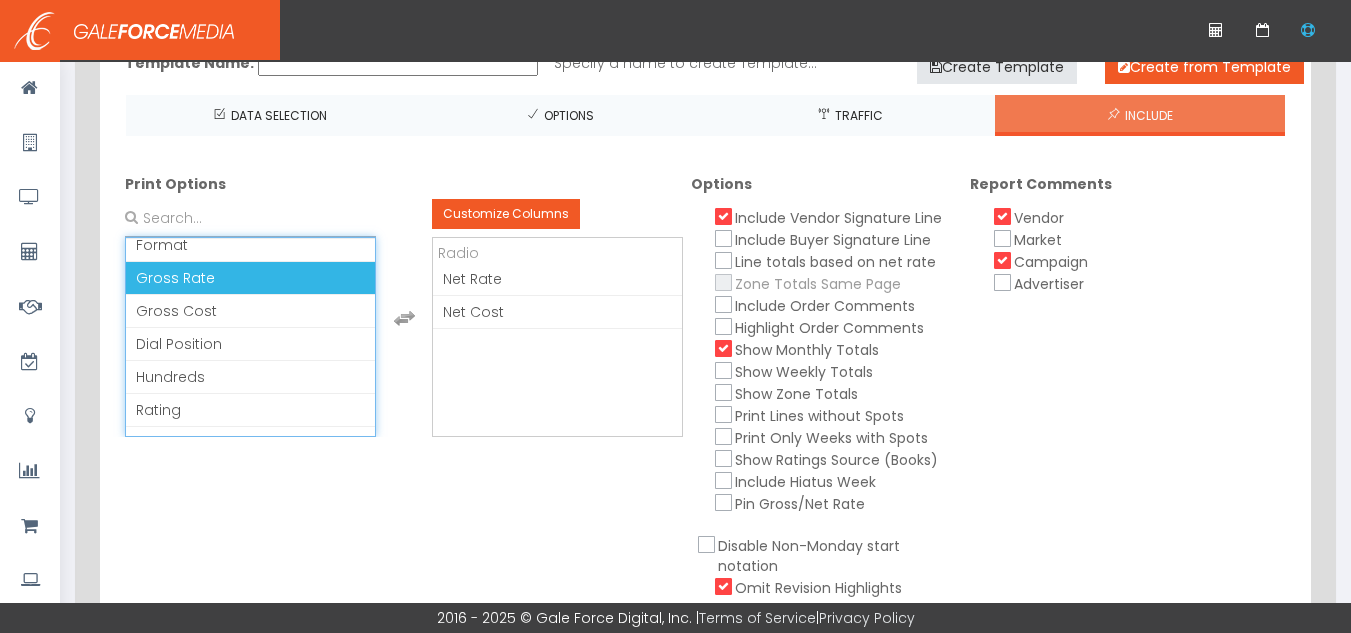 click on "Gross Rate" at bounding box center [250, 278] 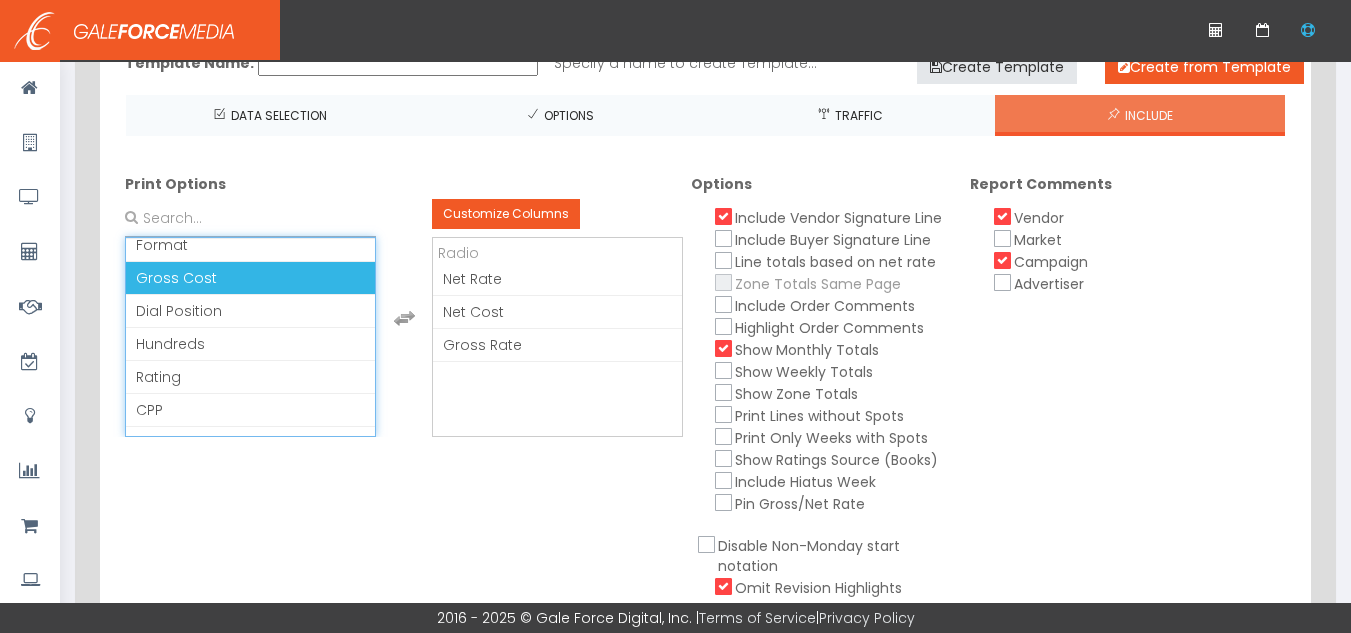 click on "Gross Cost" at bounding box center [250, 278] 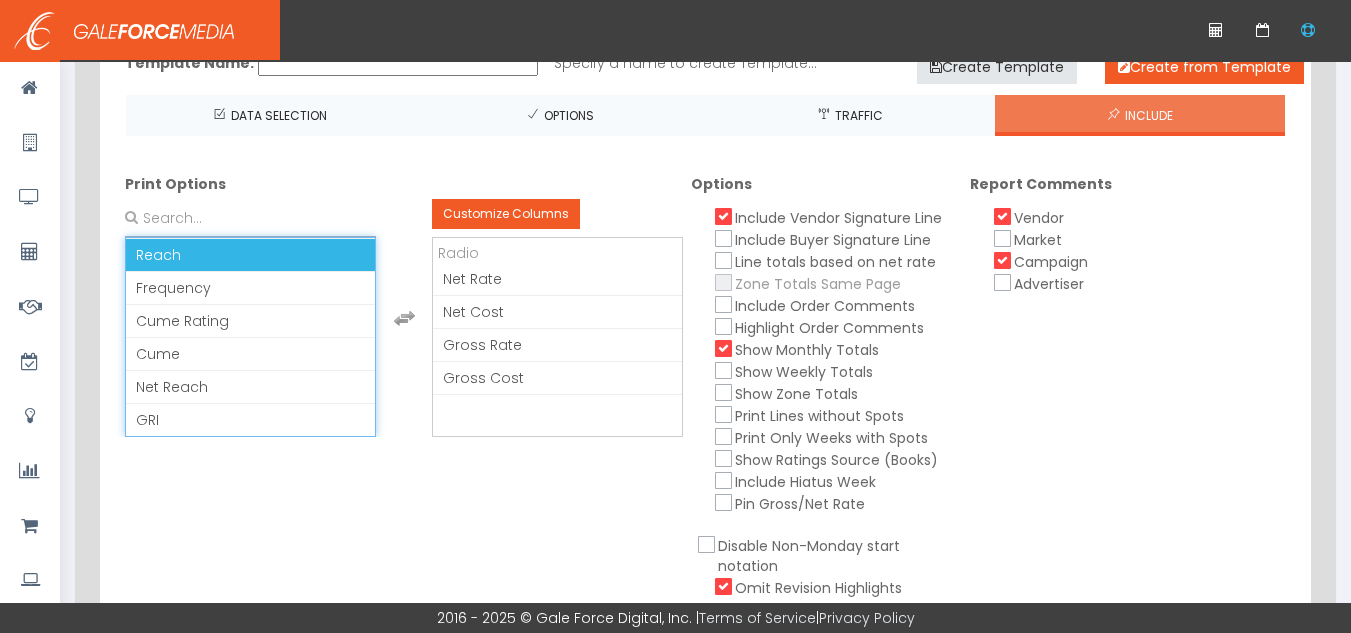 scroll, scrollTop: 421, scrollLeft: 0, axis: vertical 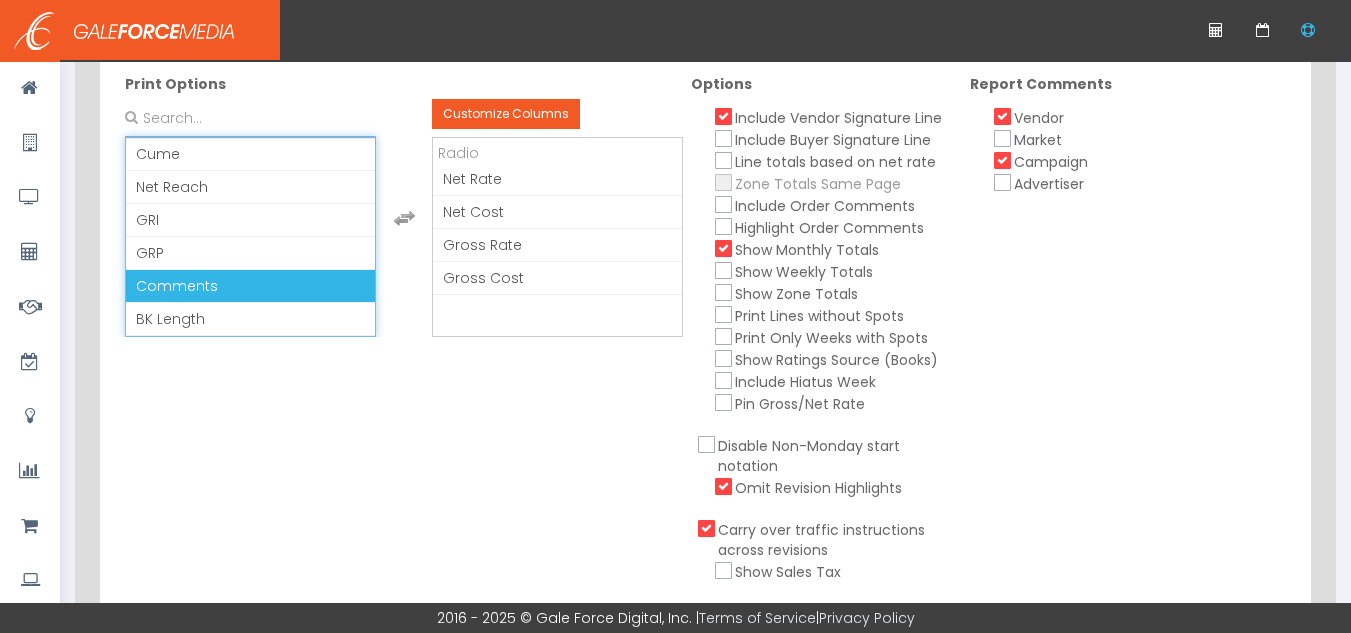 click on "Comments" at bounding box center (250, 286) 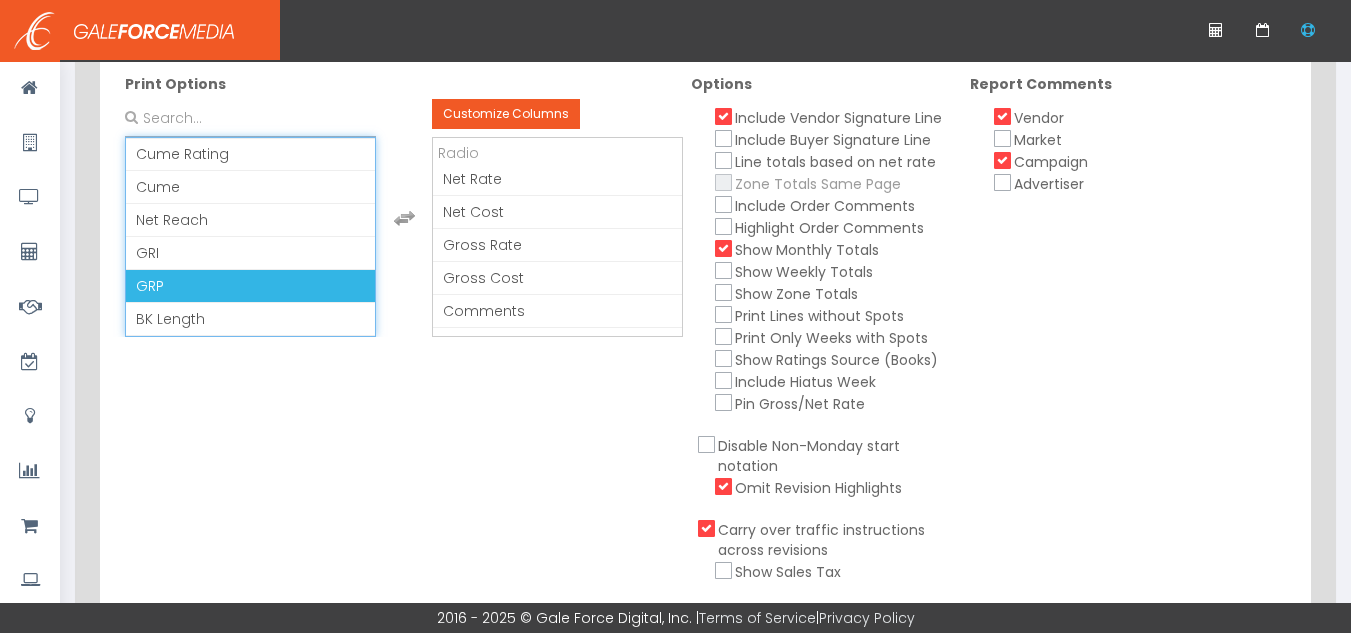scroll, scrollTop: 388, scrollLeft: 0, axis: vertical 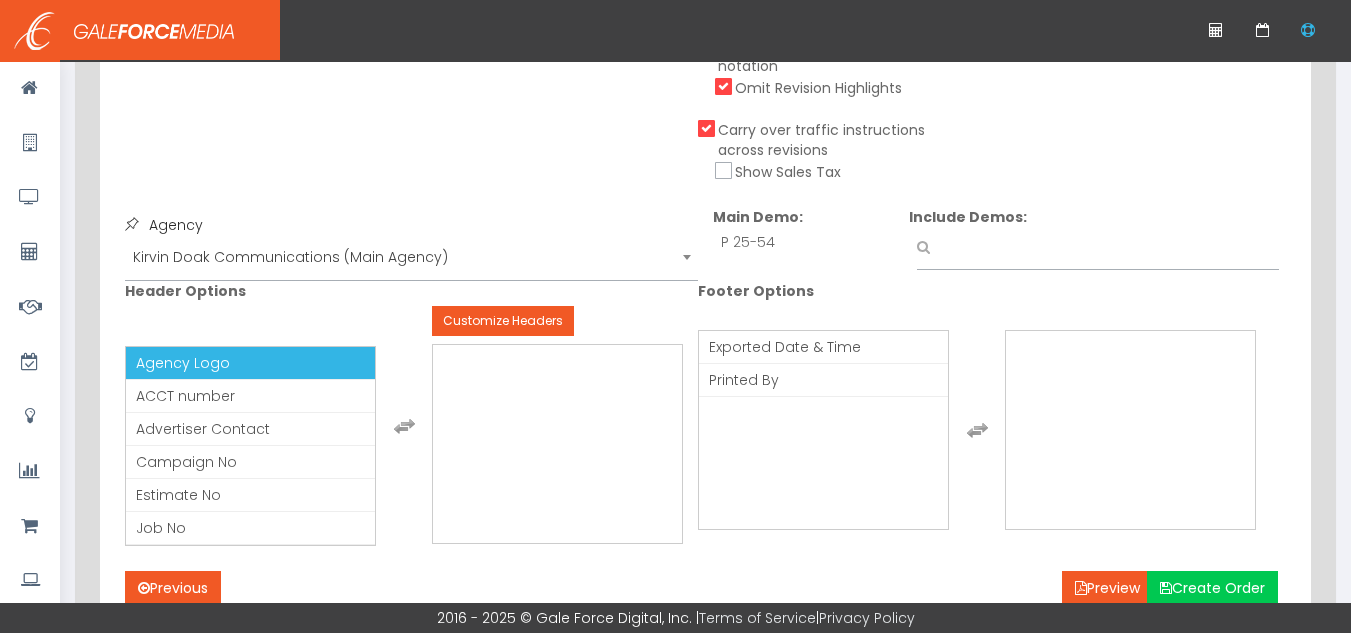 click on "Agency Logo" at bounding box center (250, 363) 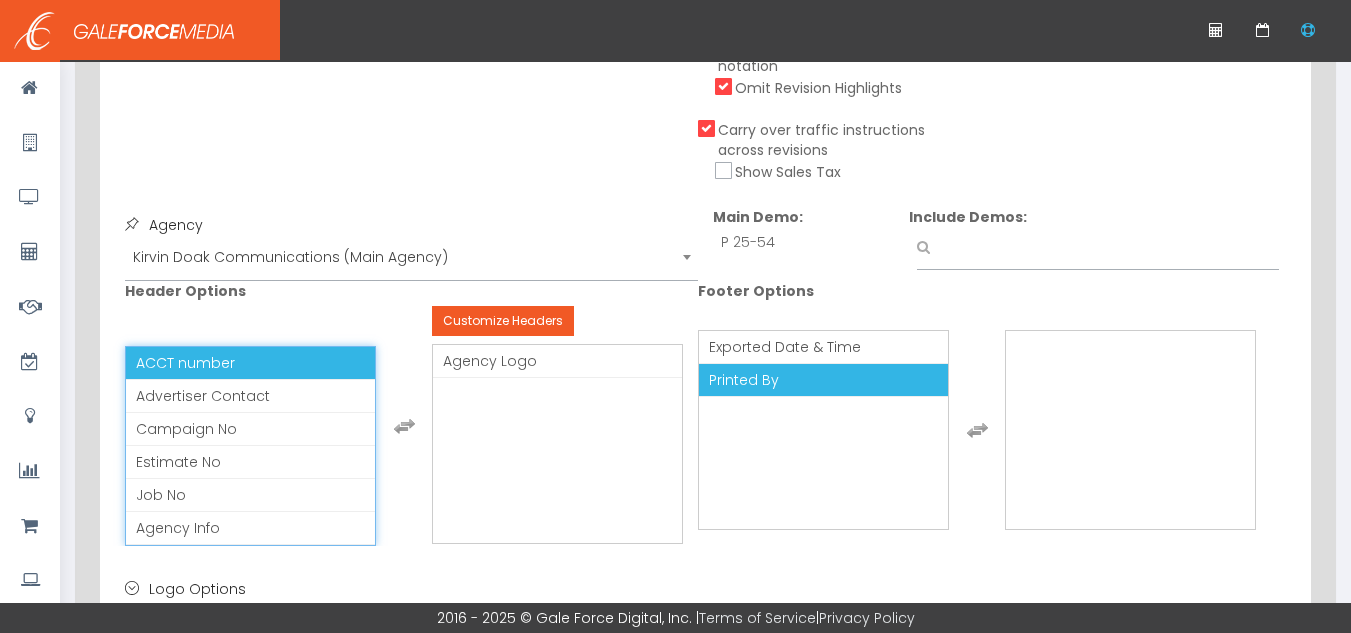 click on "Exported Date & Time" at bounding box center (823, 347) 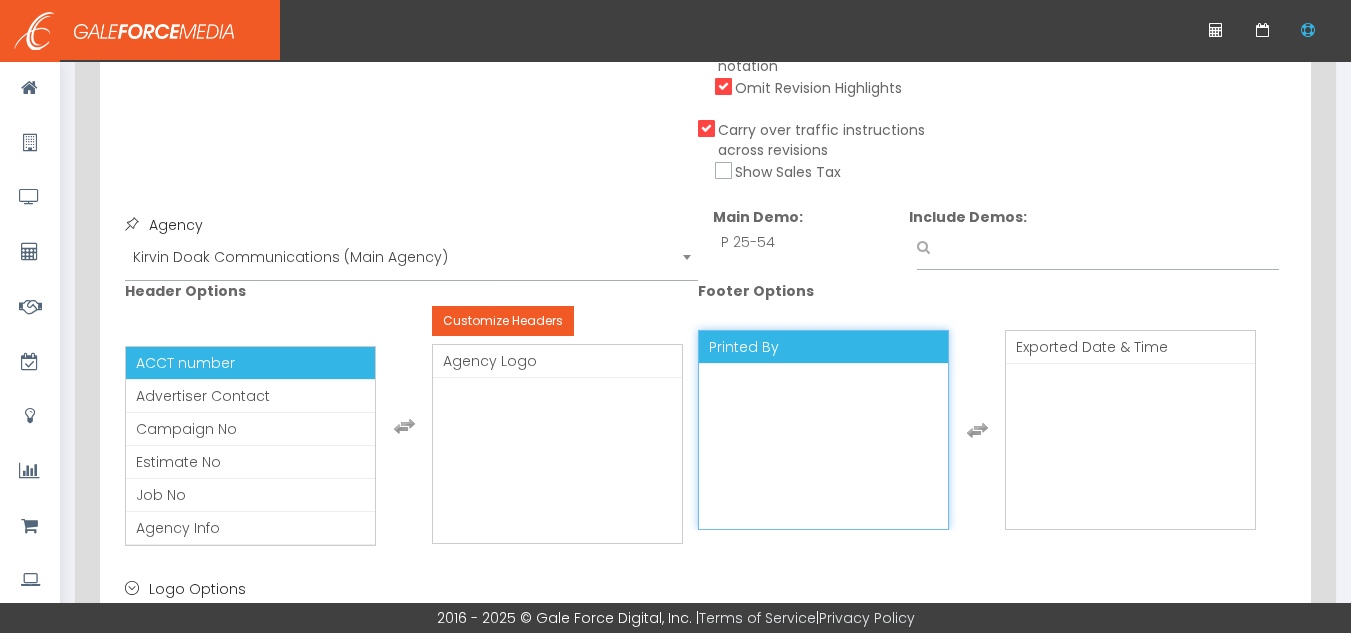 scroll, scrollTop: 900, scrollLeft: 0, axis: vertical 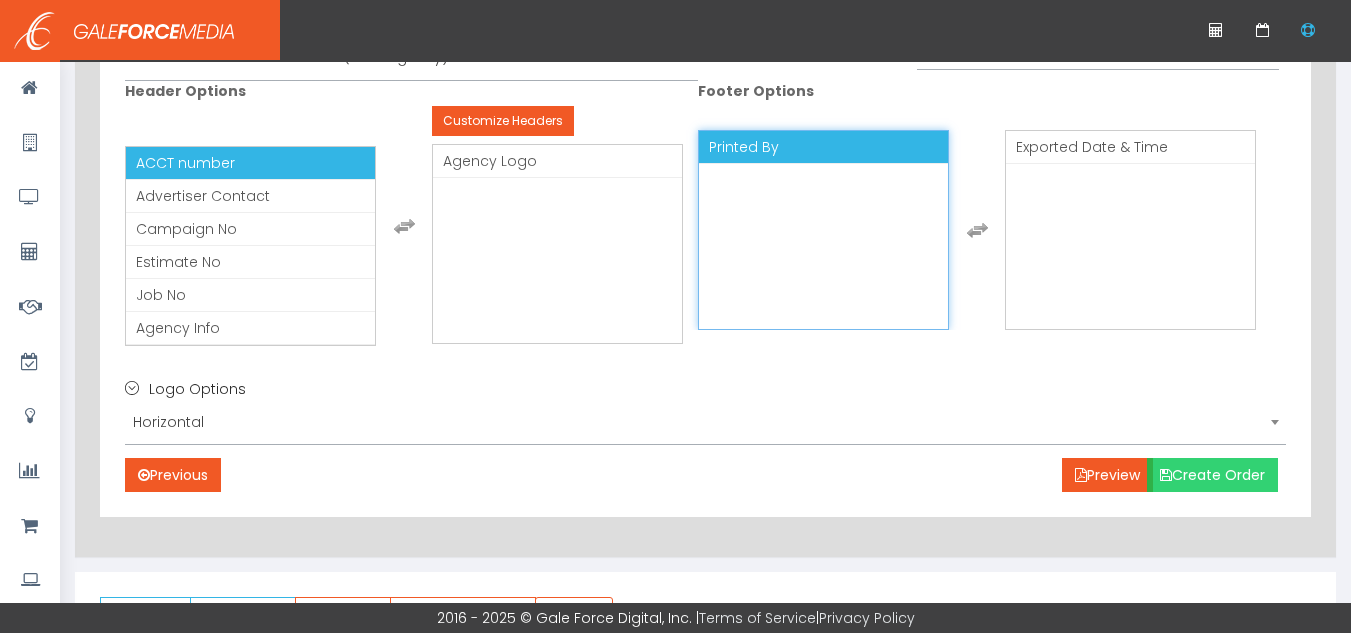click on "Create Order" at bounding box center [1212, 475] 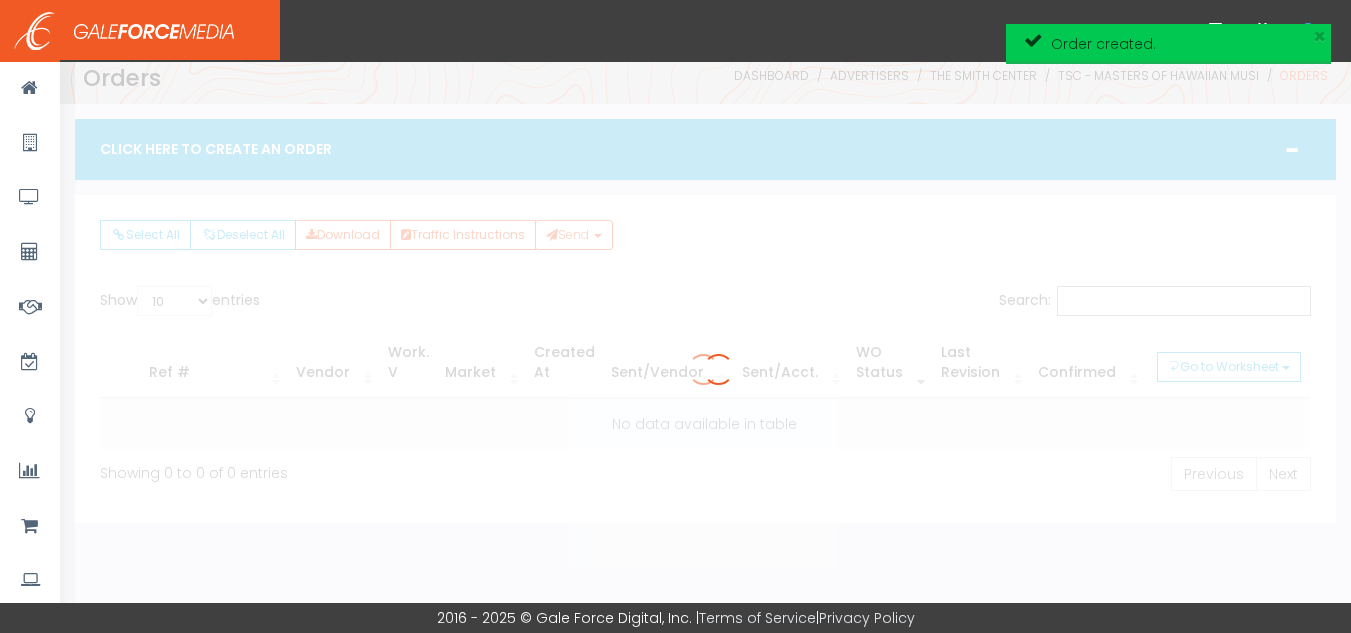 scroll, scrollTop: 10, scrollLeft: 0, axis: vertical 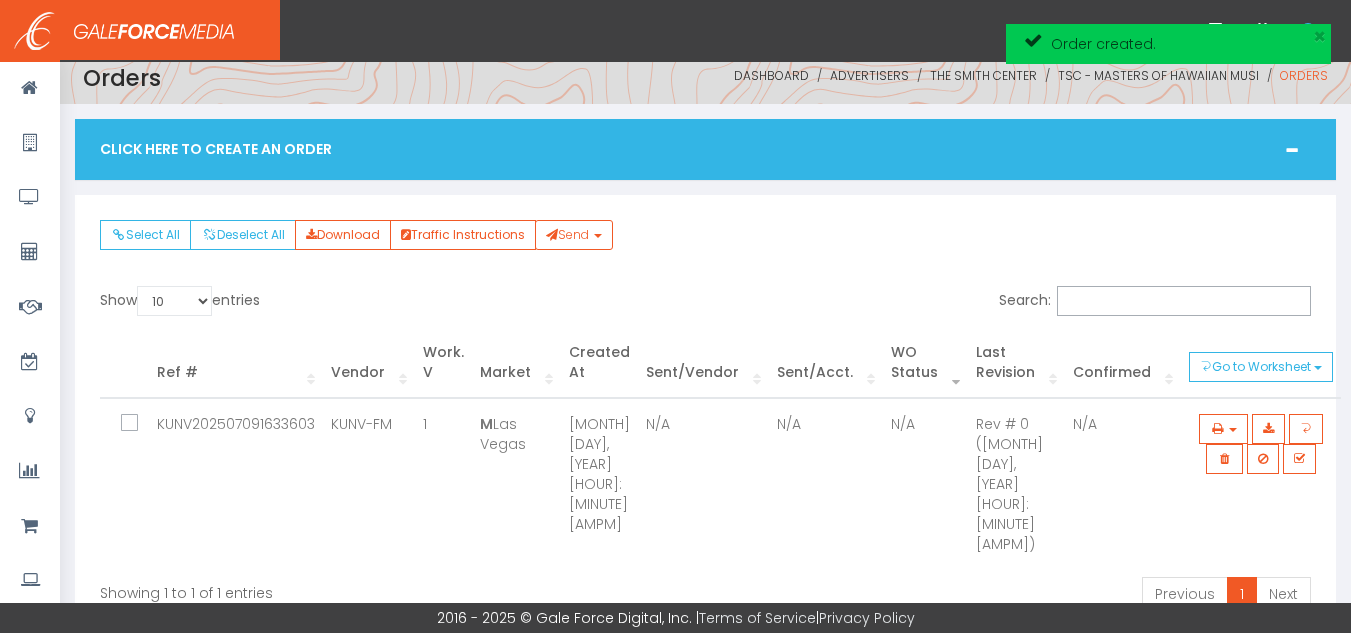 click at bounding box center (141, 424) 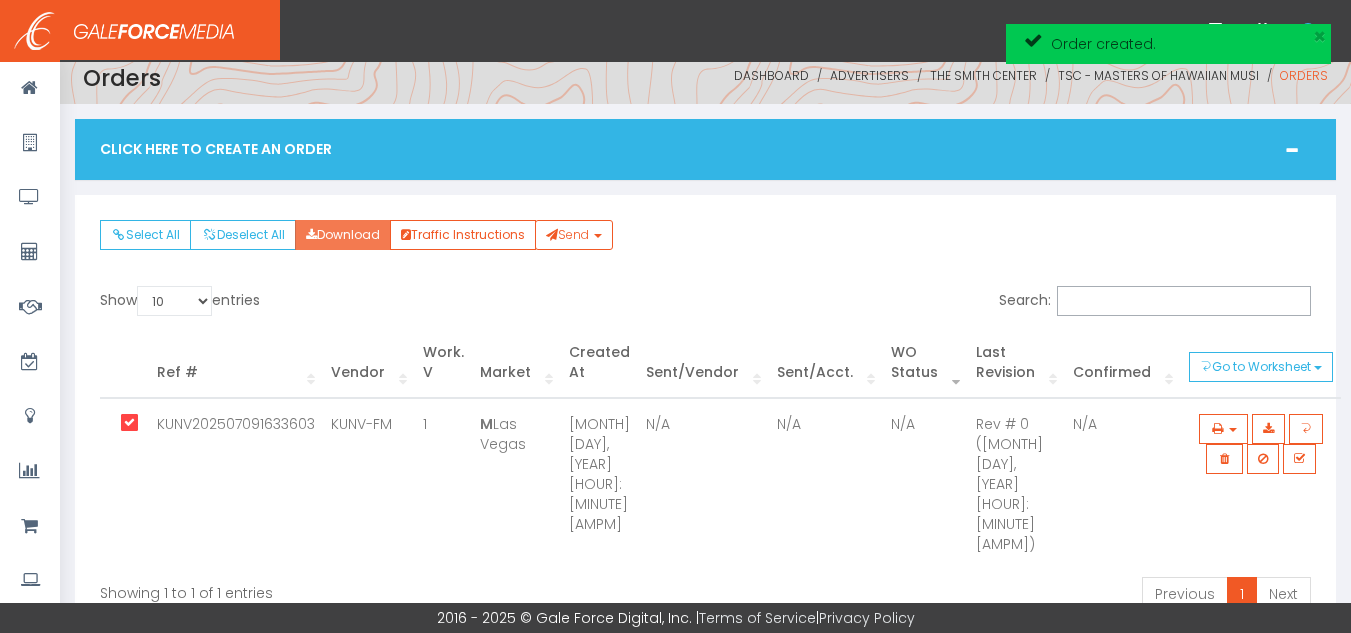 click on "Download" at bounding box center [343, 235] 